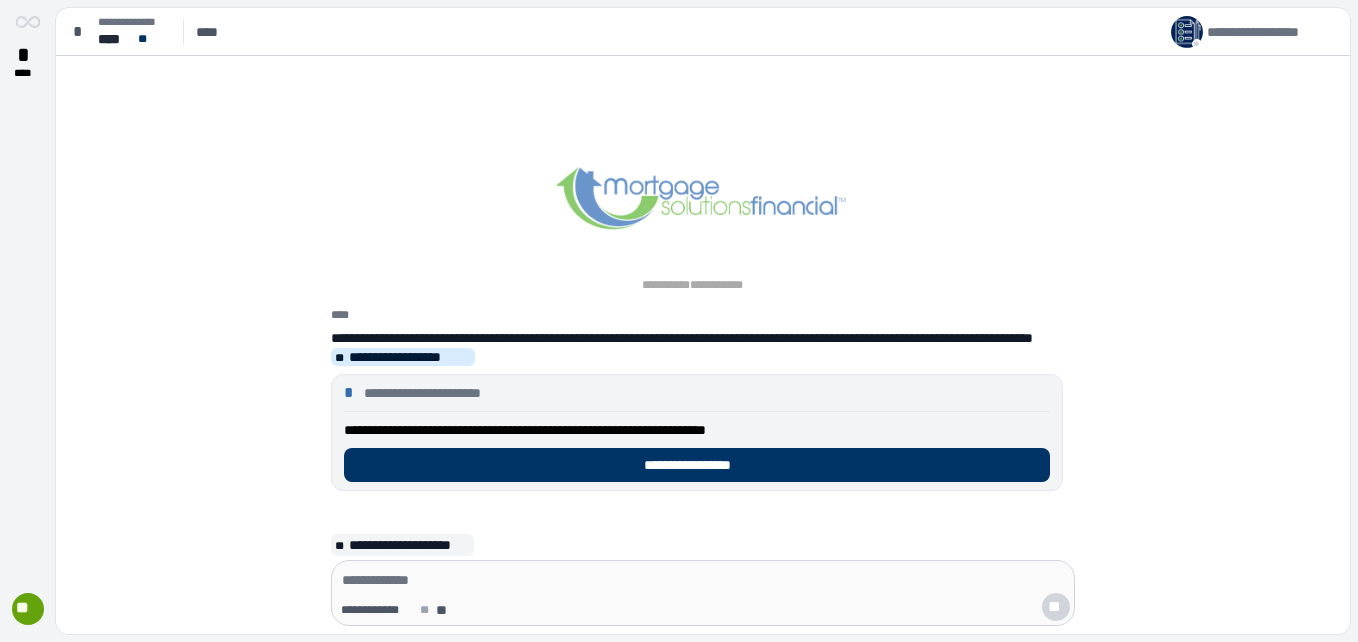 scroll, scrollTop: 0, scrollLeft: 0, axis: both 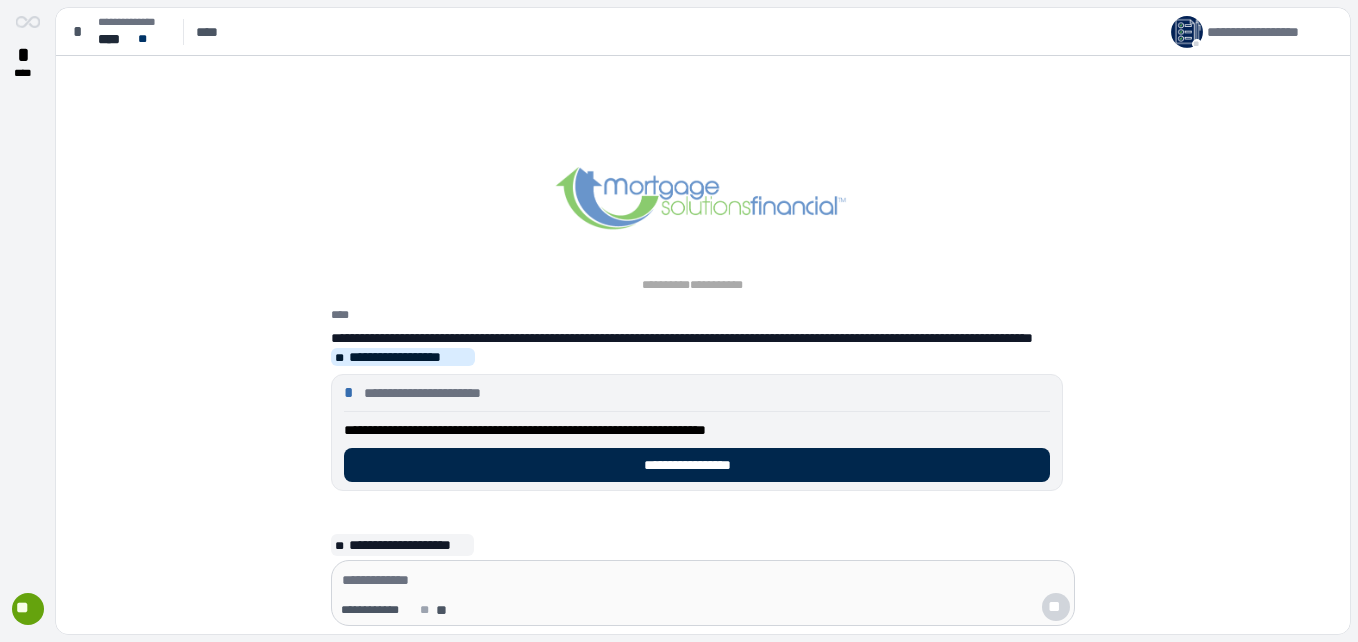 click on "**********" at bounding box center [697, 465] 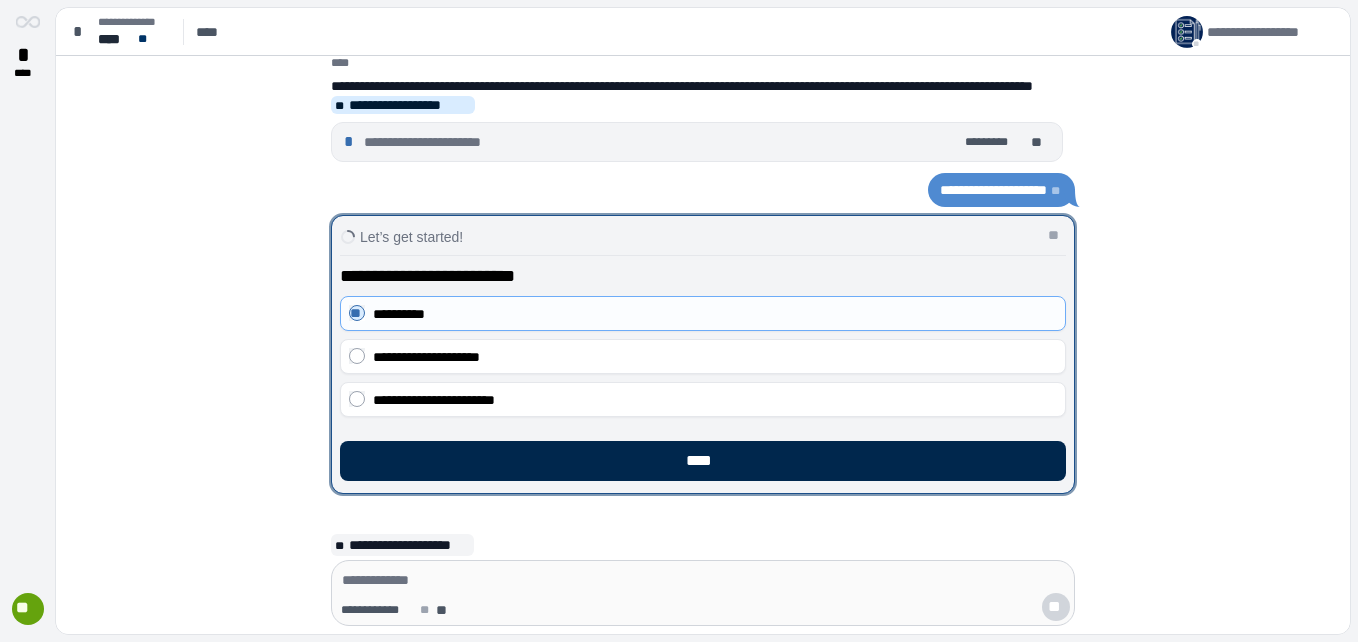 click on "****" at bounding box center [703, 461] 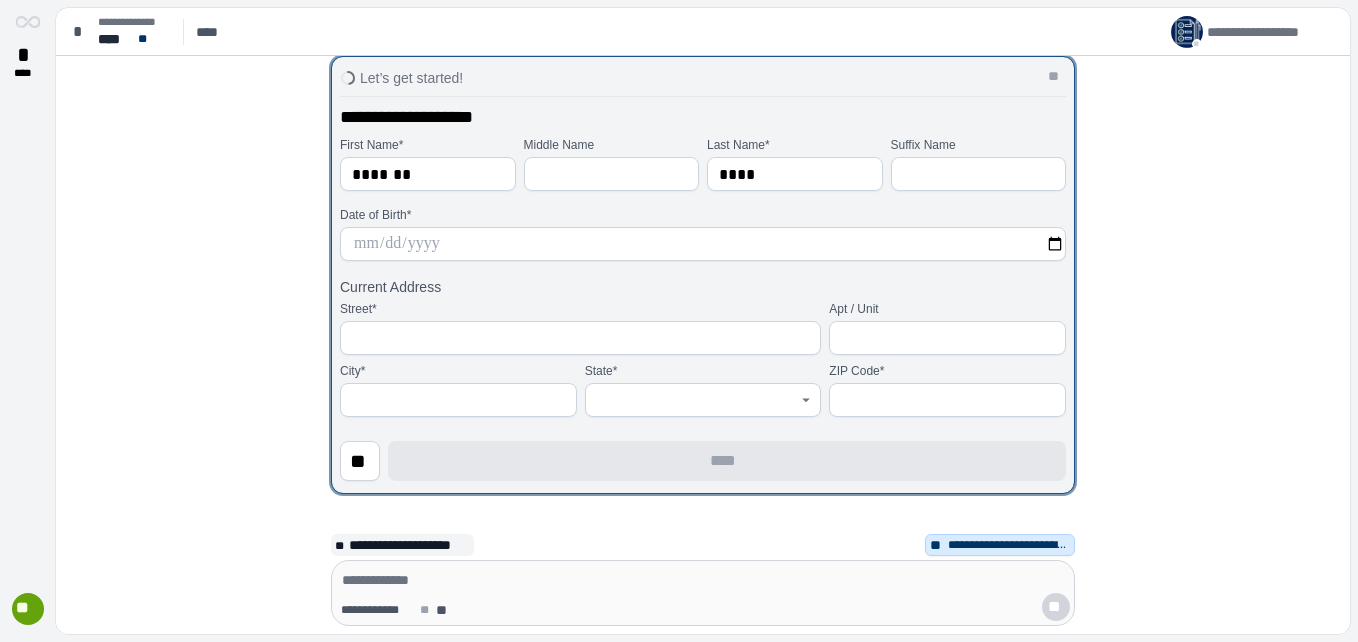 click at bounding box center [703, 244] 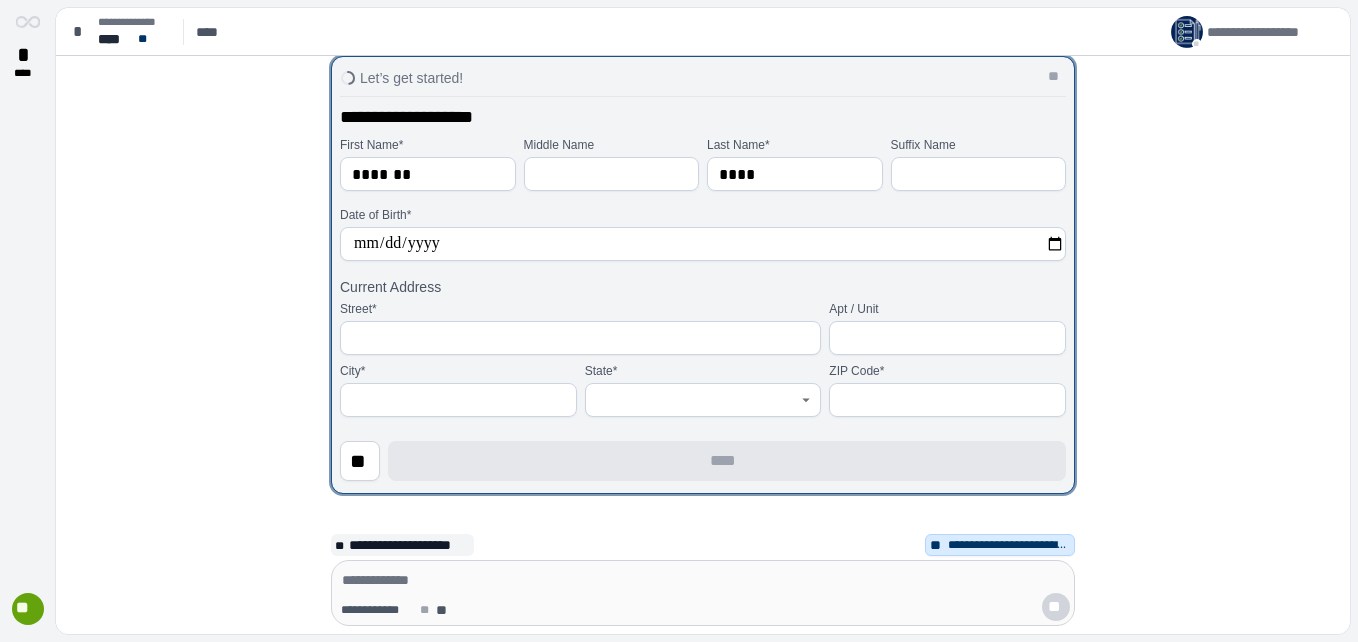 type on "**********" 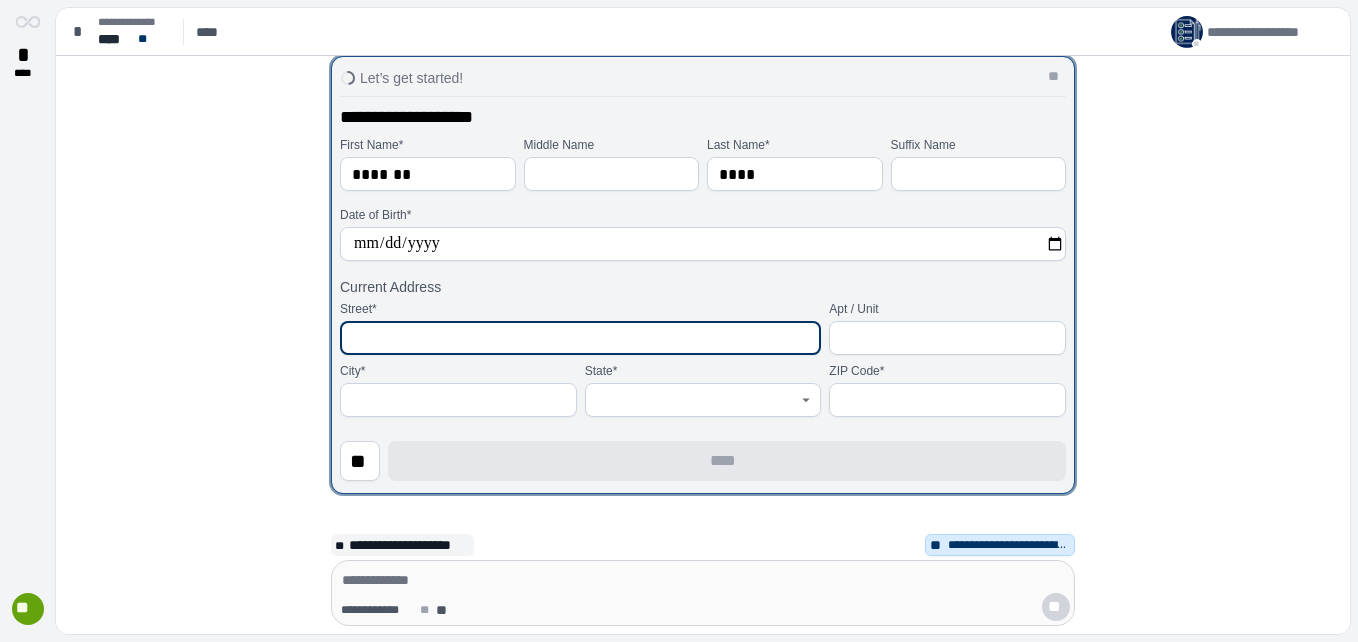 click at bounding box center (580, 338) 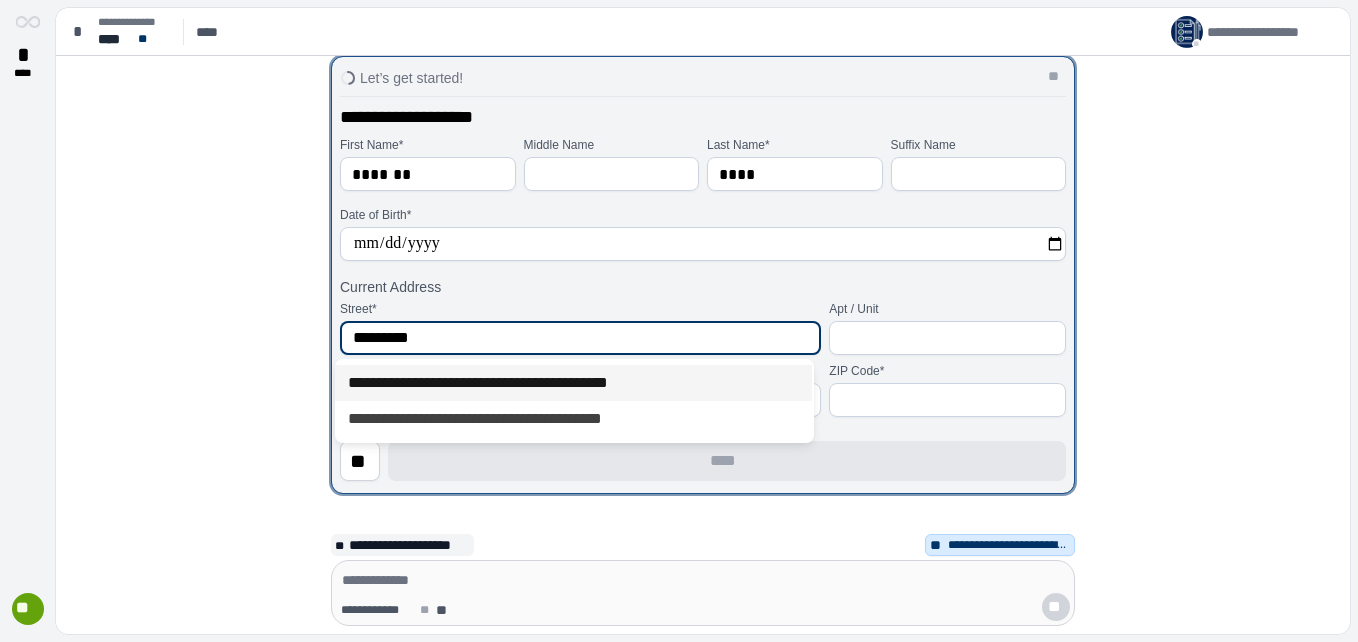 click on "**********" at bounding box center (573, 383) 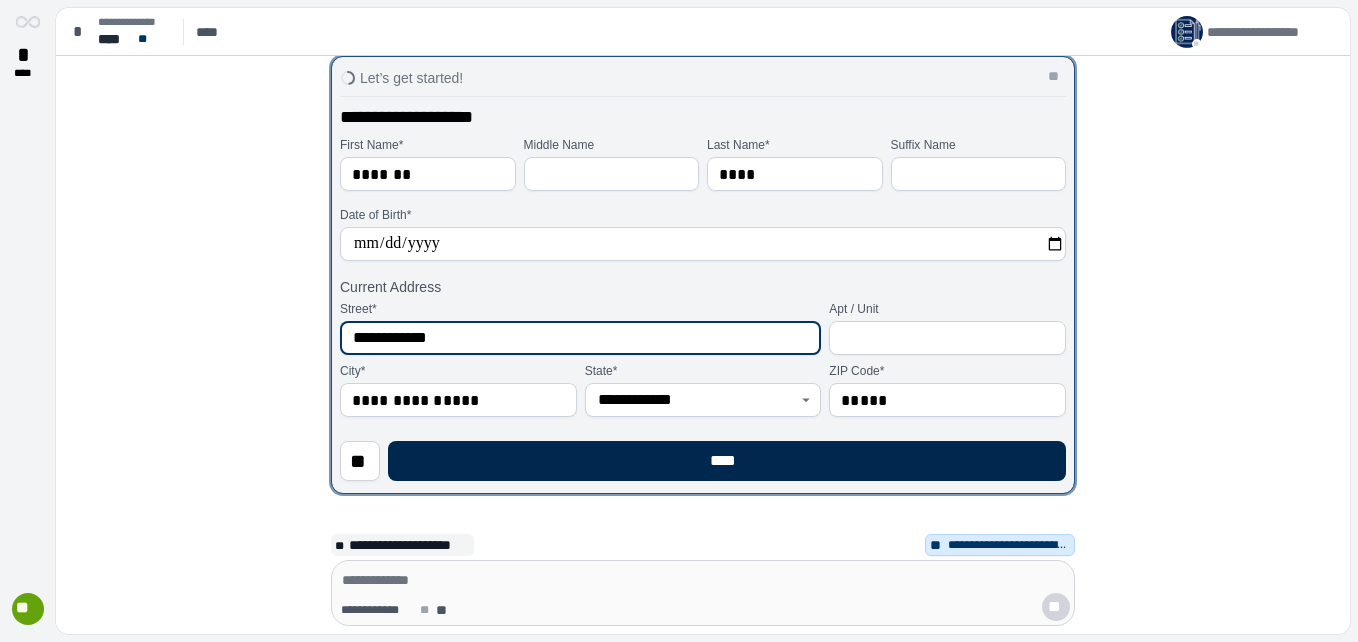 type on "**********" 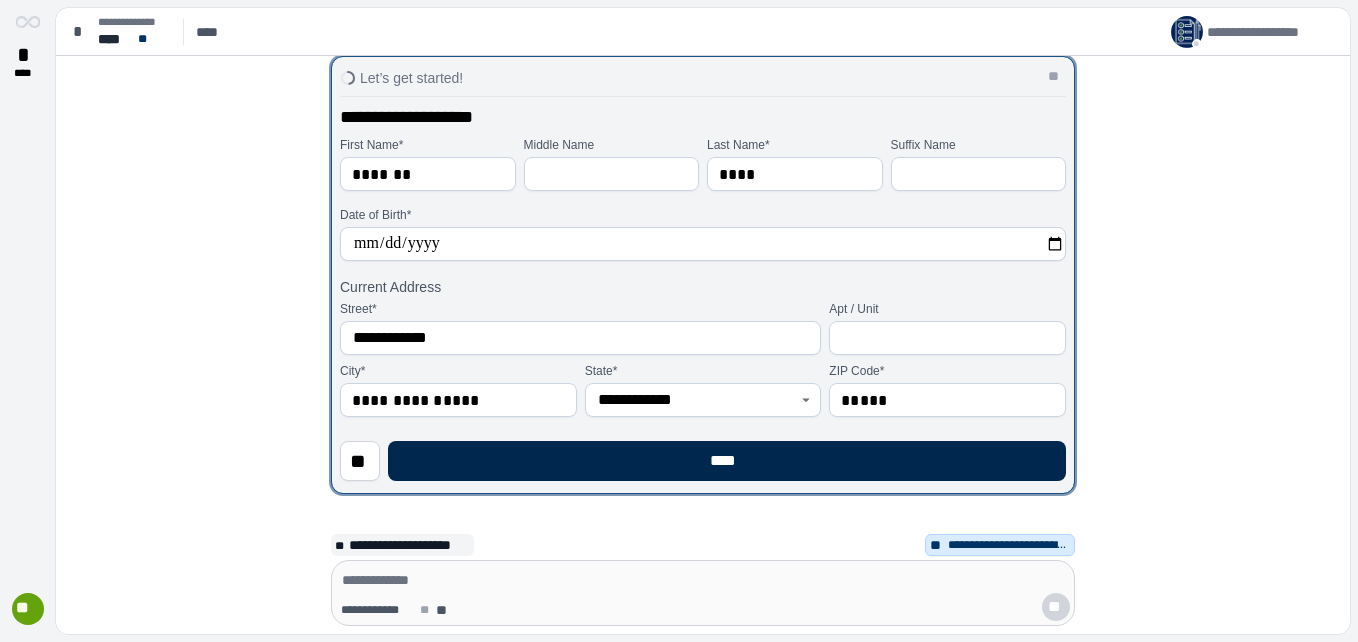click on "****" at bounding box center [727, 461] 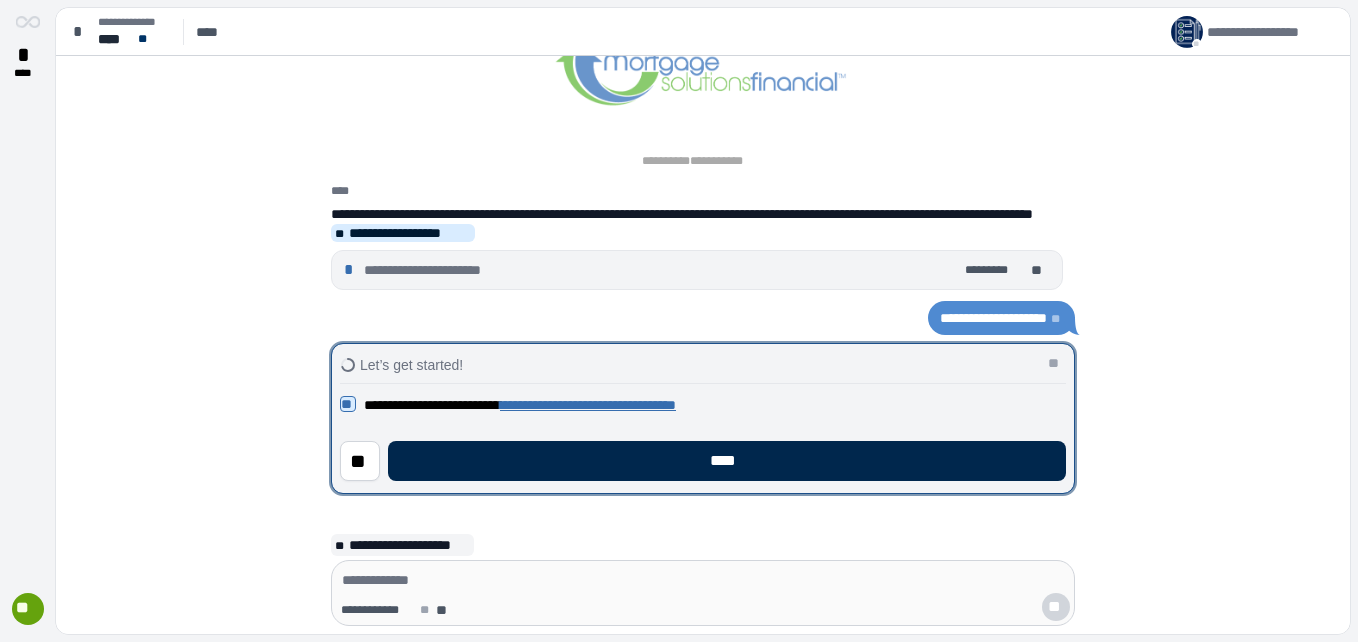 click on "****" at bounding box center (727, 461) 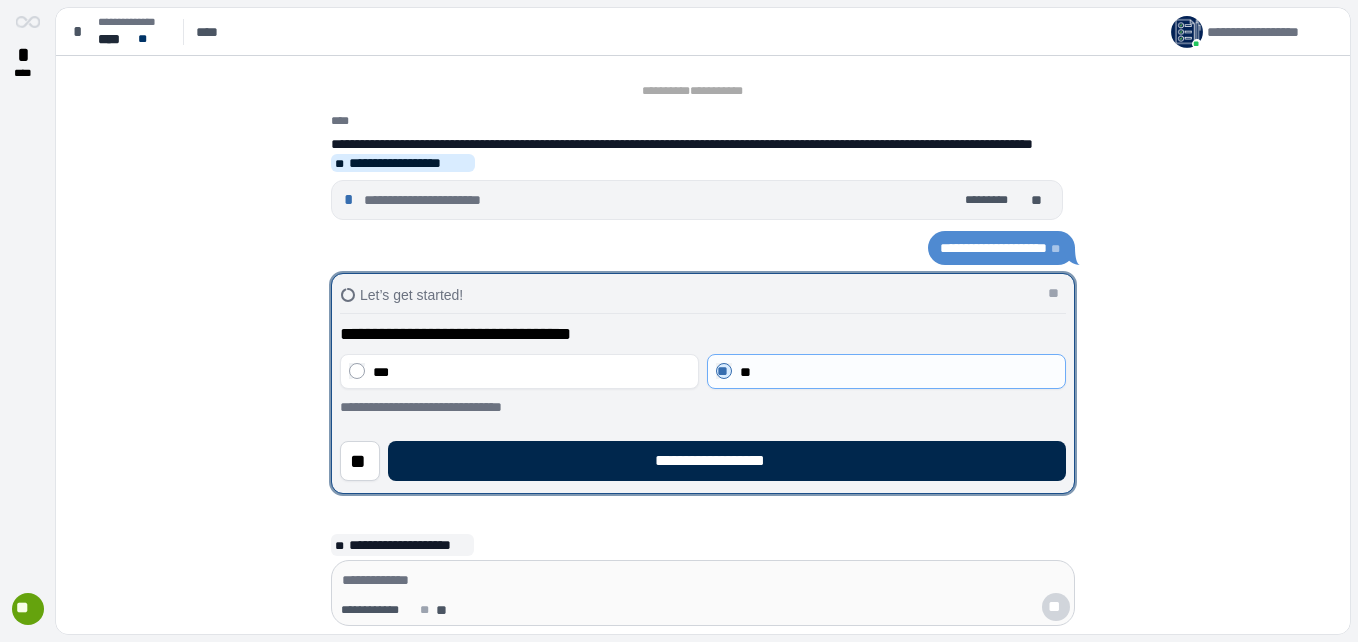click on "**********" at bounding box center [727, 461] 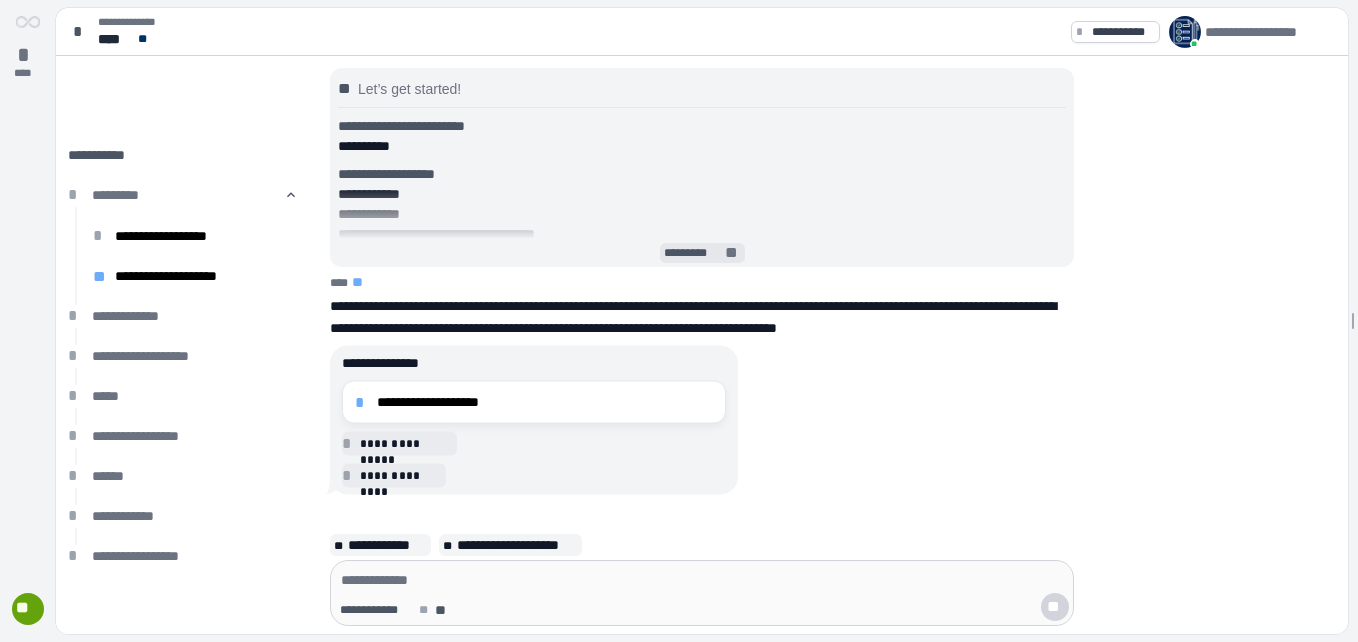 click on "**" at bounding box center (733, 254) 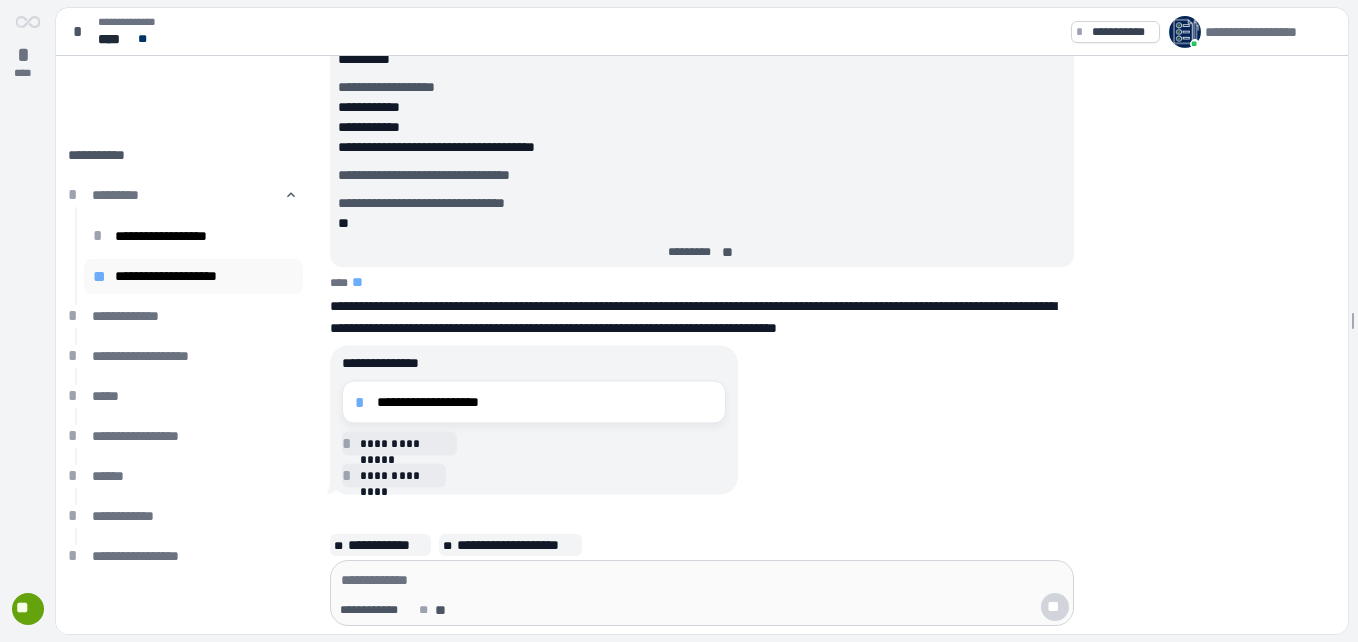click on "**********" at bounding box center (204, 276) 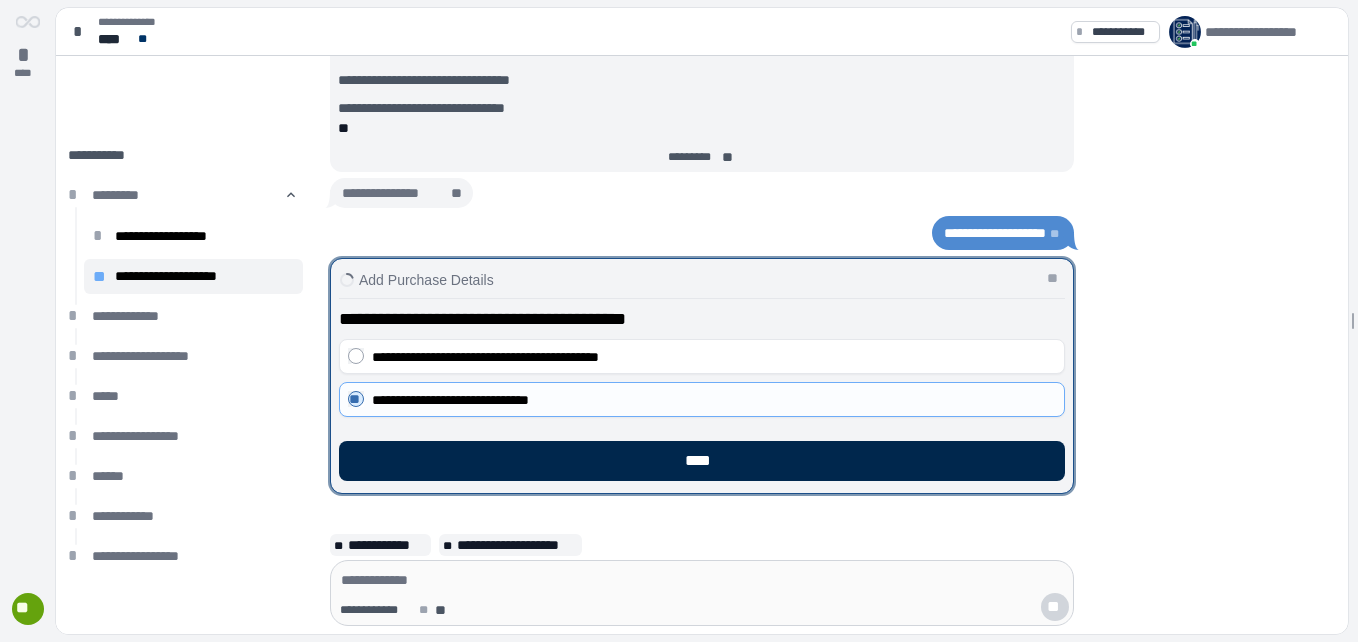 click on "****" at bounding box center (702, 461) 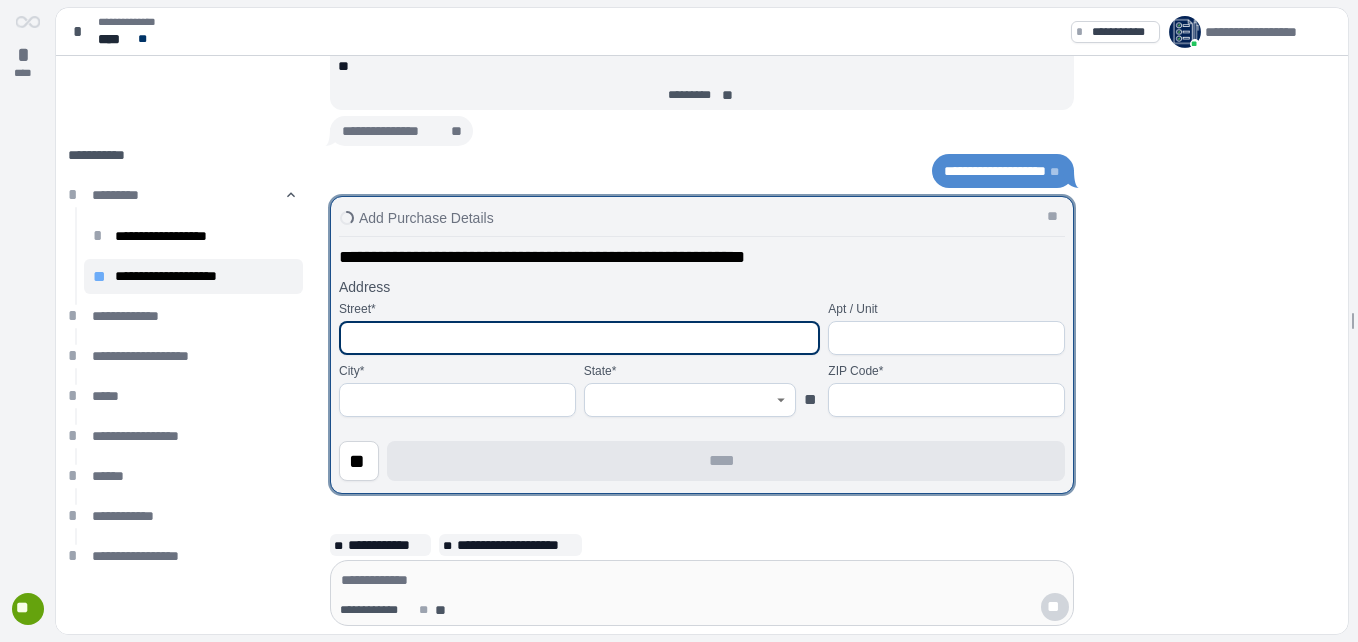 click at bounding box center [579, 338] 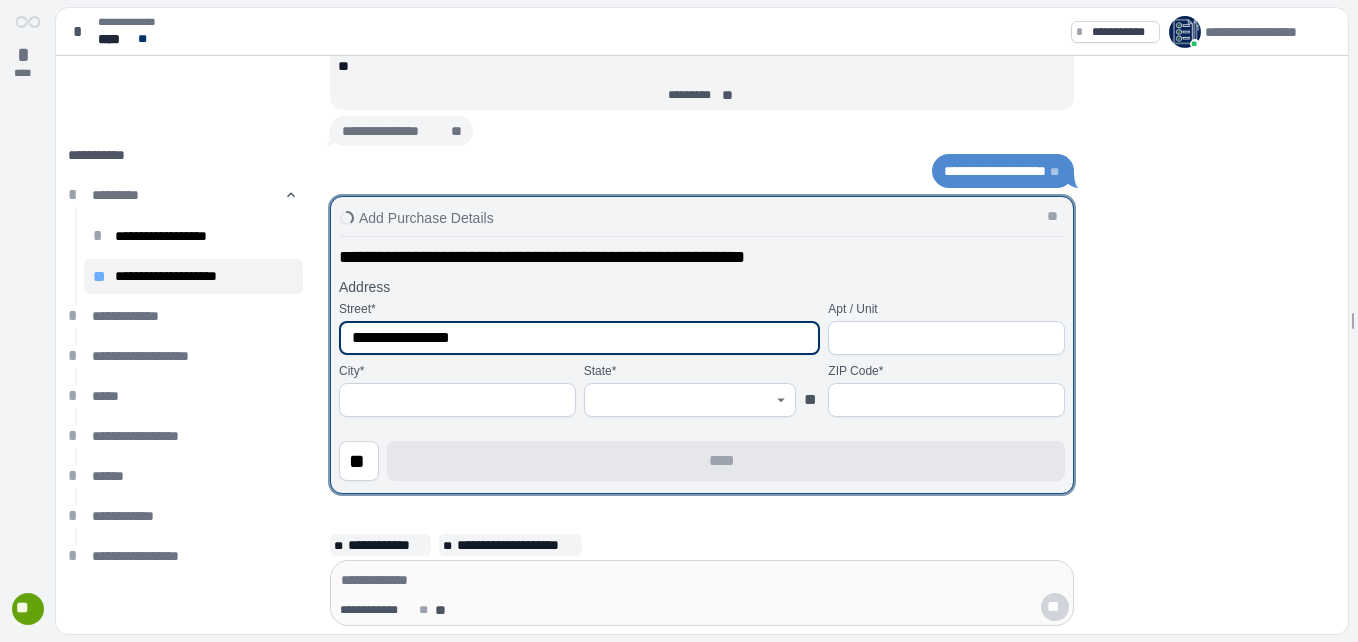 type on "**********" 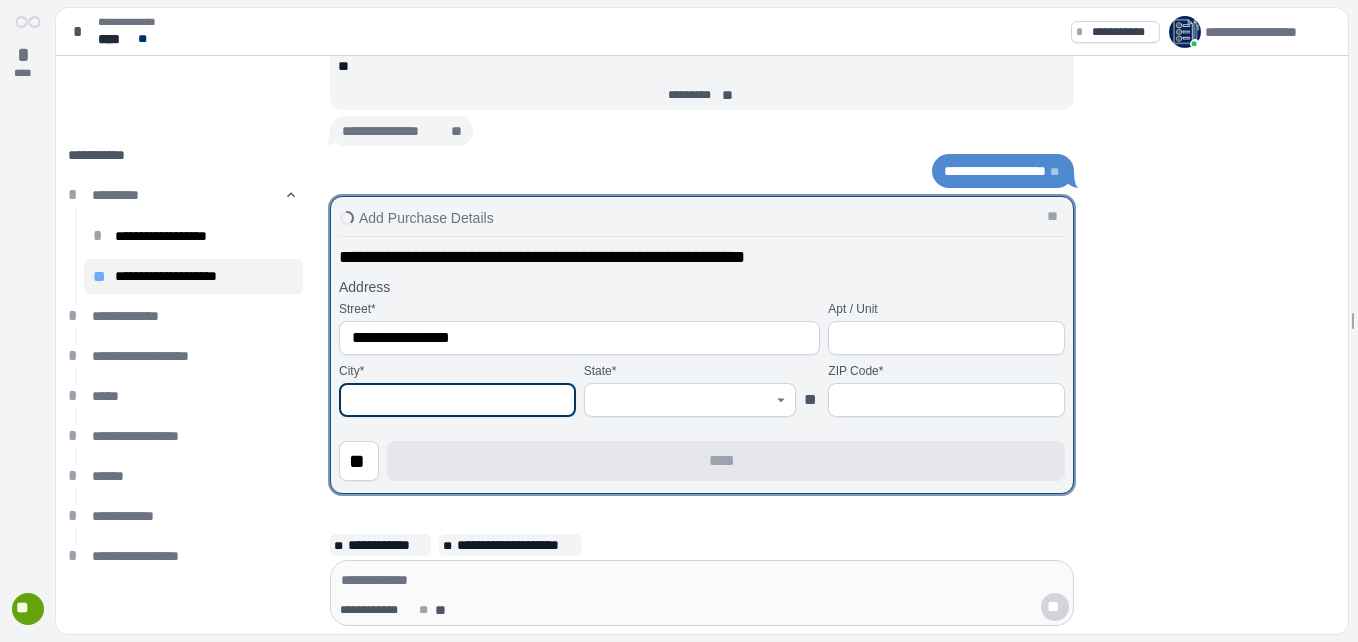 click at bounding box center [457, 400] 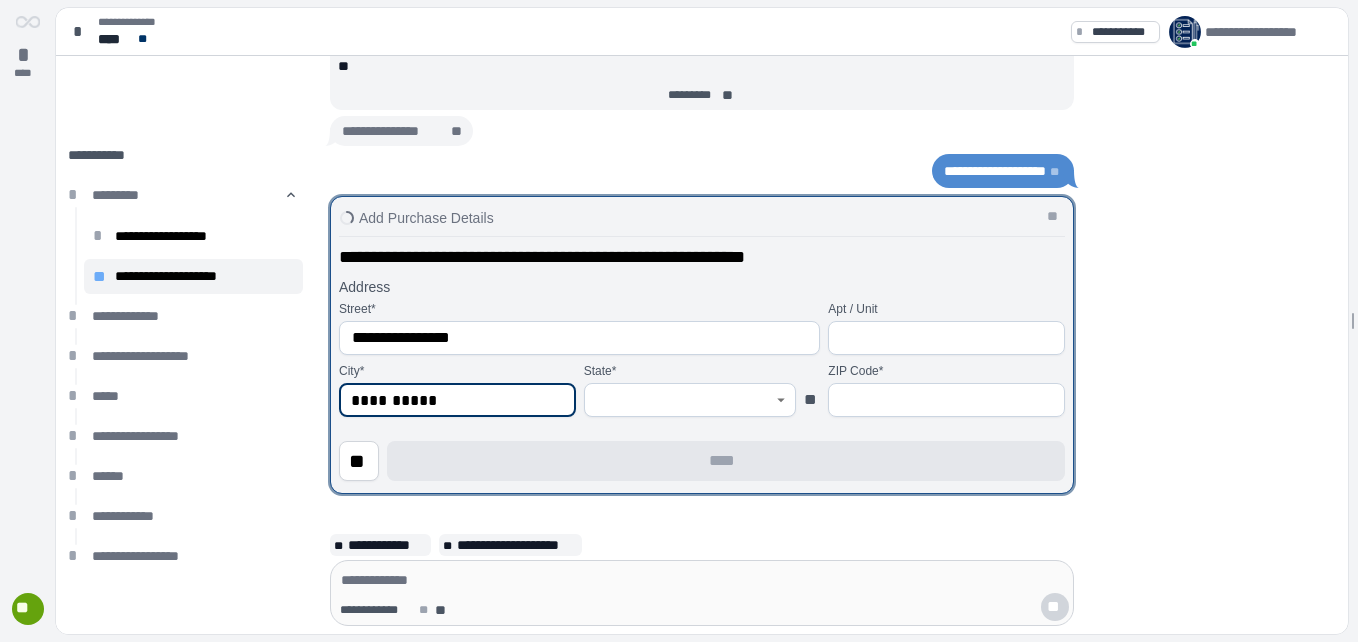 click 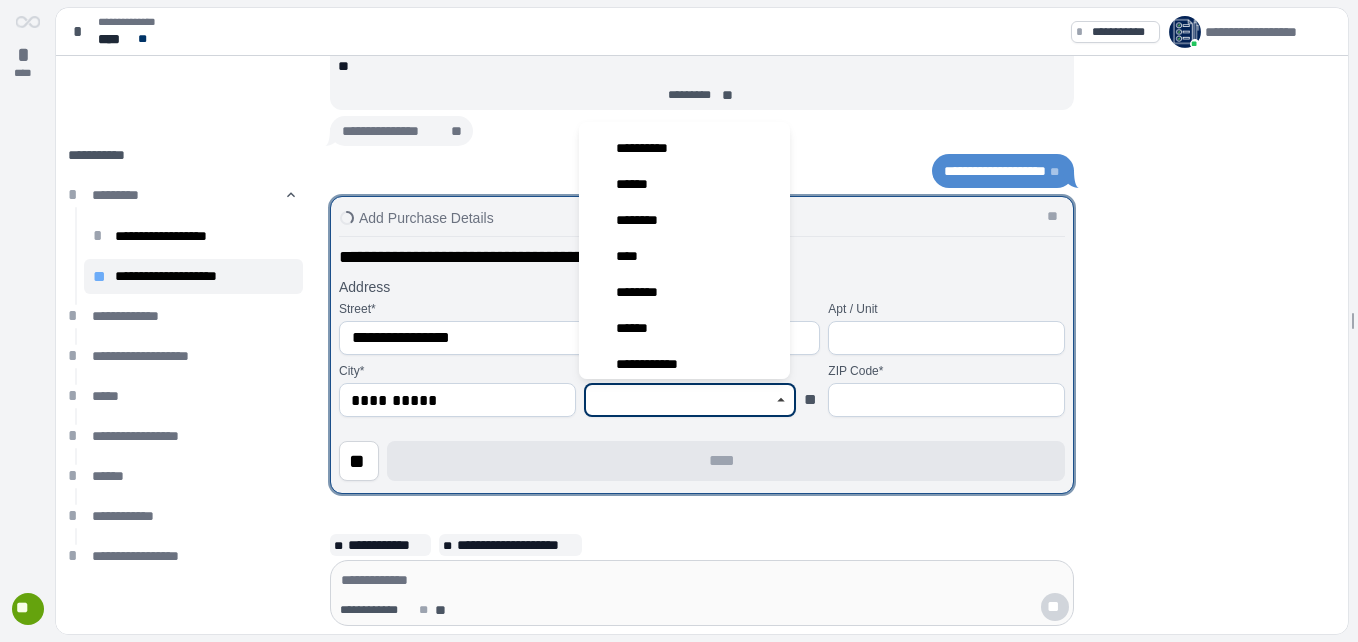 scroll, scrollTop: 1200, scrollLeft: 0, axis: vertical 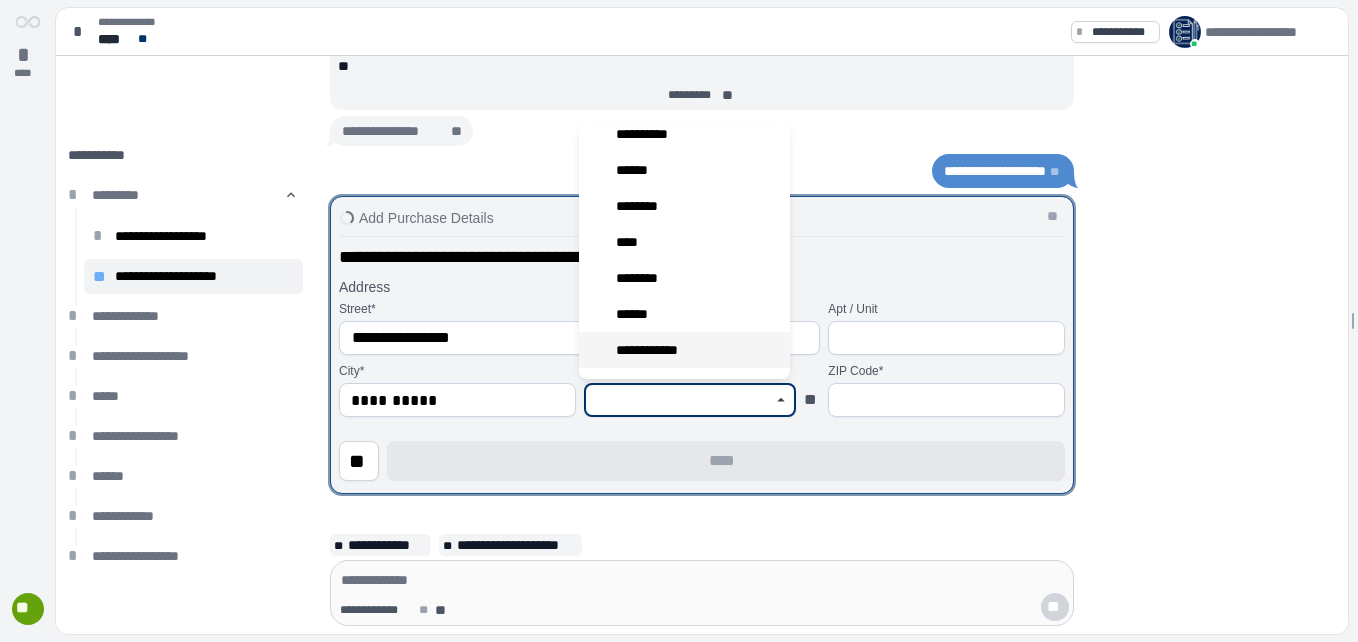 click on "**********" at bounding box center [655, 350] 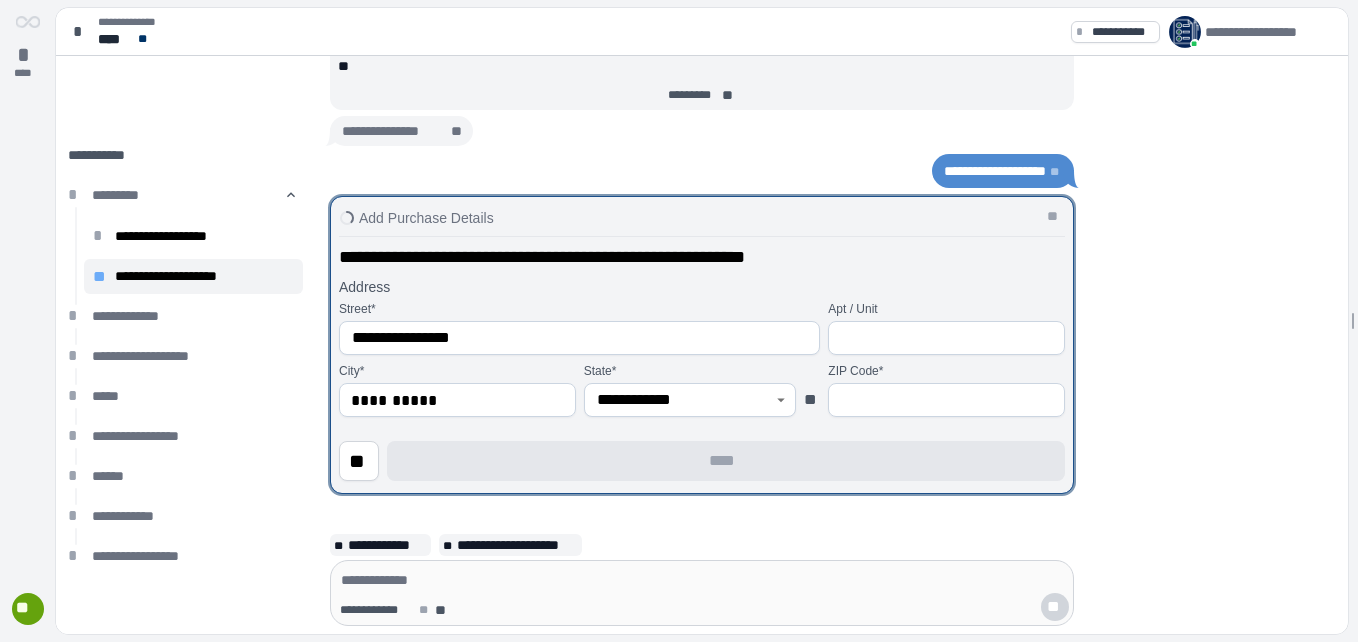 click at bounding box center [946, 400] 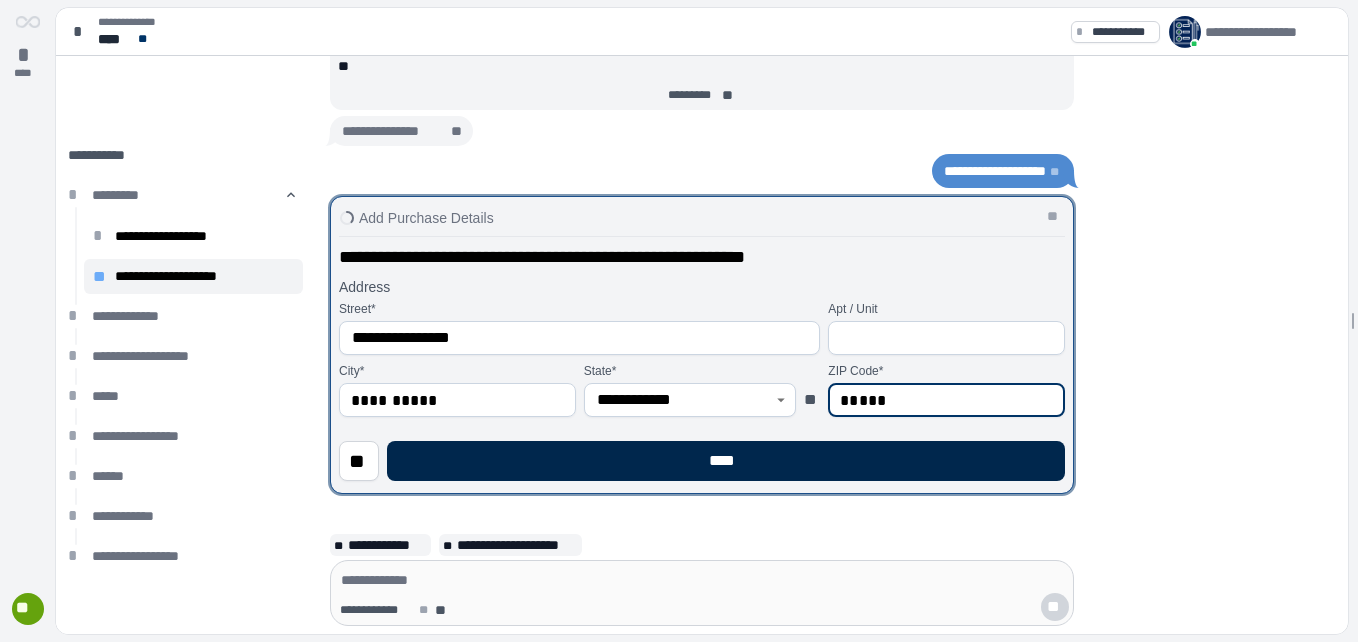 type on "*****" 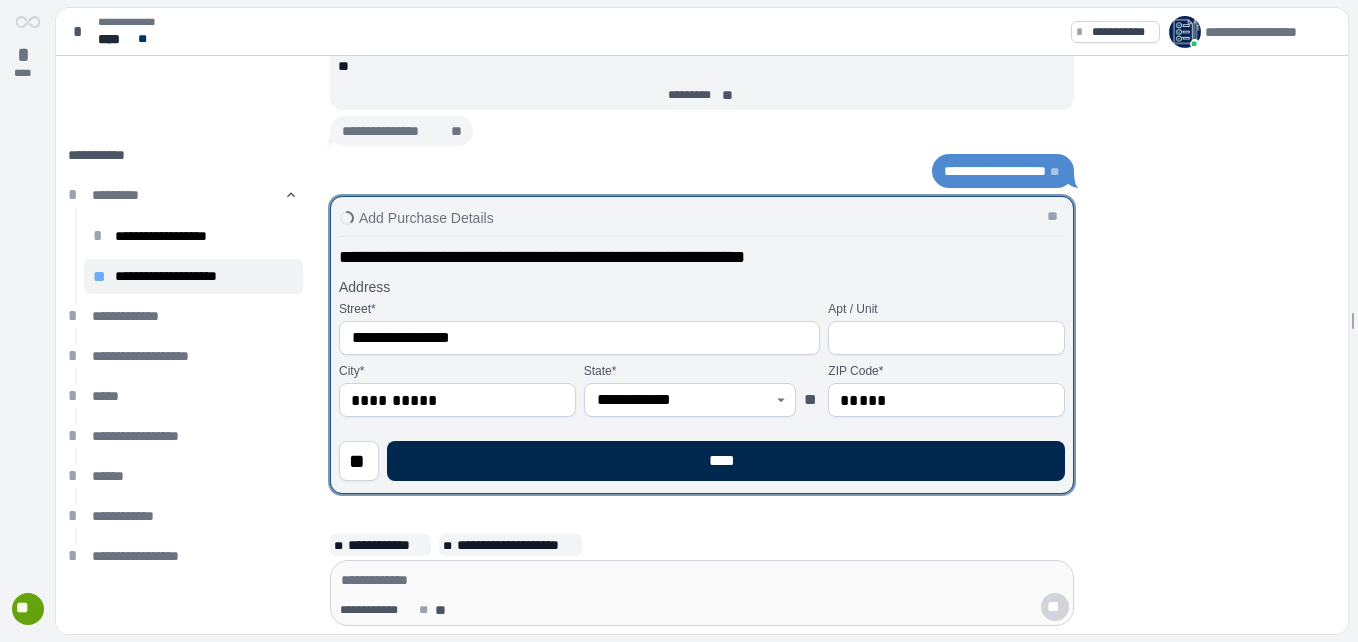 click on "****" at bounding box center (726, 461) 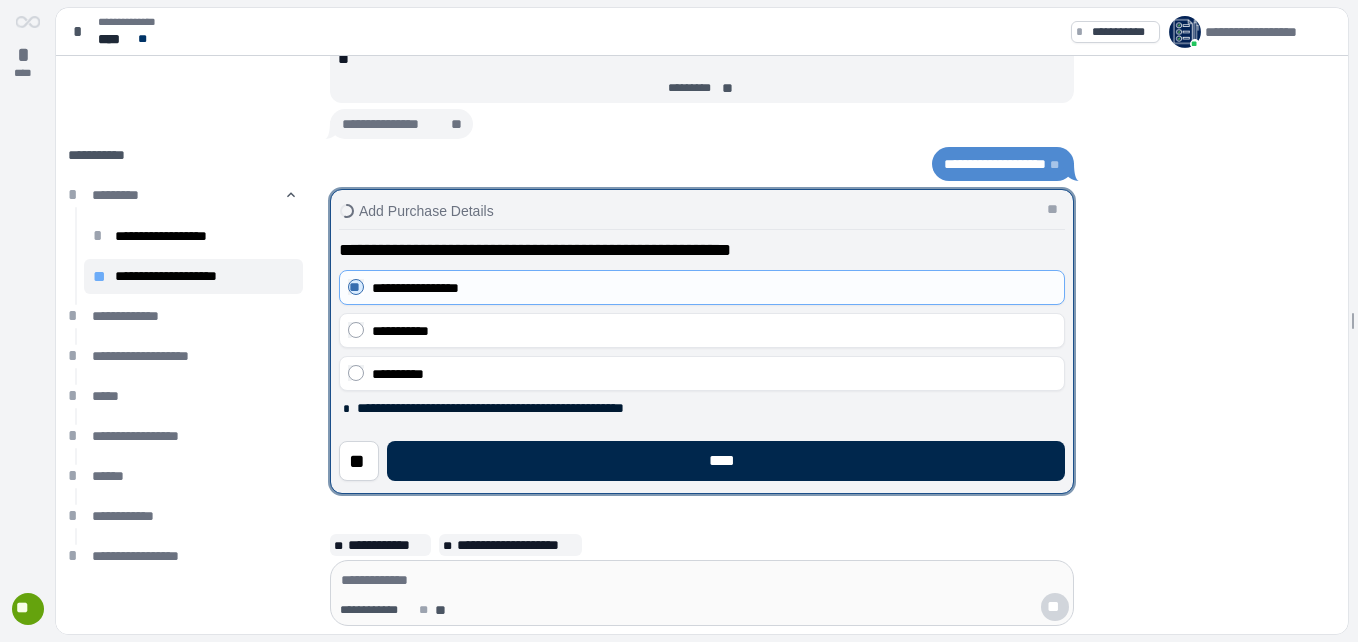 click on "****" at bounding box center [726, 461] 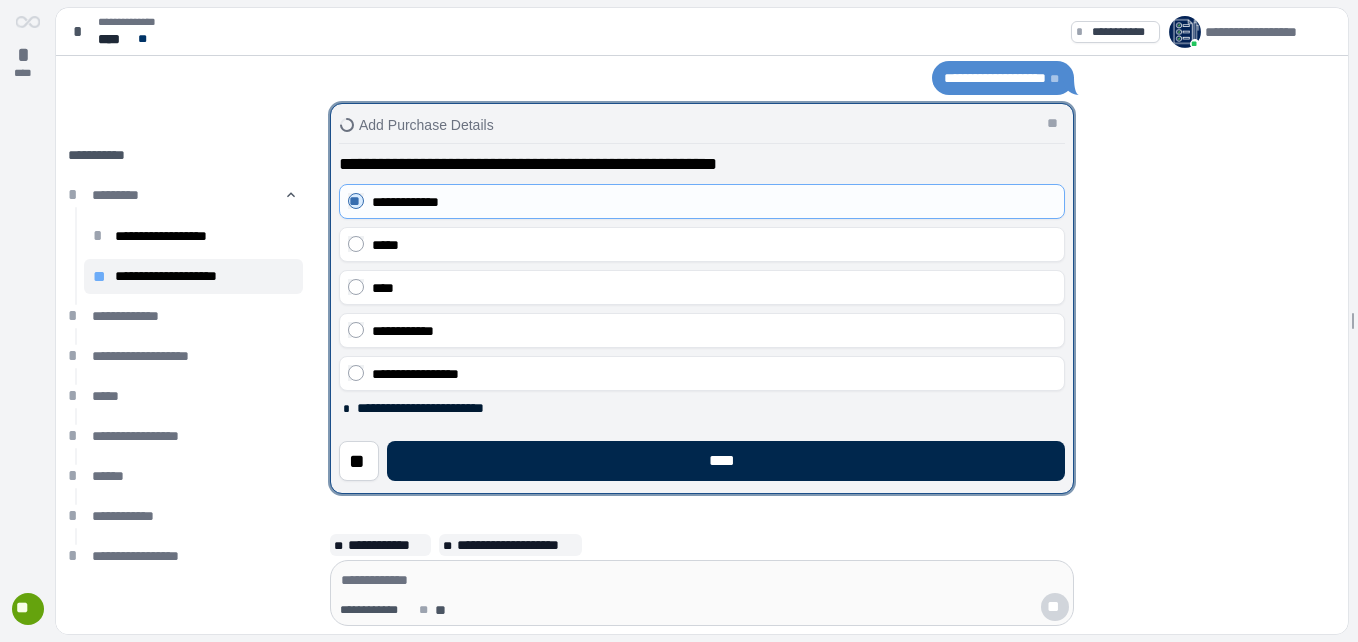click on "****" at bounding box center (726, 461) 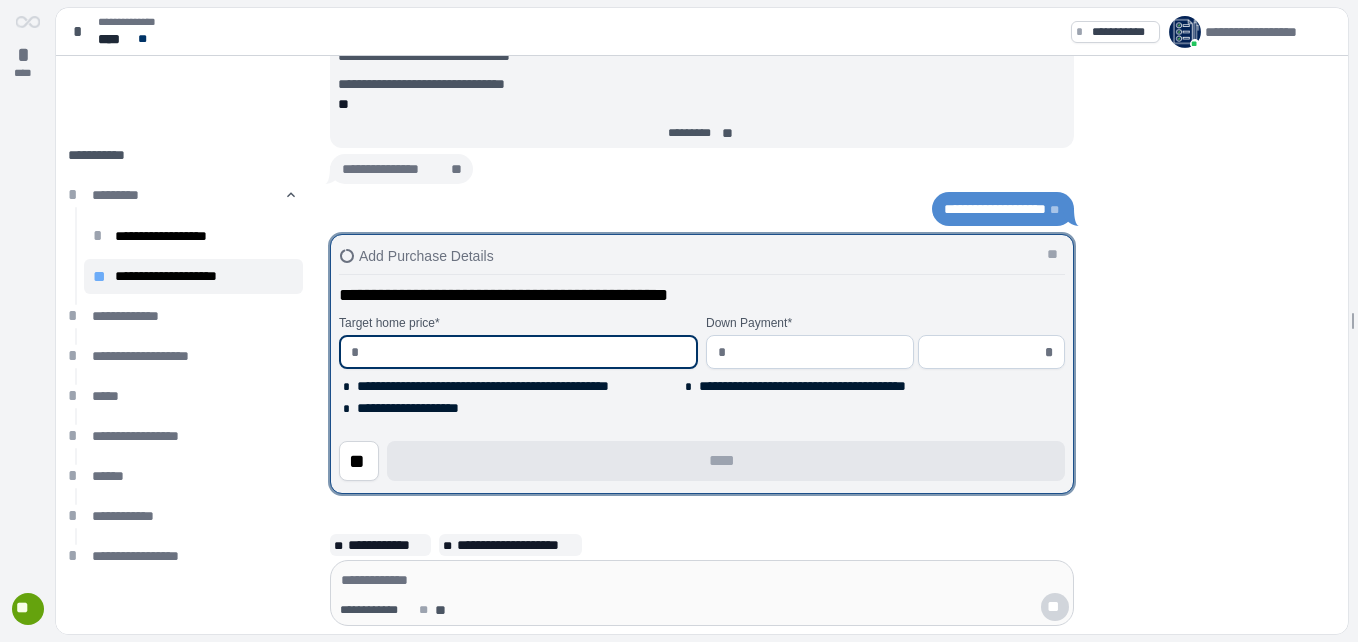 click at bounding box center [526, 352] 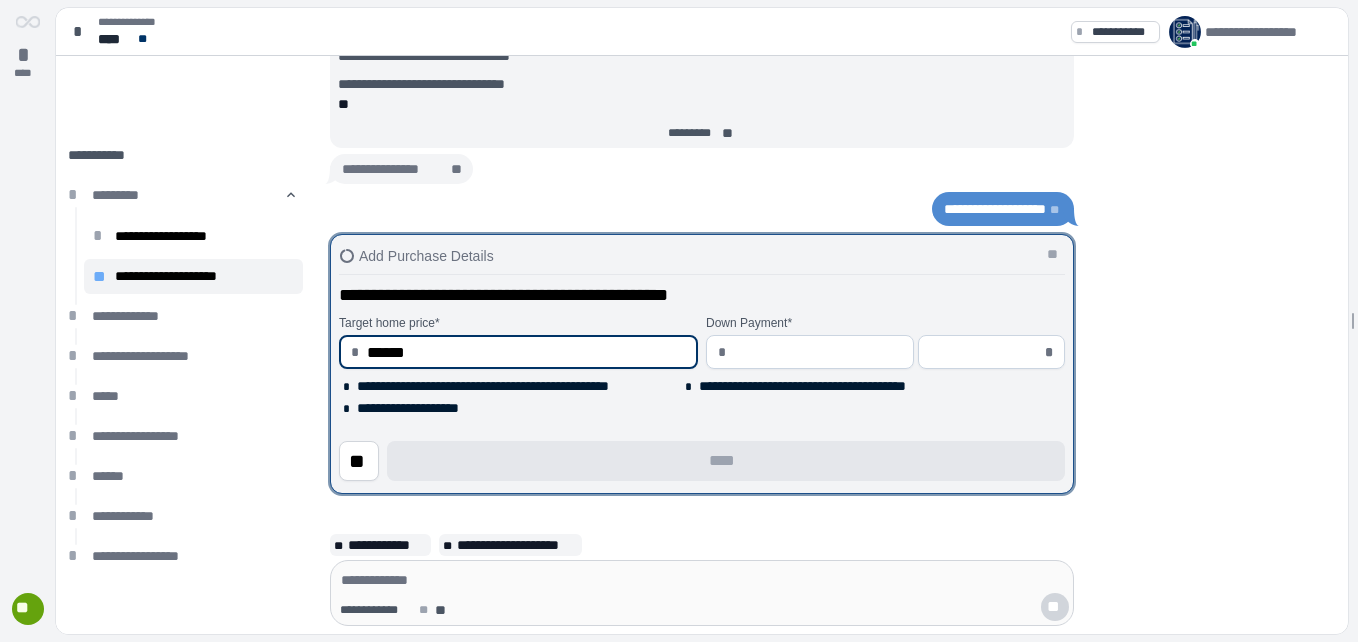 type on "******" 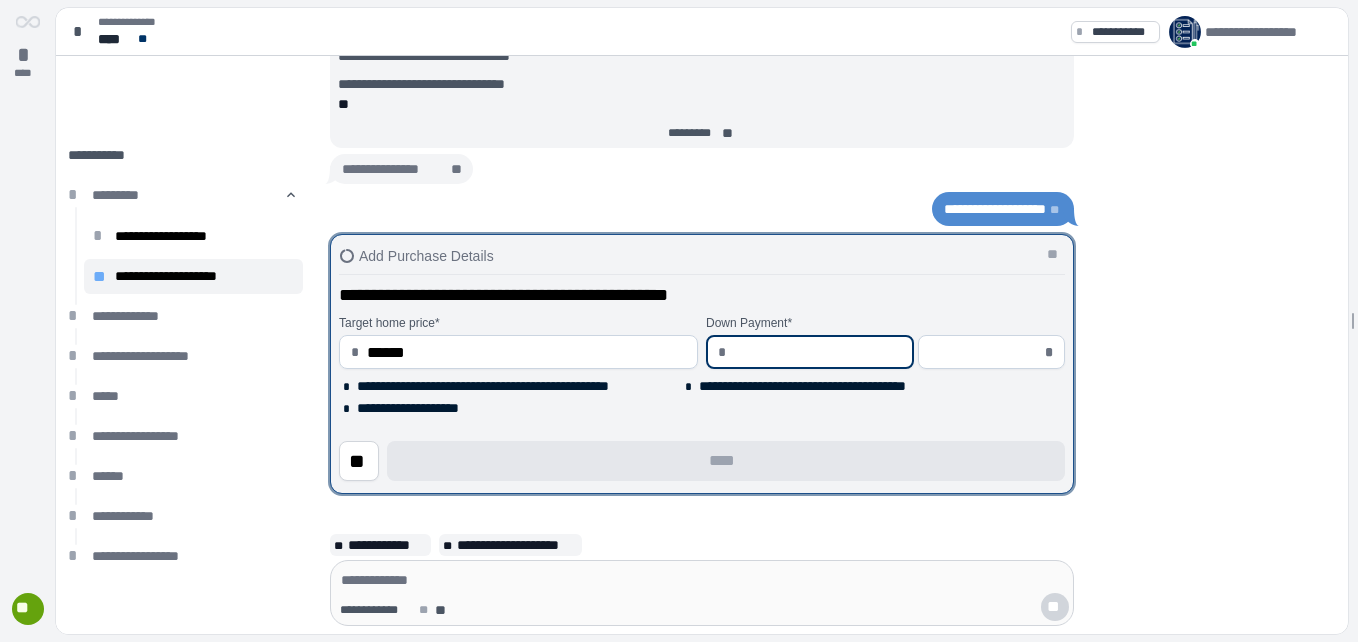 type on "*" 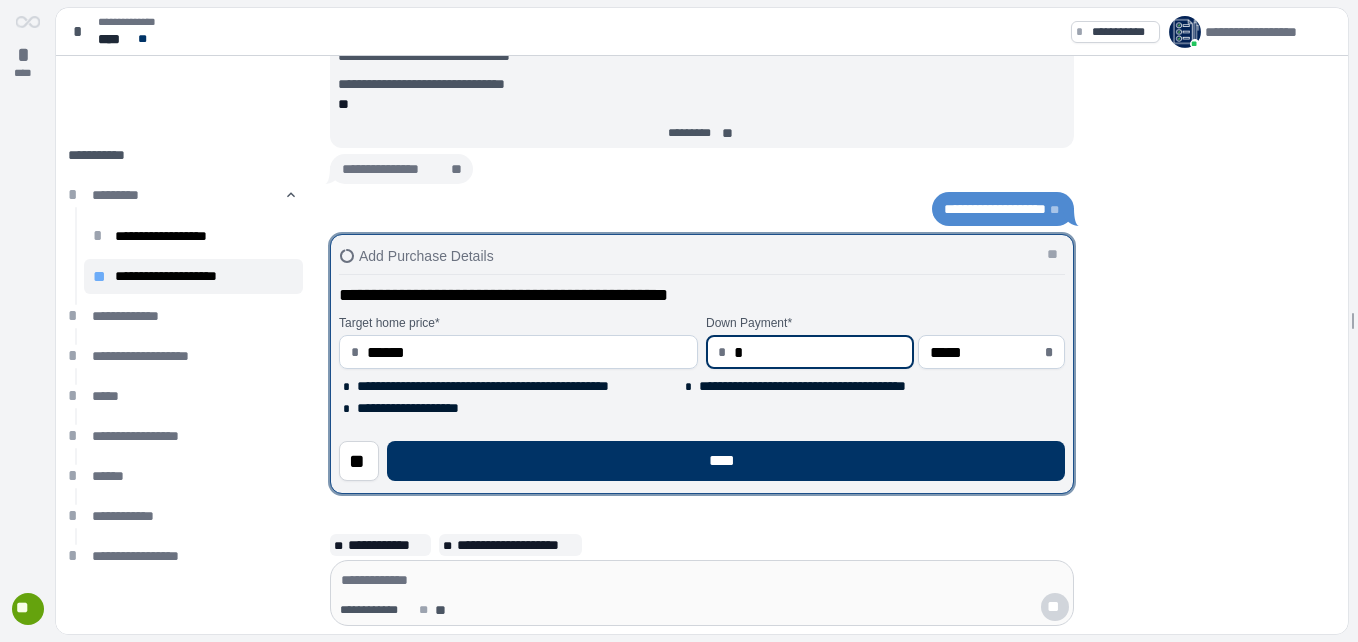 type on "**" 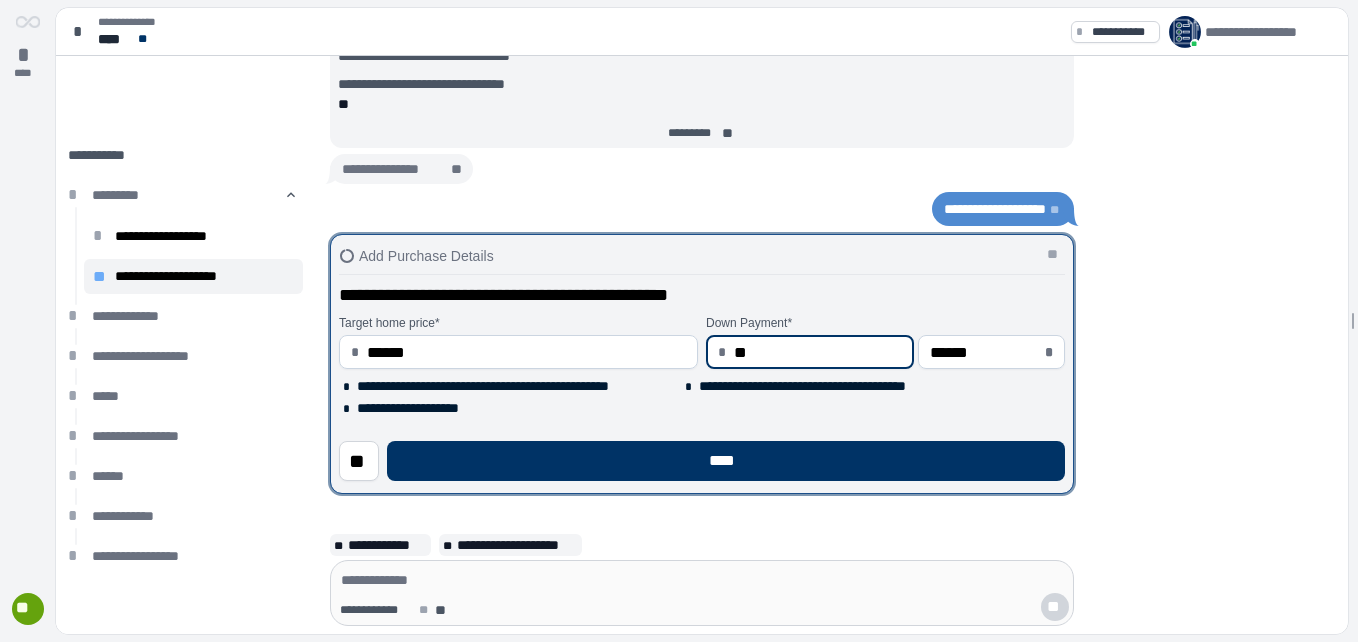 type on "***" 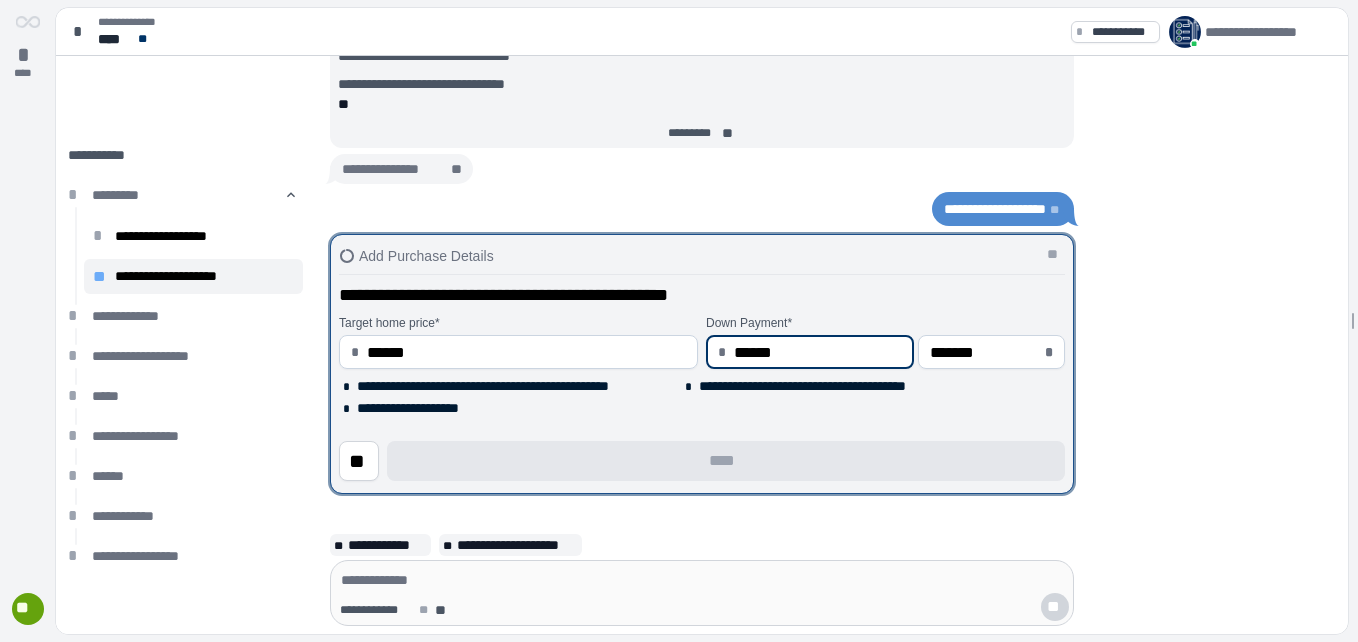 click on "******" at bounding box center [818, 352] 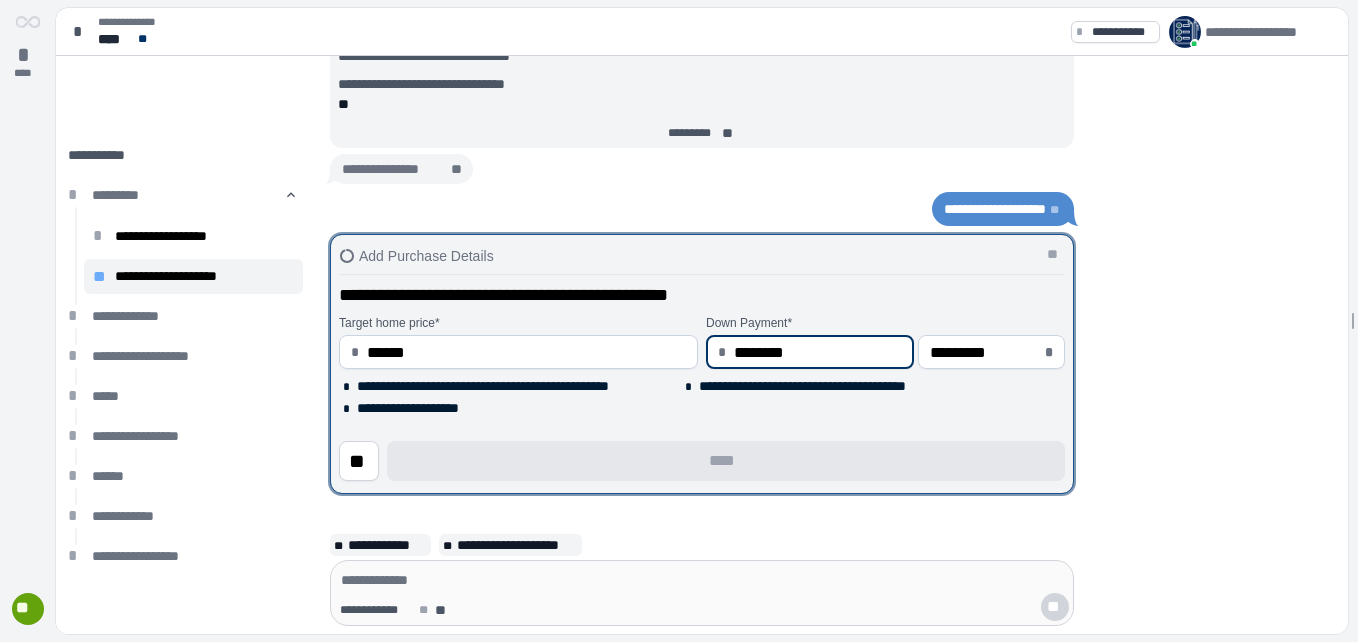 type on "********" 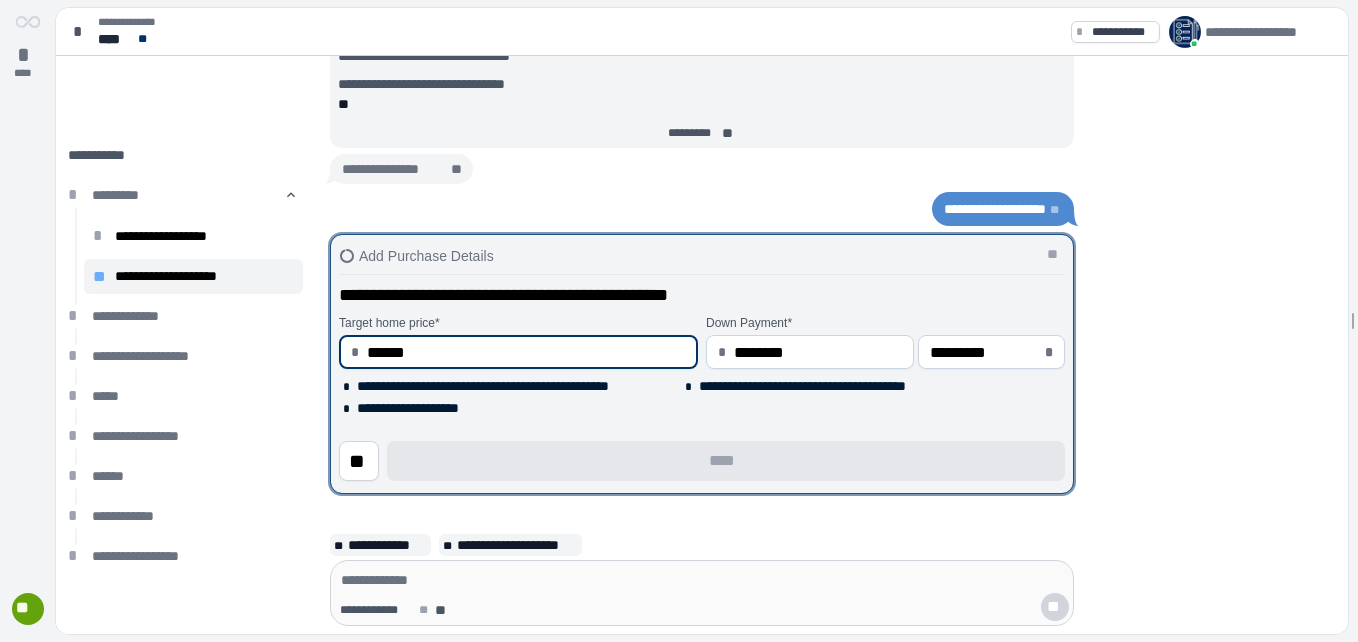 click on "******" at bounding box center (526, 352) 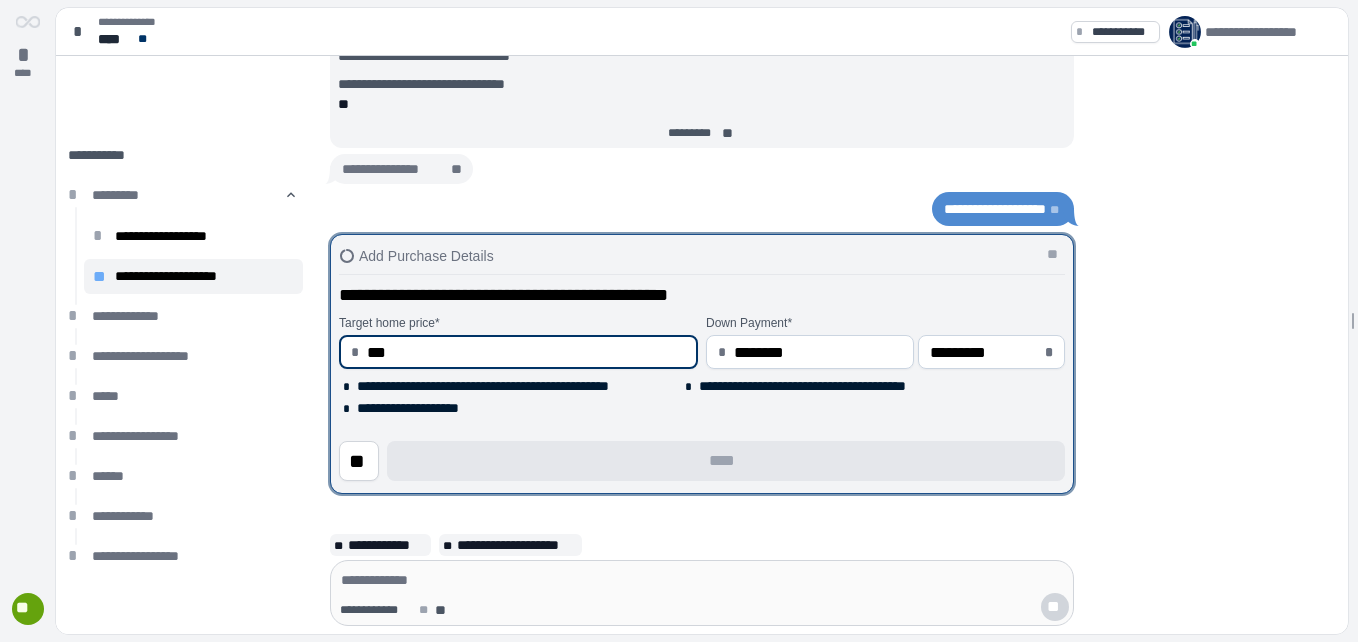 type on "*****" 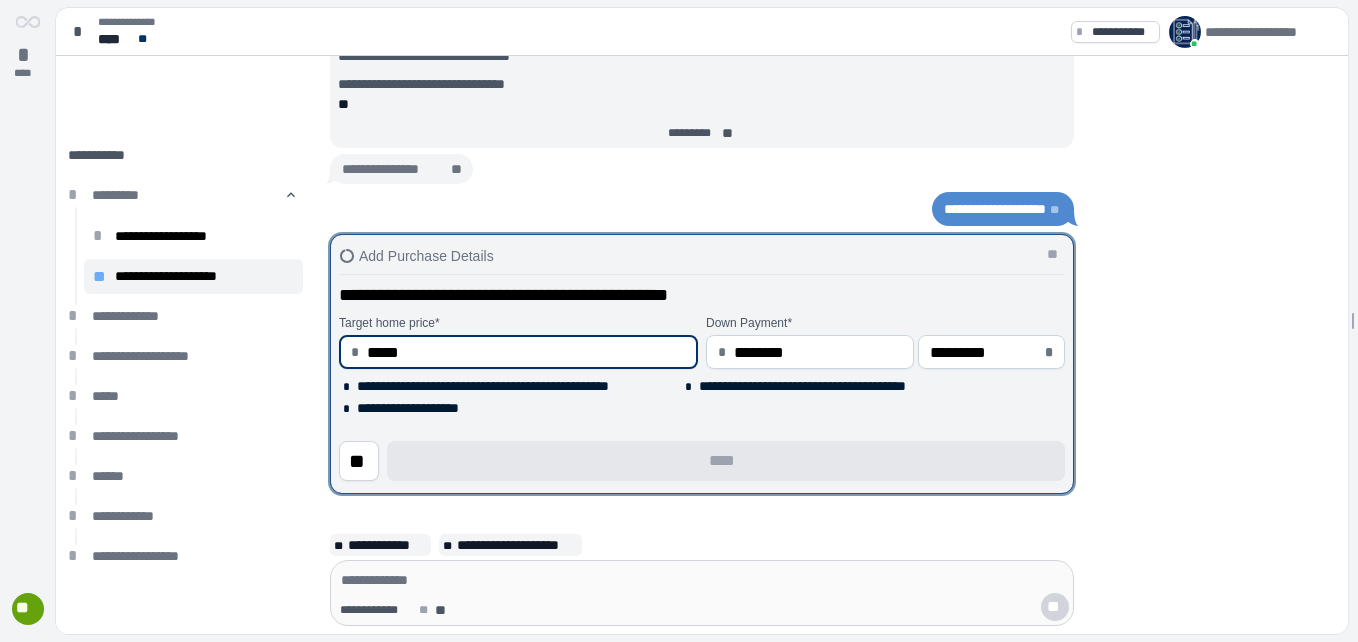 type on "*******" 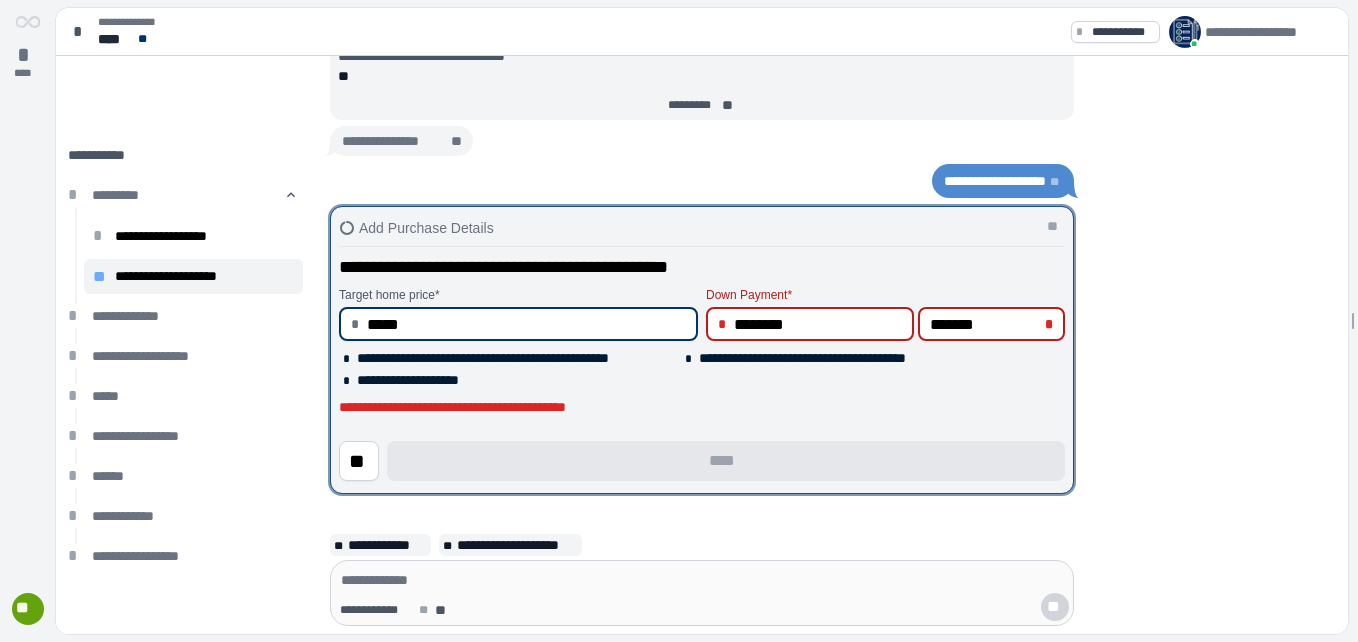 type on "******" 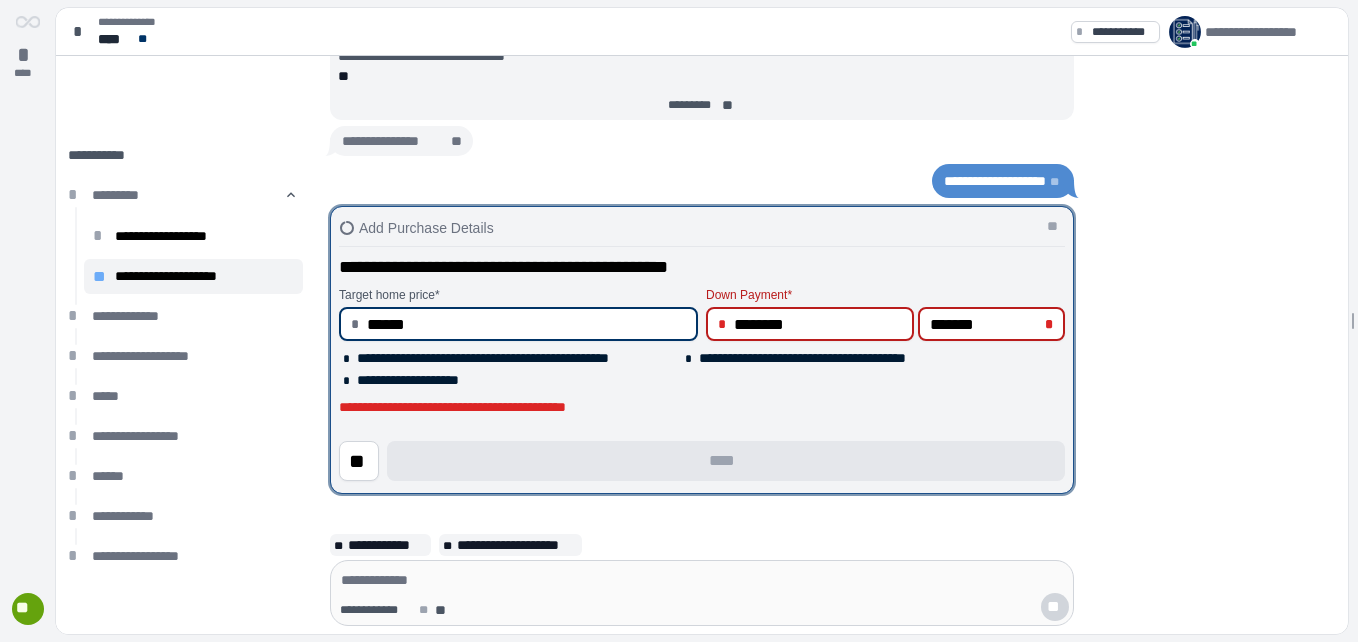 type on "******" 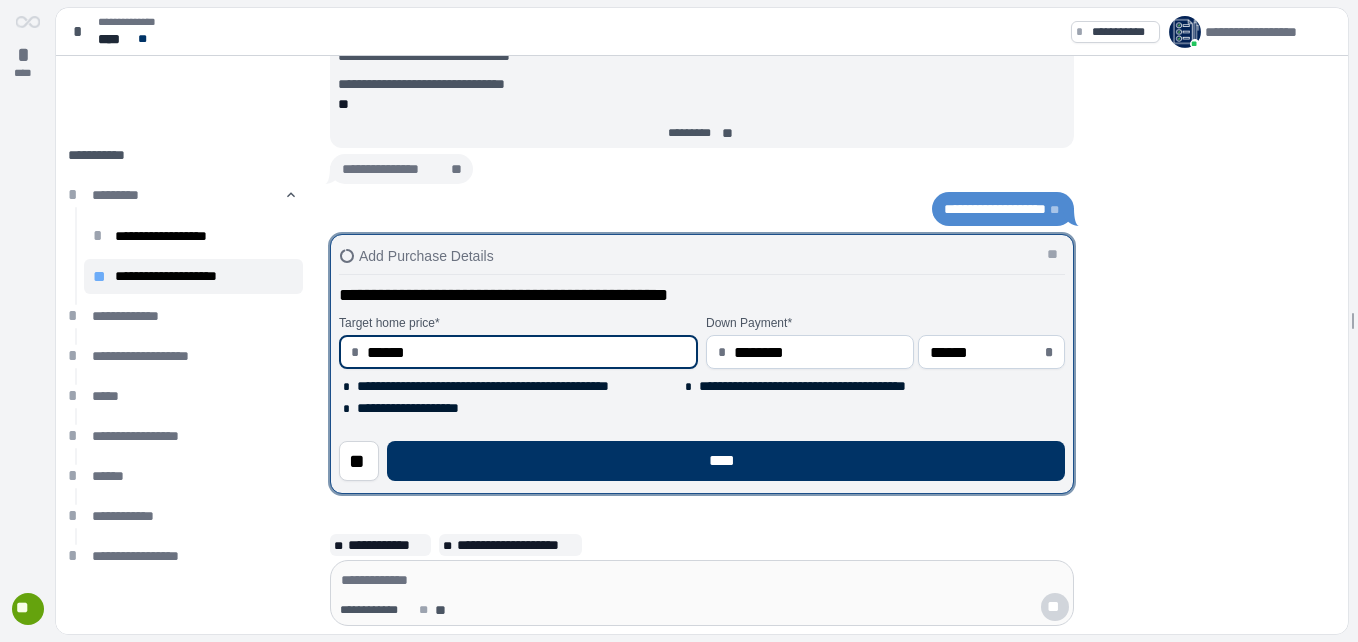 type on "*******" 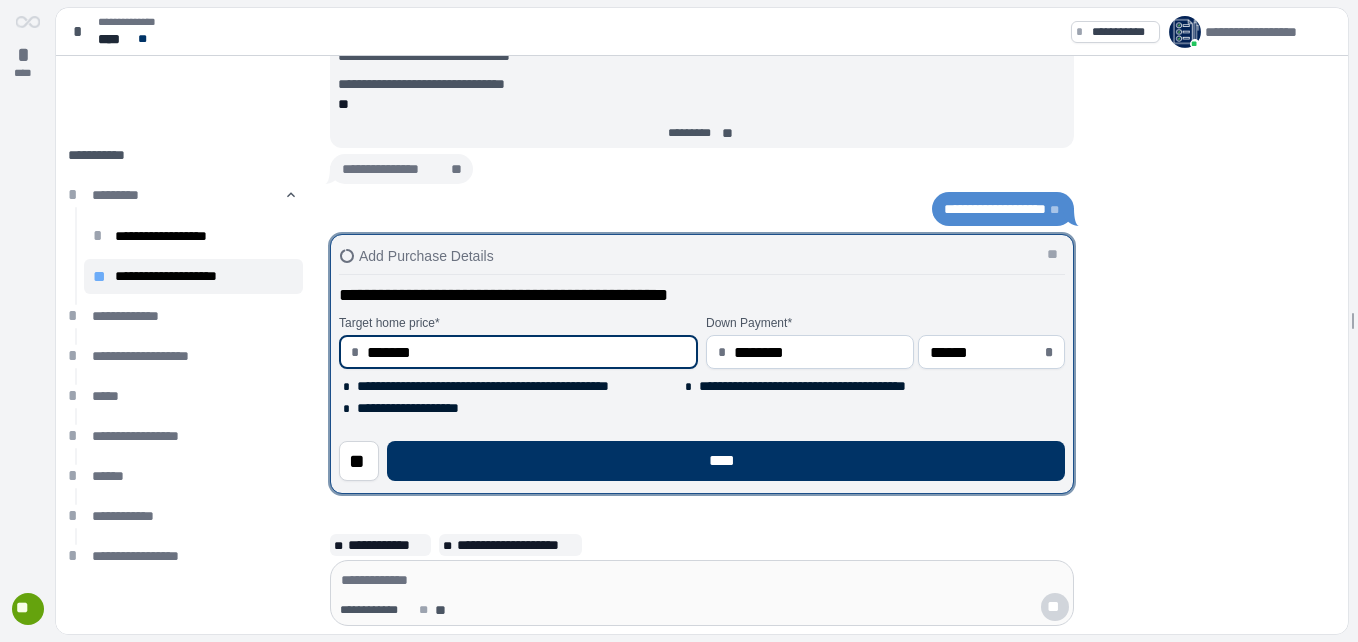 type on "*****" 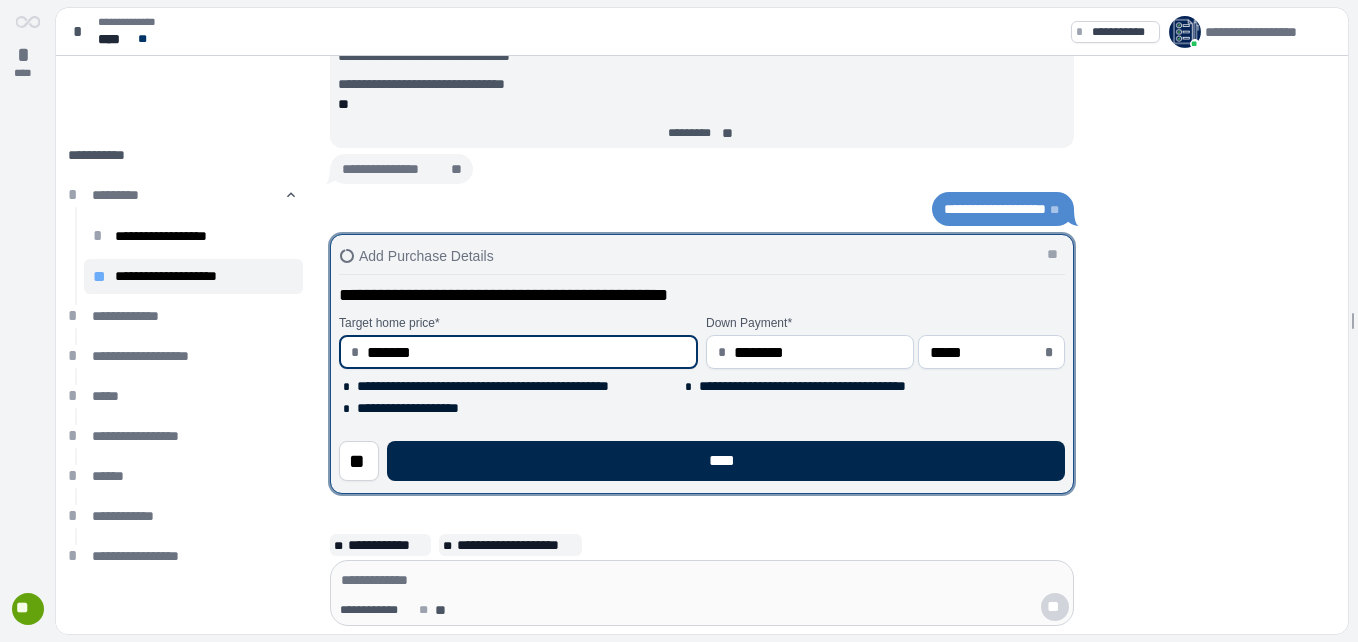 type on "**********" 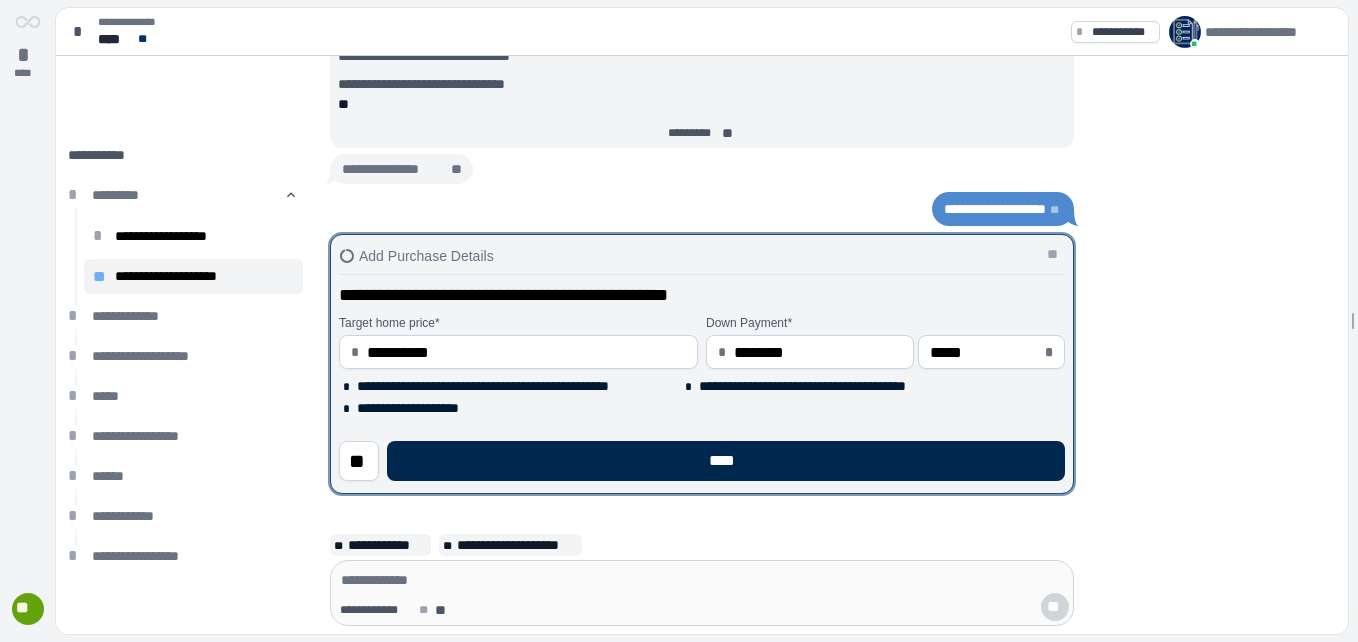 click on "****" at bounding box center (726, 461) 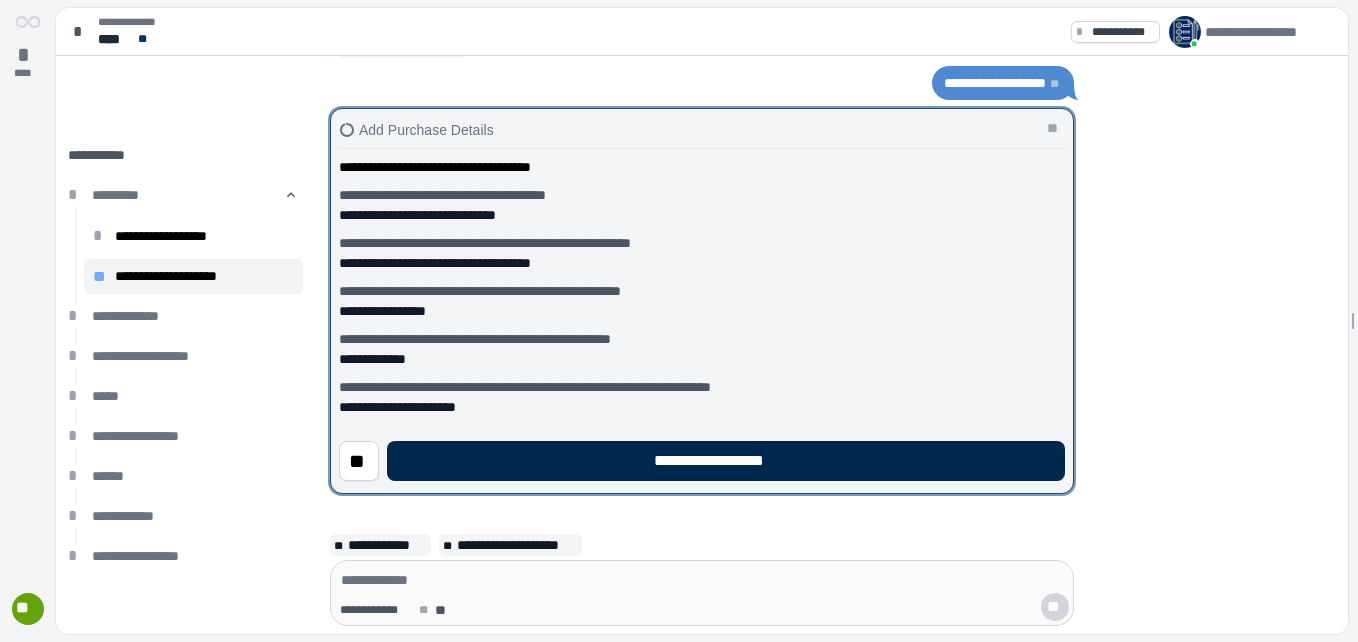 click on "**********" at bounding box center (726, 461) 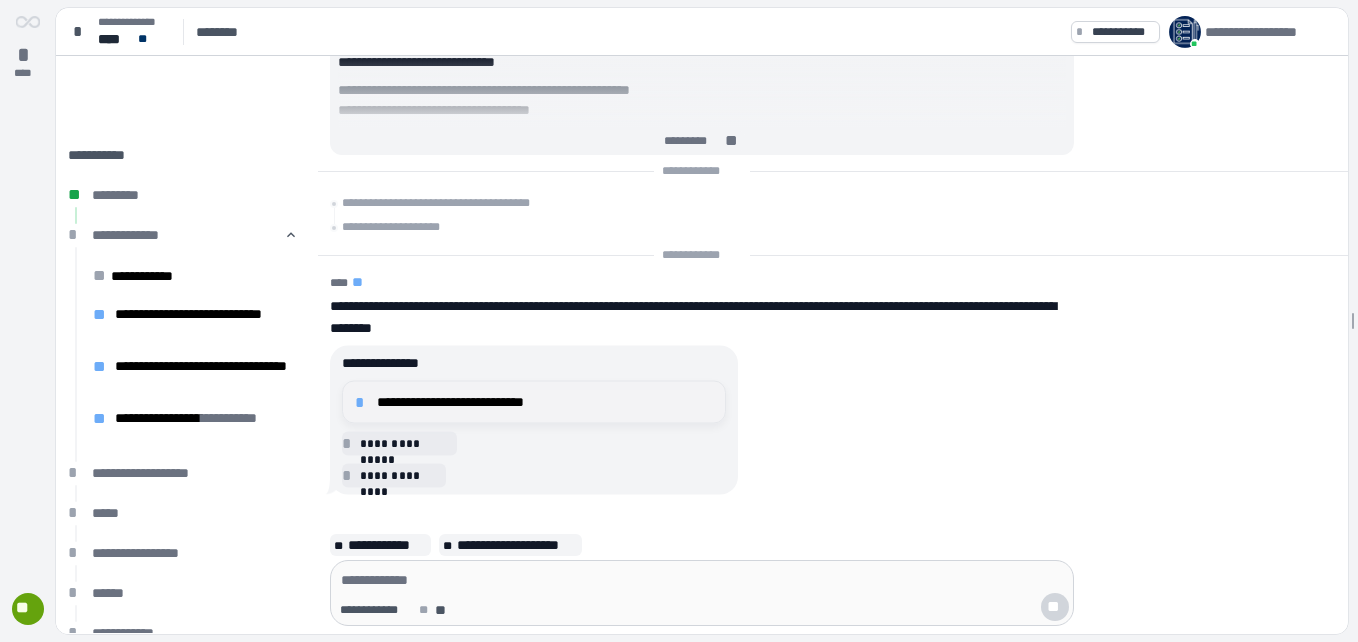 click on "*" at bounding box center [363, 402] 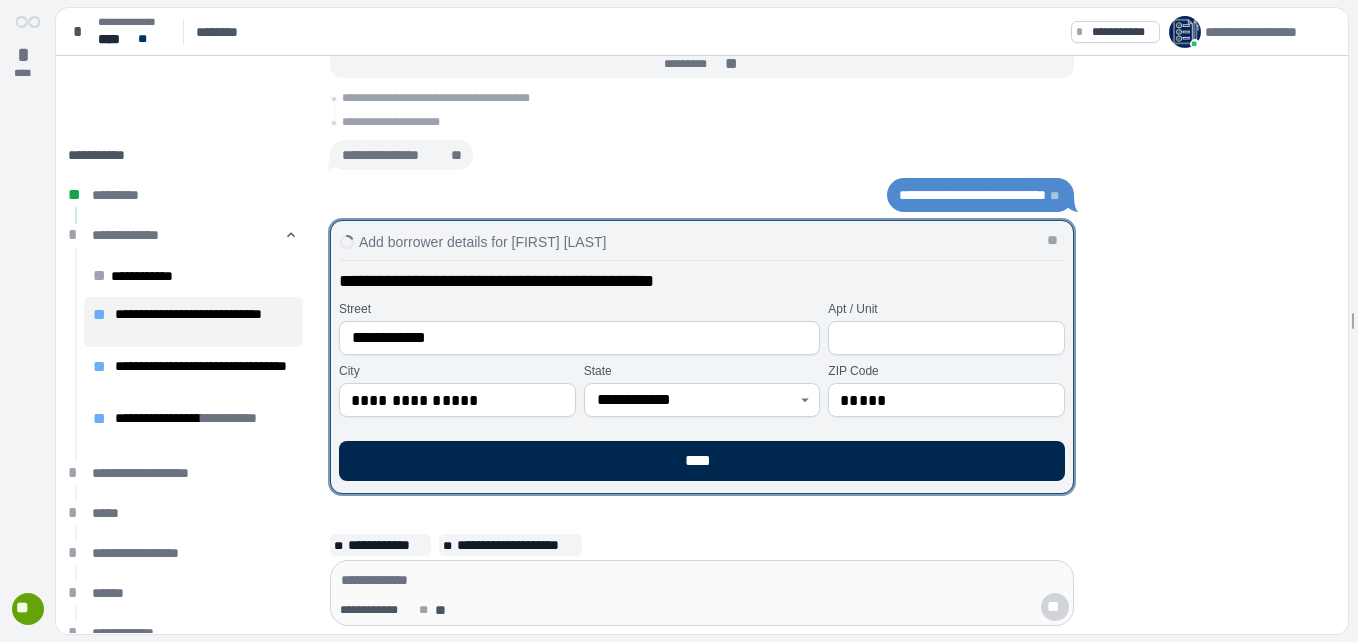 click on "****" at bounding box center (702, 461) 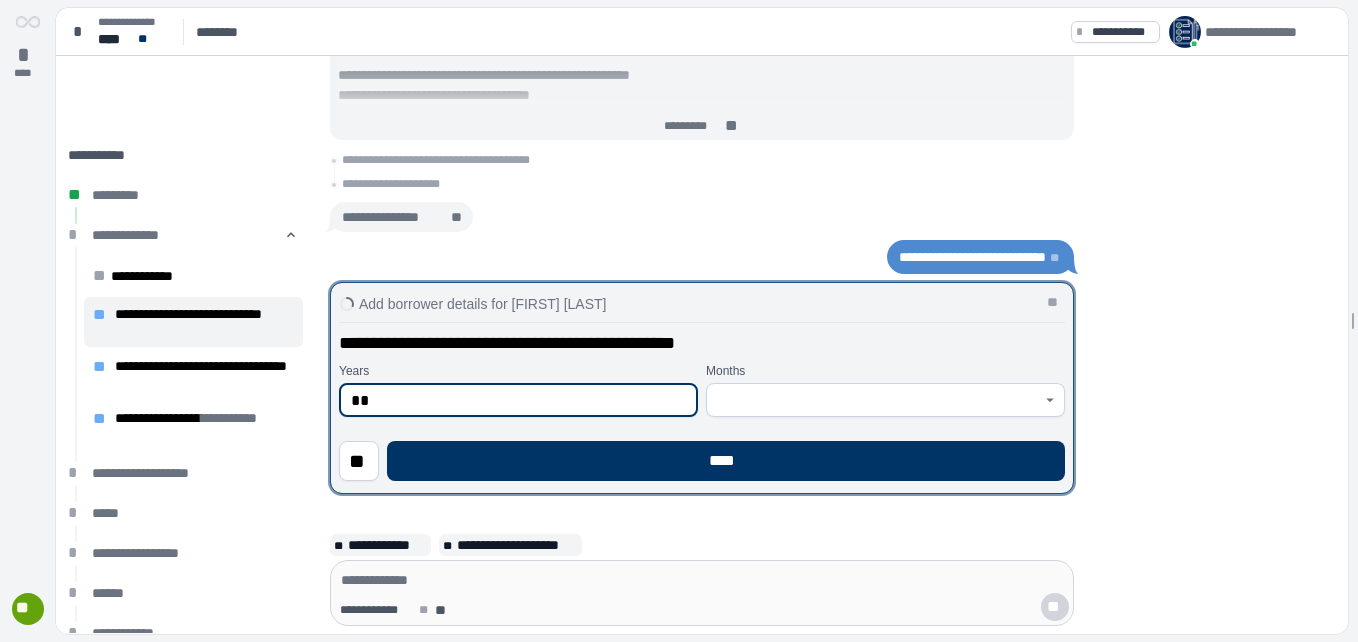 click 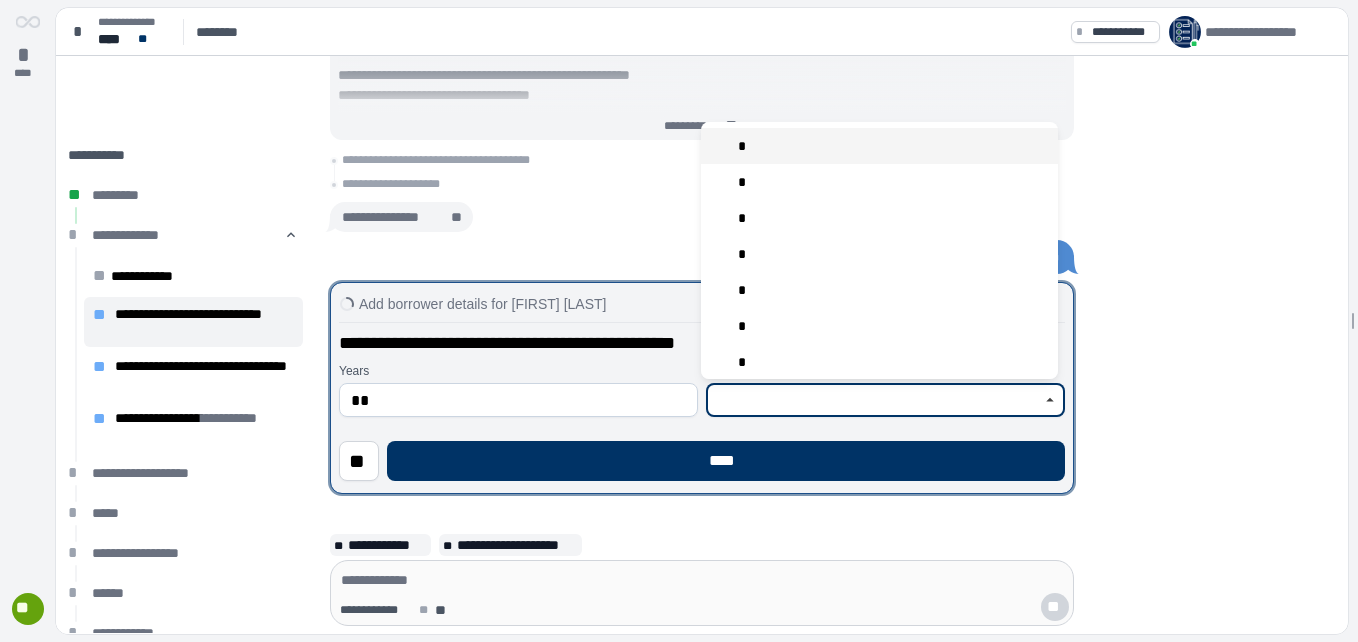 click on "*" at bounding box center [879, 146] 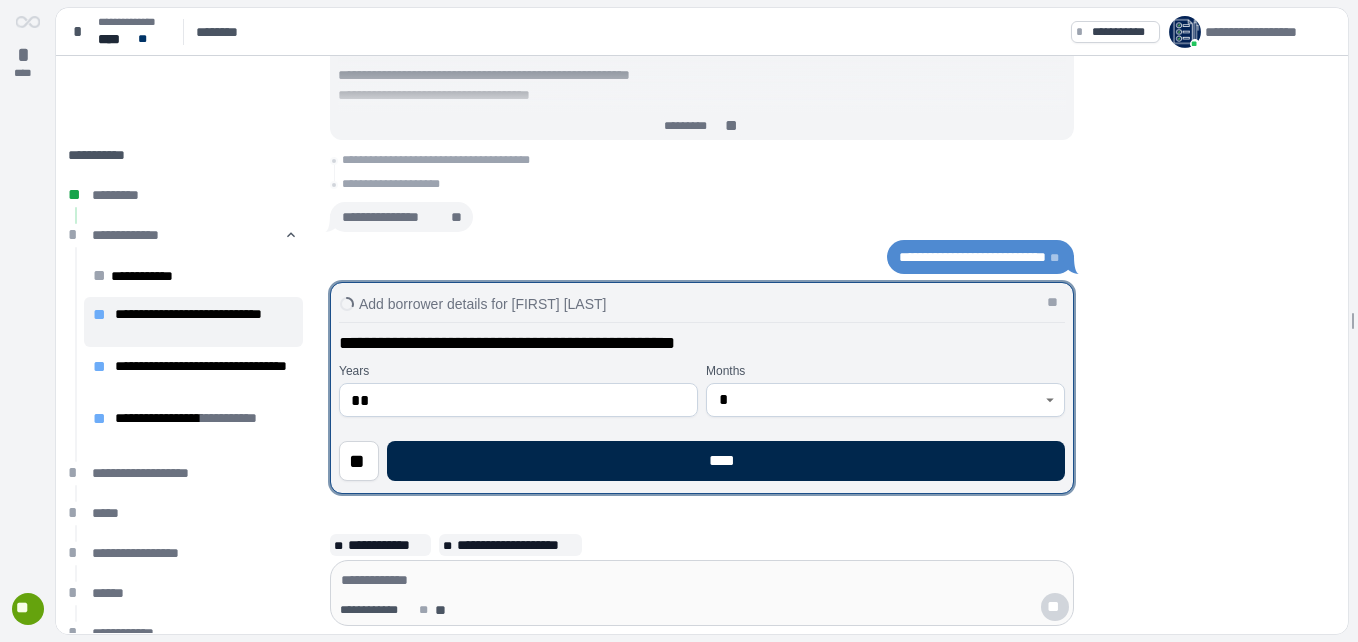click on "****" at bounding box center (726, 461) 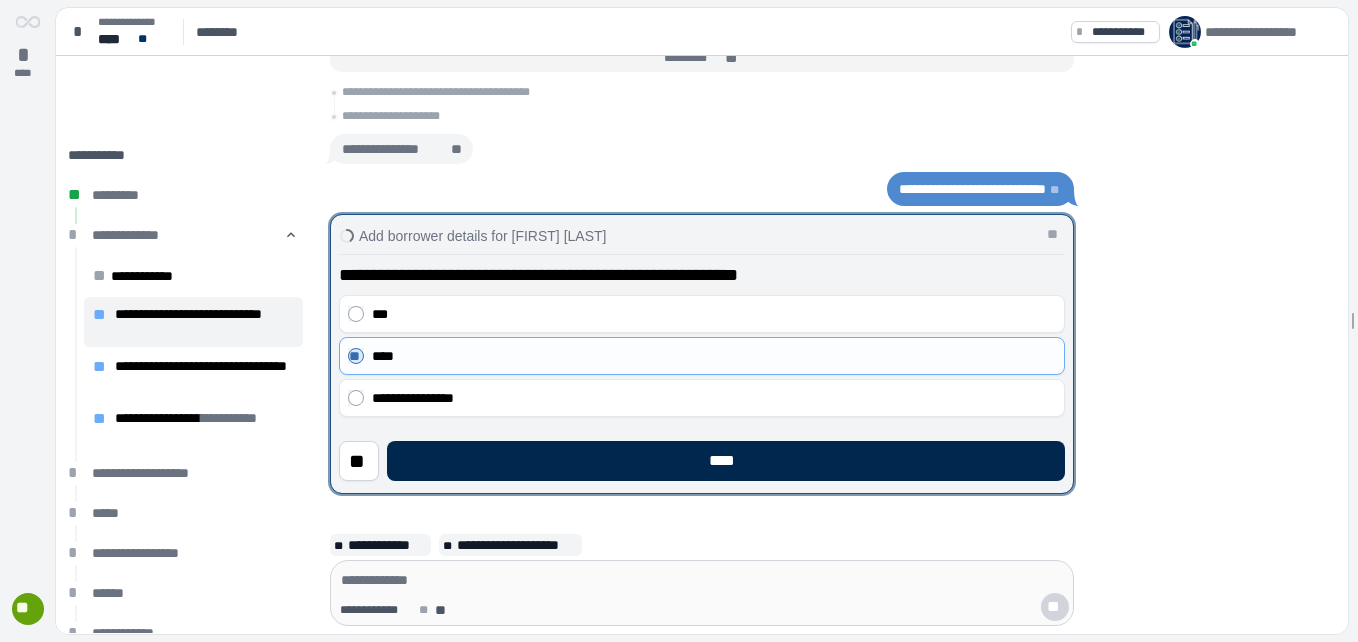 click on "****" at bounding box center (726, 461) 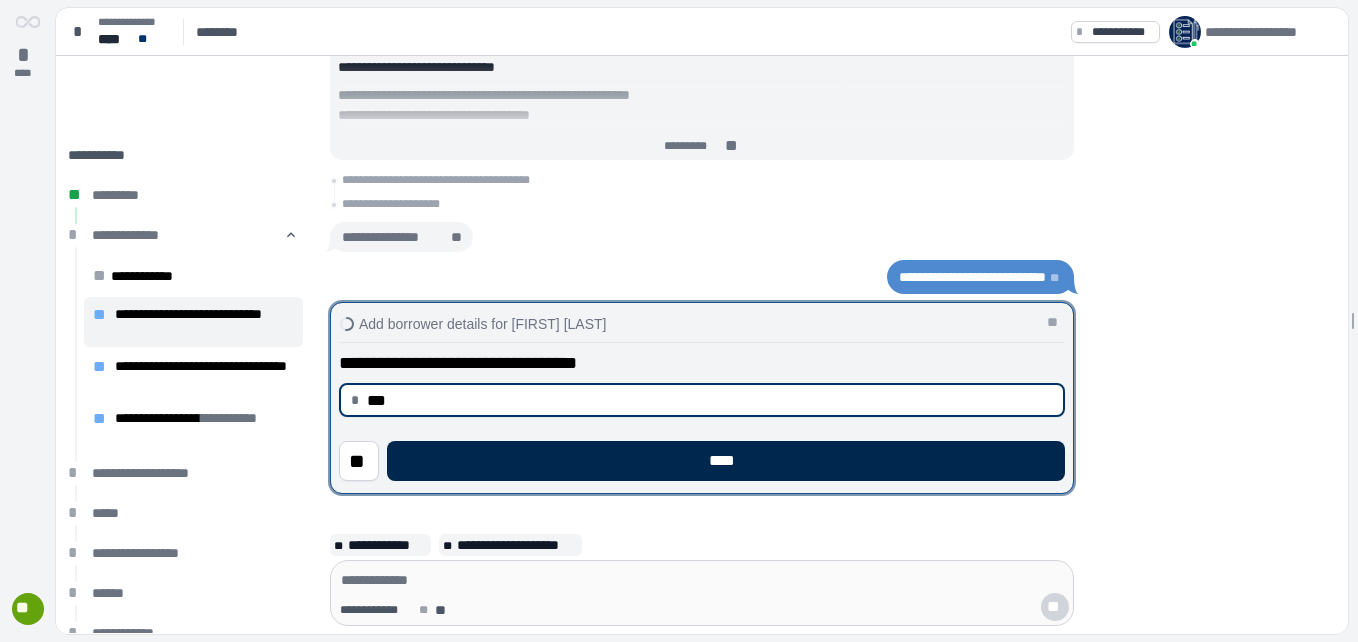 type on "******" 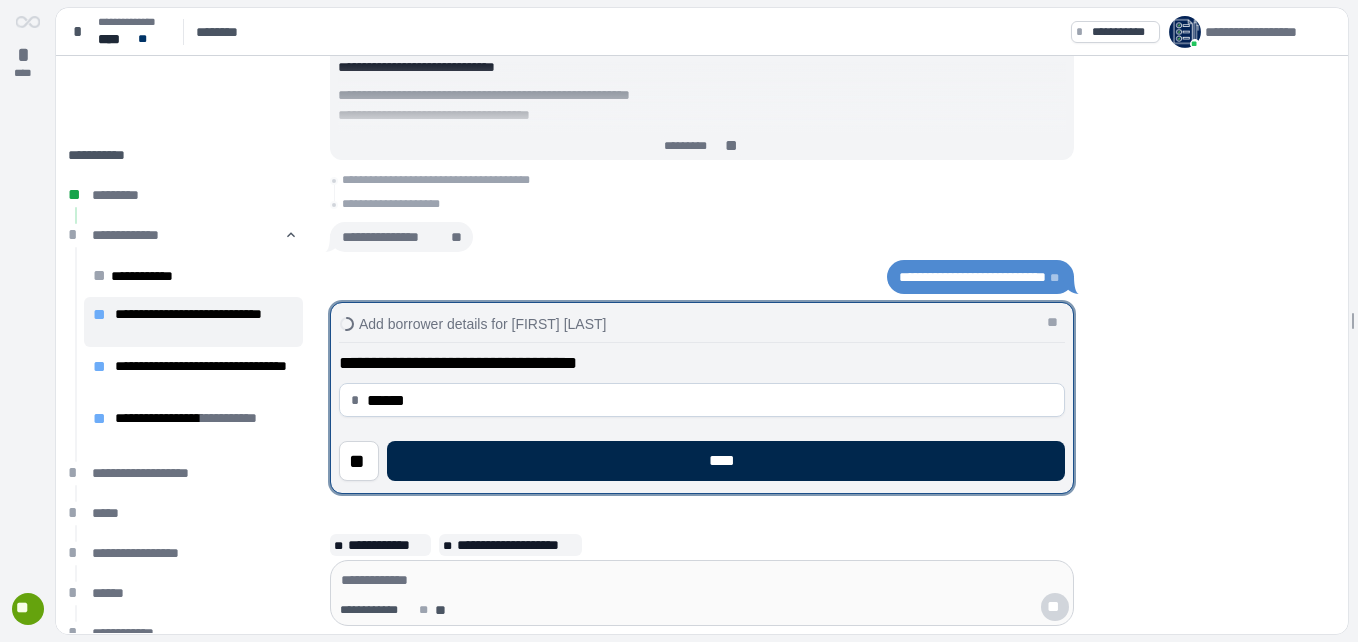 click on "****" at bounding box center [726, 461] 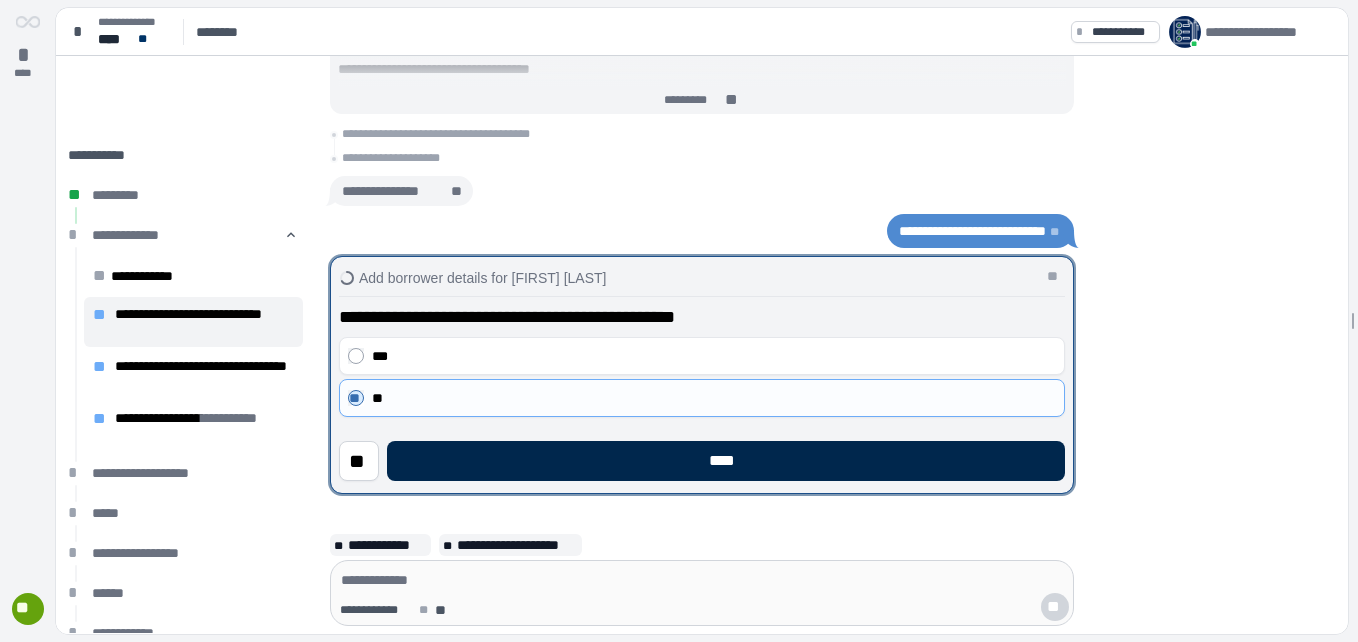 click on "****" at bounding box center (726, 461) 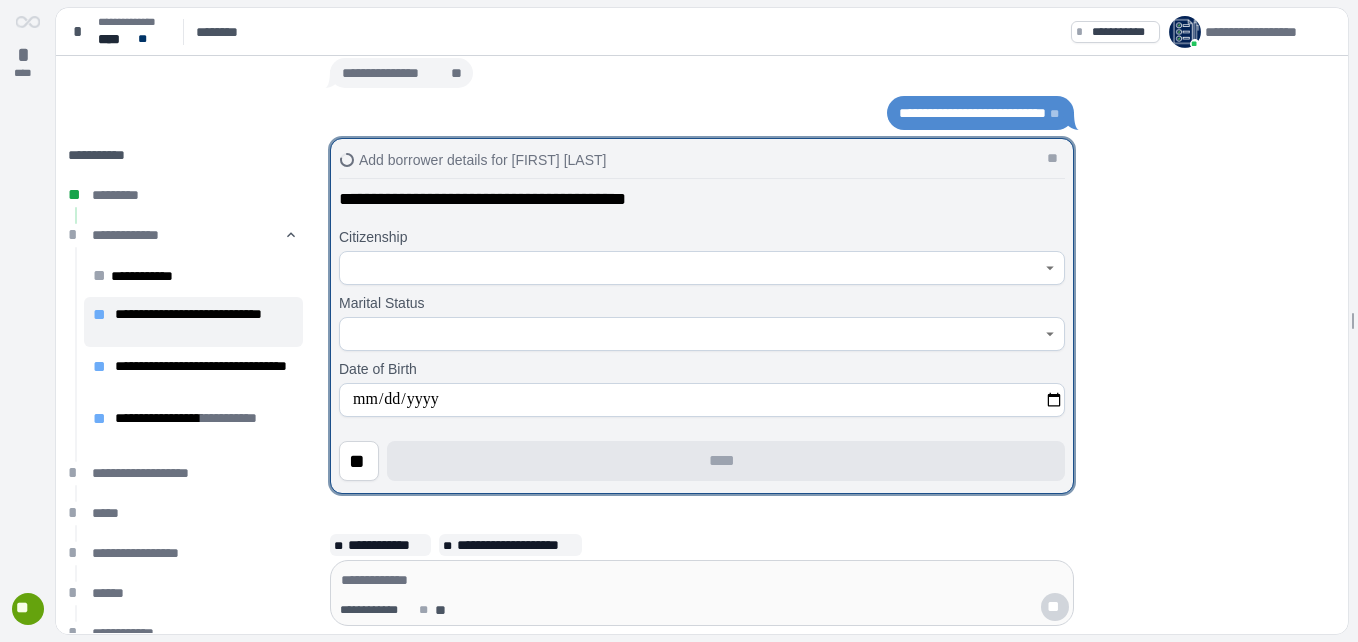 click 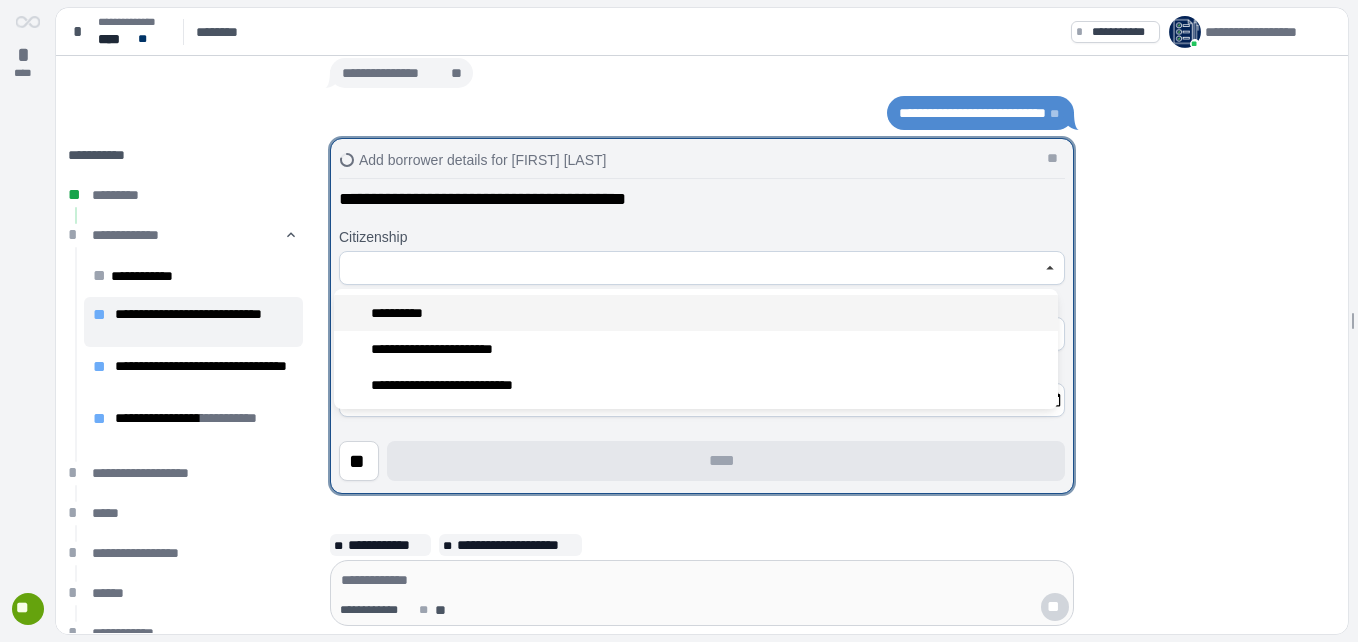 click on "**********" at bounding box center (696, 313) 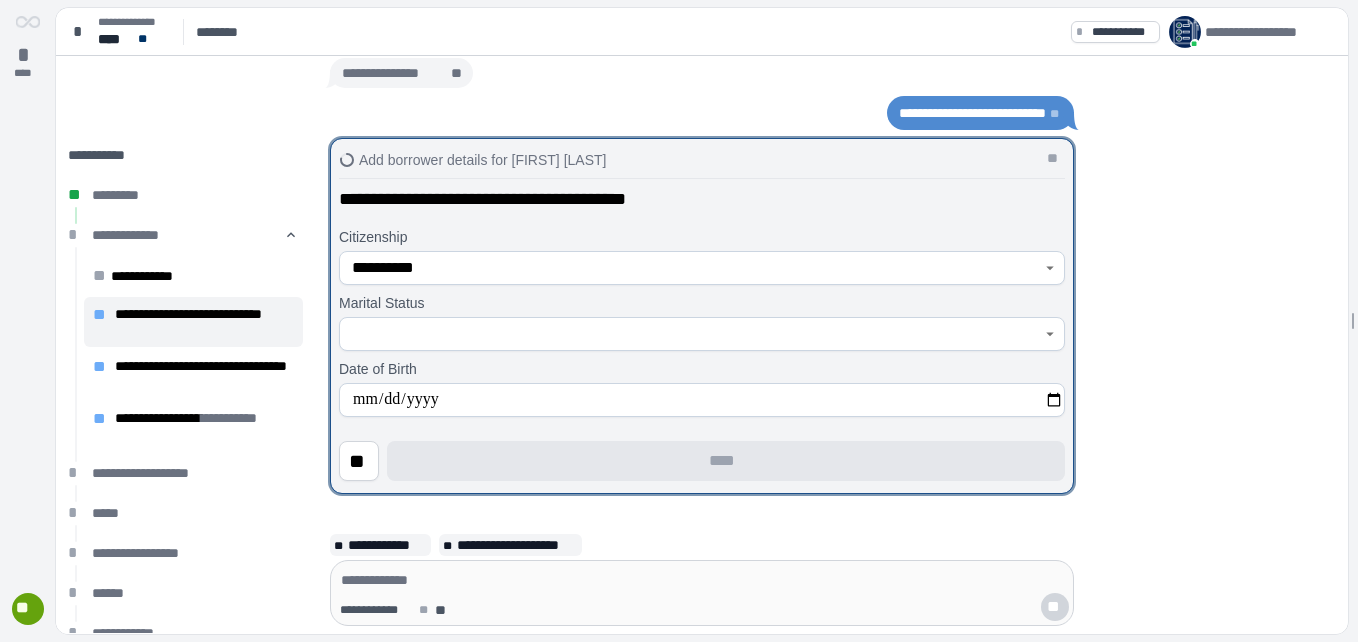 click 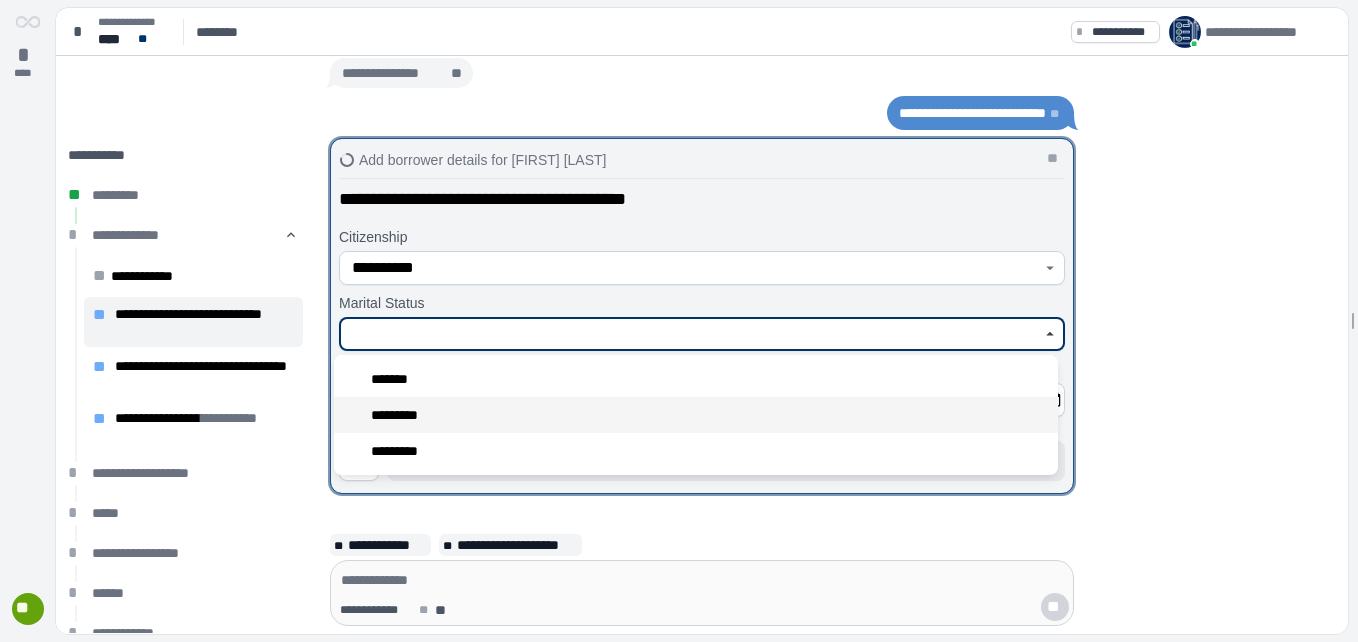 click on "*********" at bounding box center [403, 415] 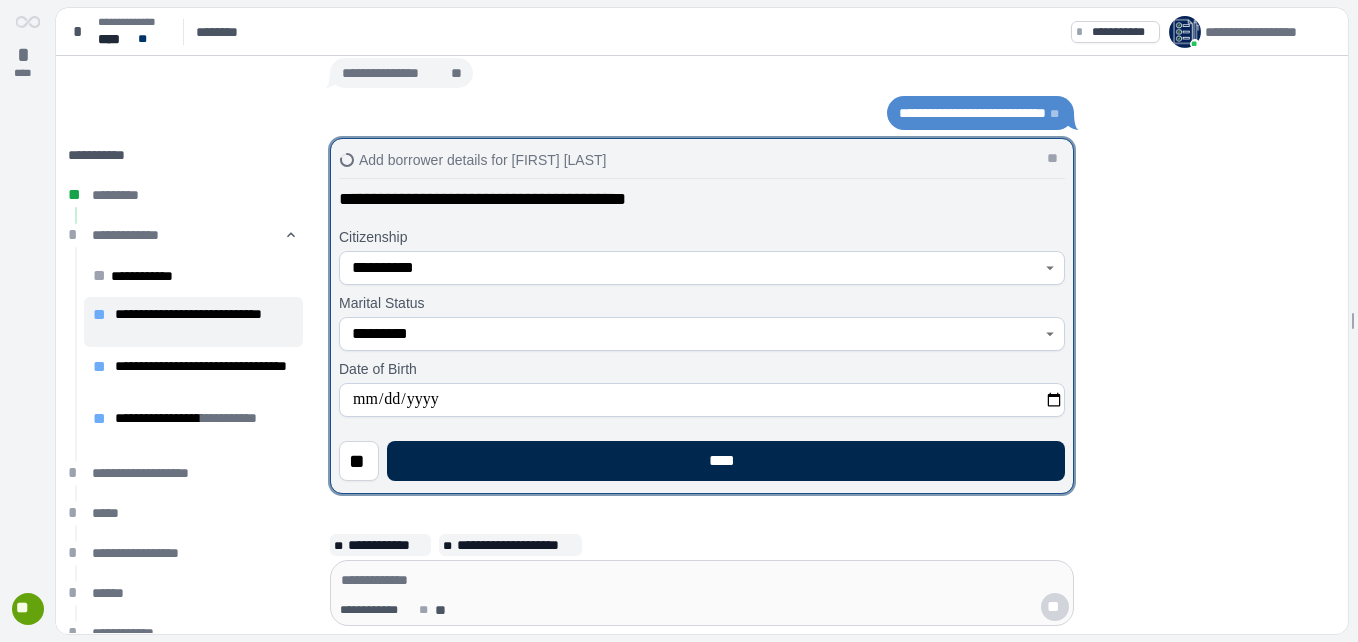 click on "****" at bounding box center (726, 461) 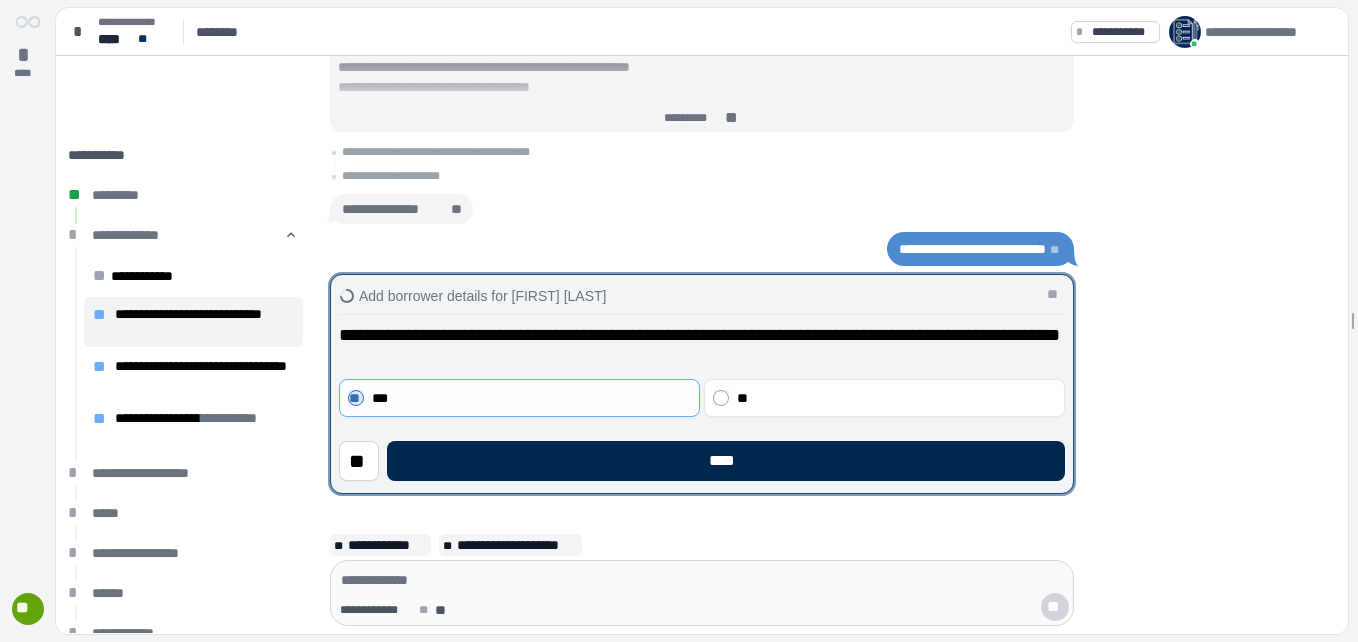 click on "****" at bounding box center (726, 461) 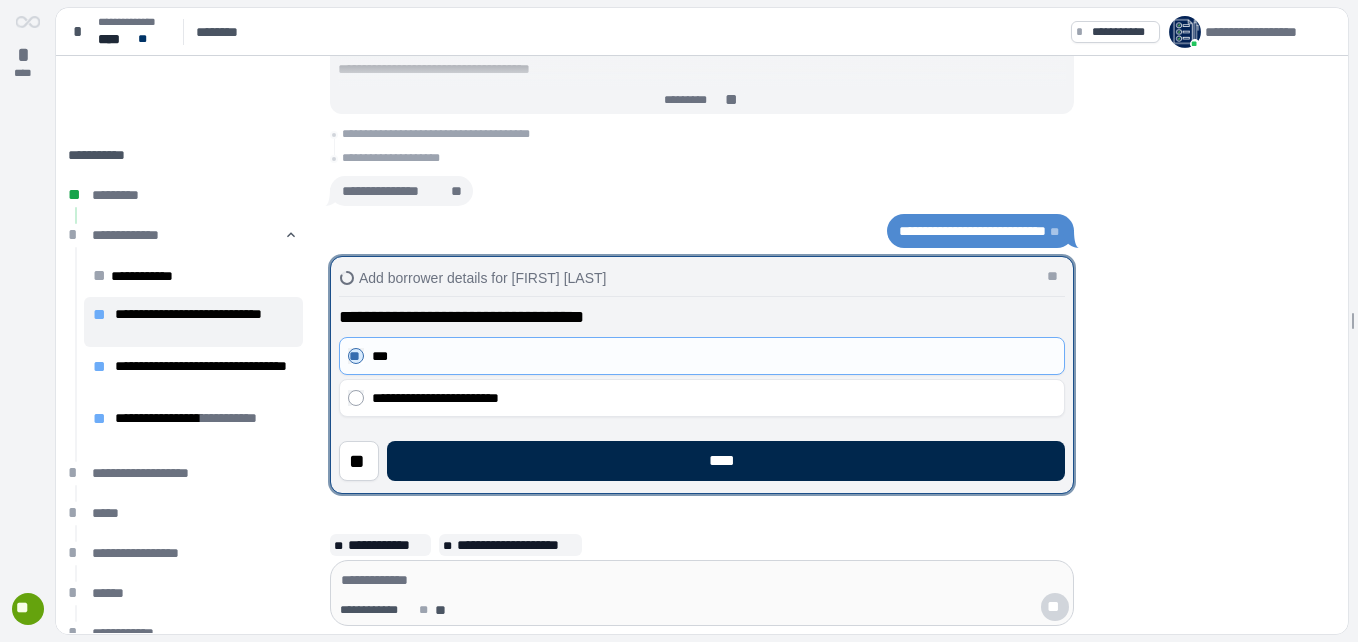 click on "****" at bounding box center (726, 461) 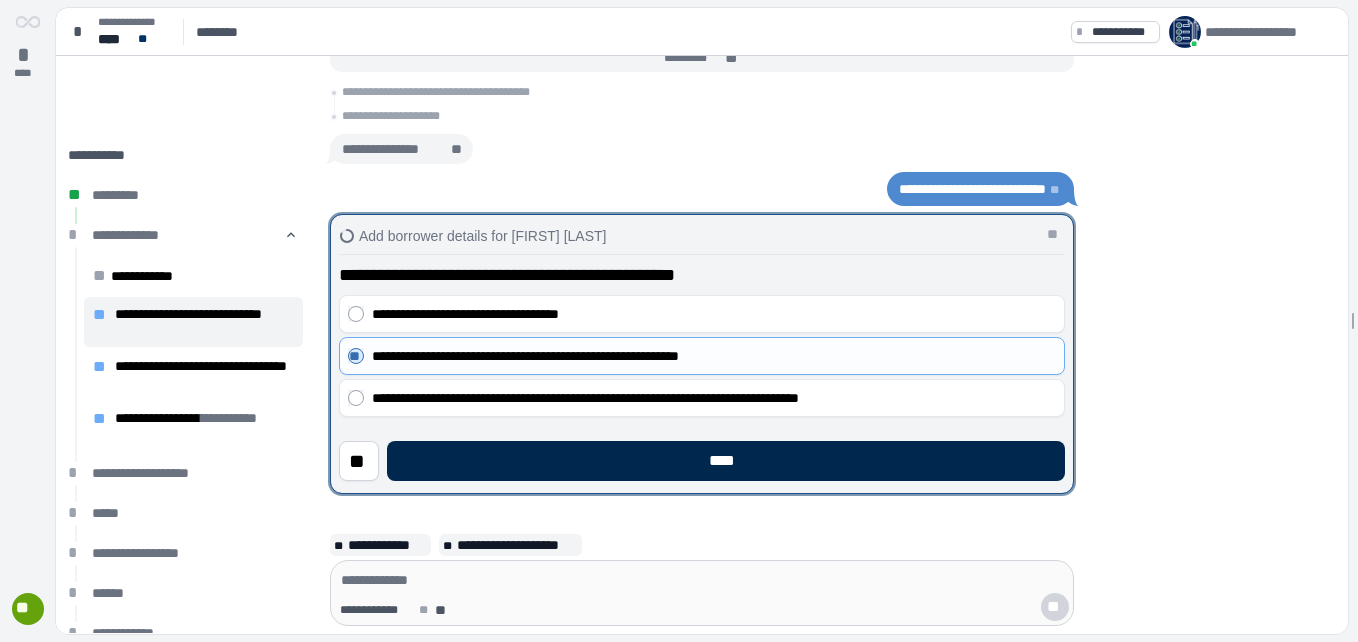 click on "****" at bounding box center [726, 461] 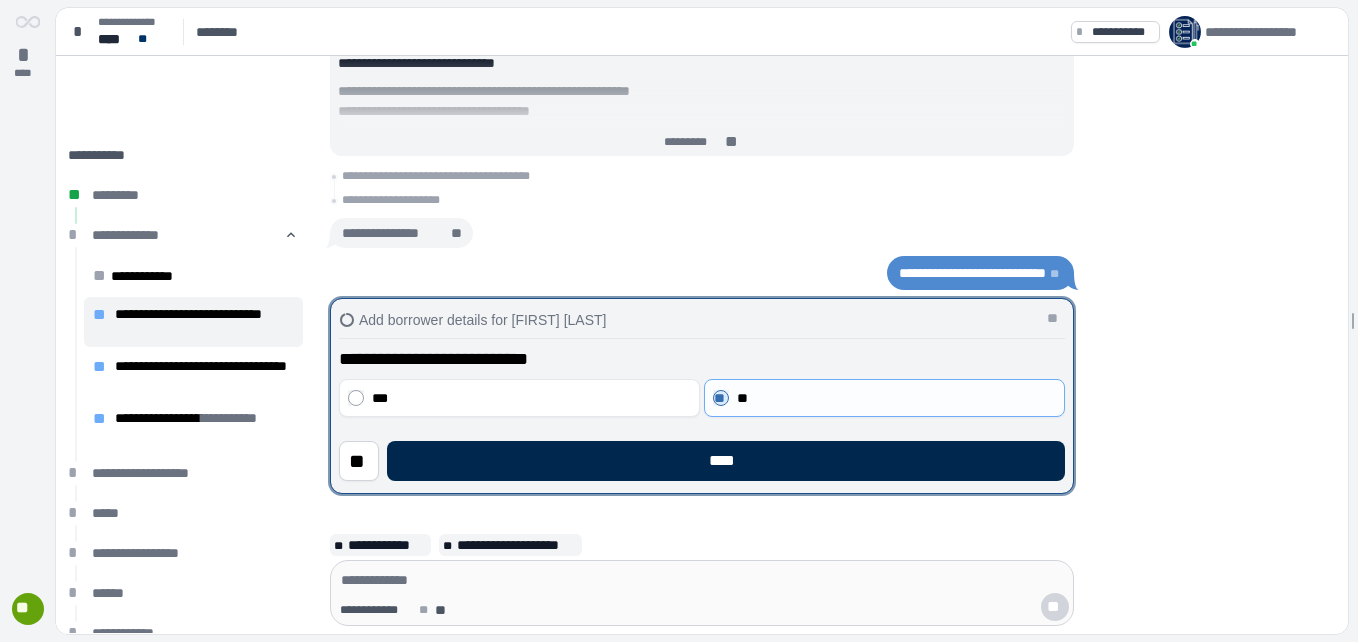 click on "****" at bounding box center (726, 461) 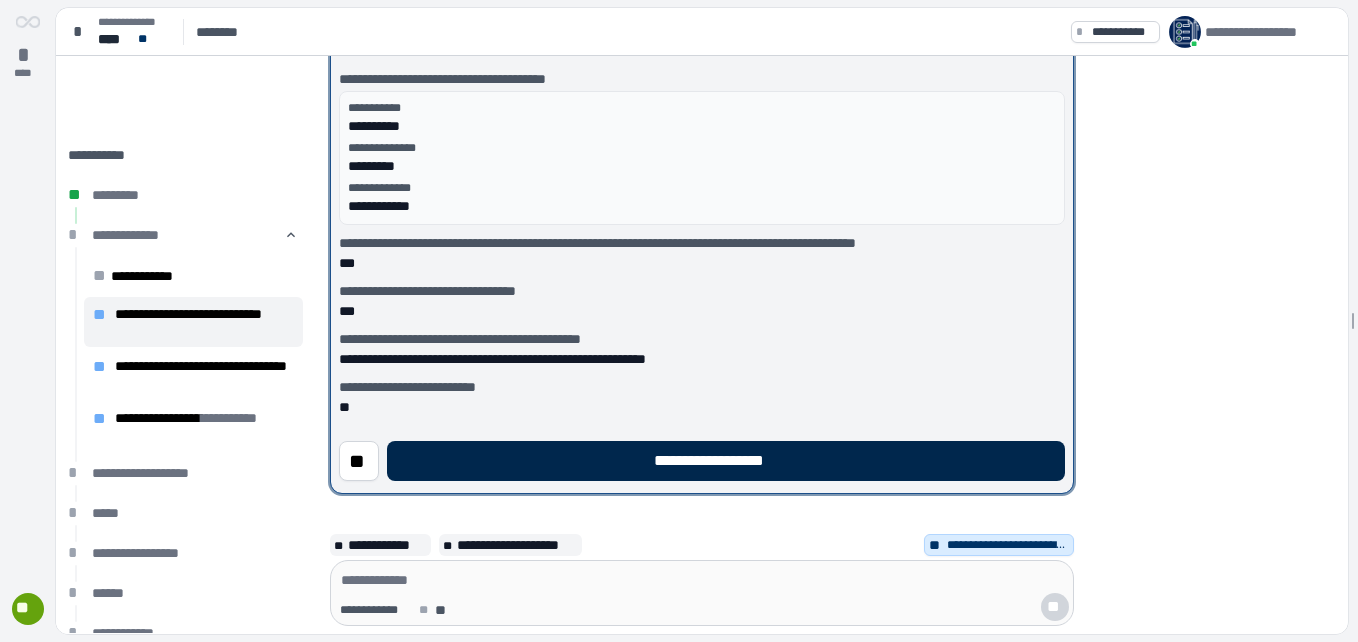 click on "**********" at bounding box center [726, 461] 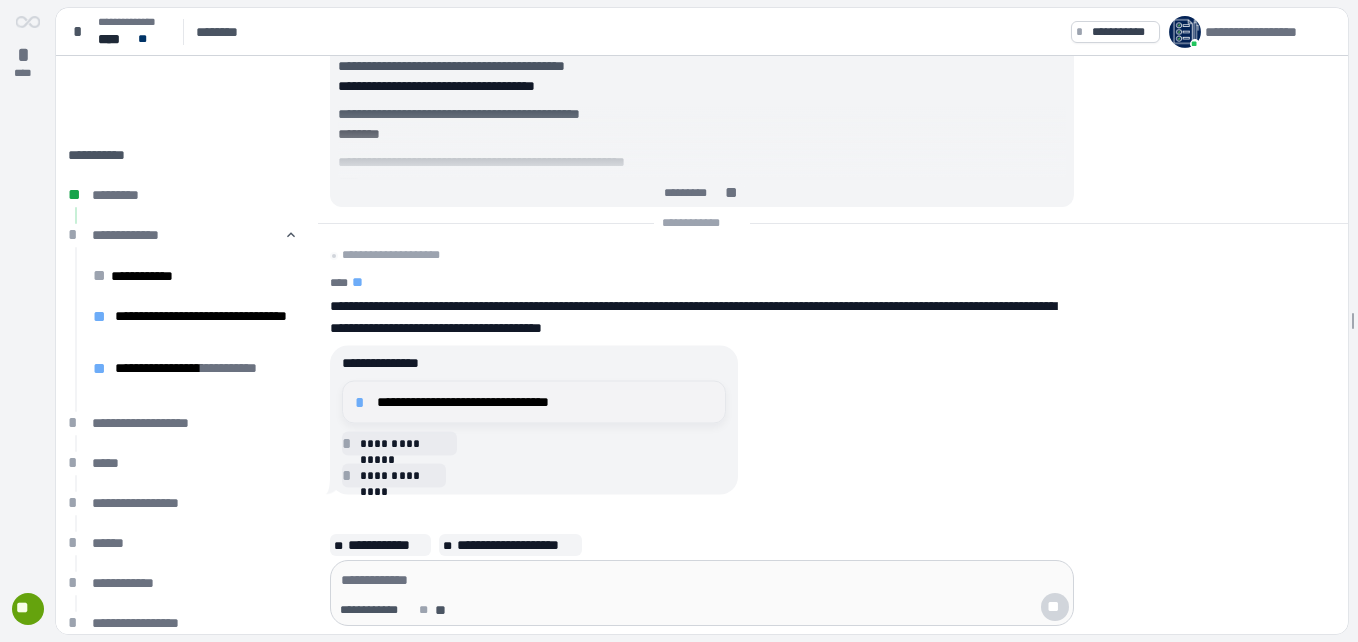 click on "*" at bounding box center [363, 402] 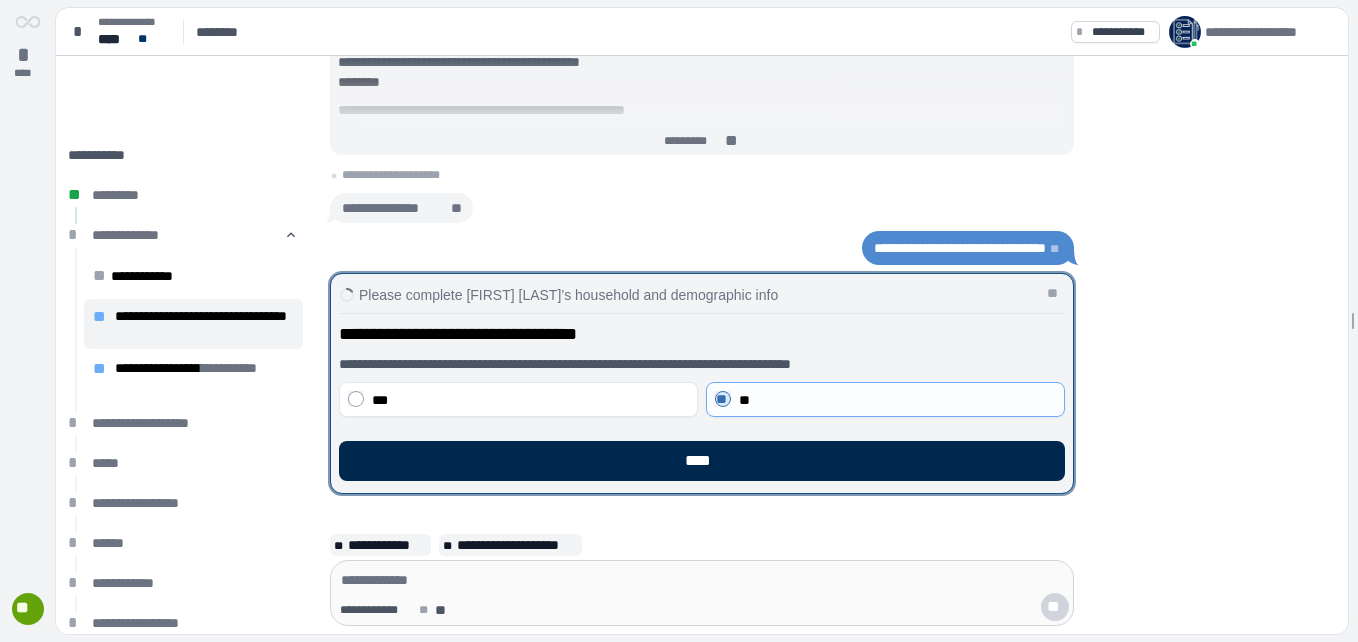 click on "****" at bounding box center [702, 461] 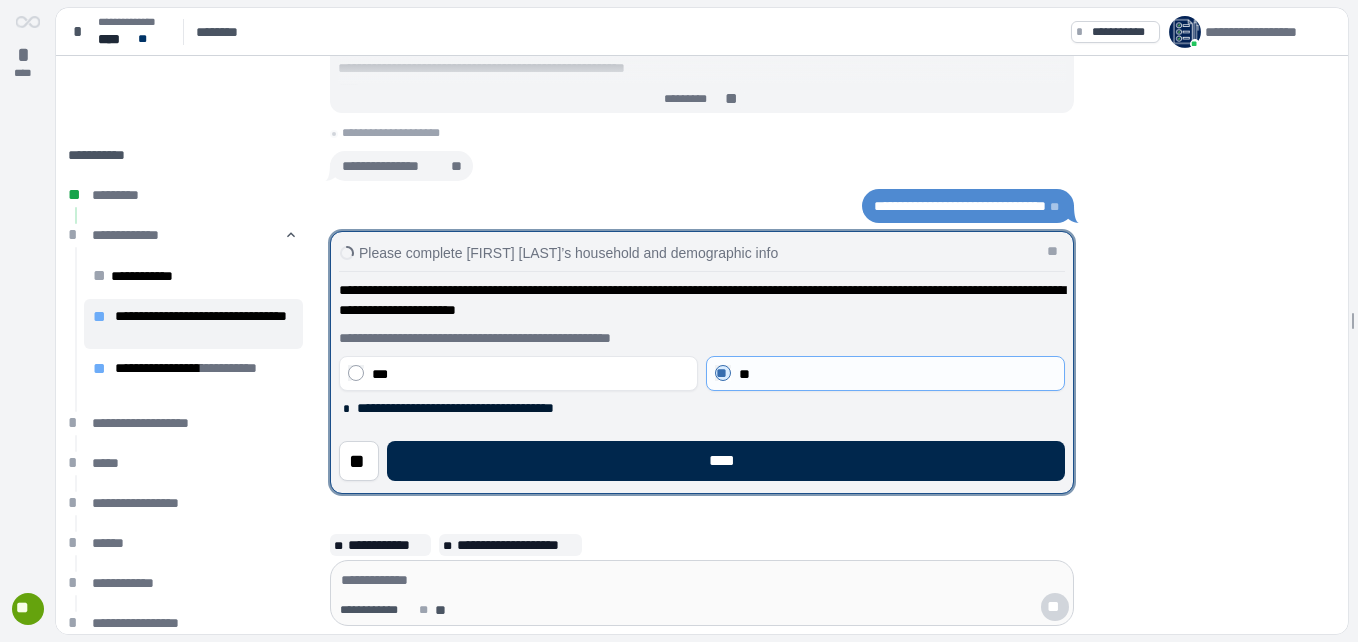 click on "****" at bounding box center (726, 461) 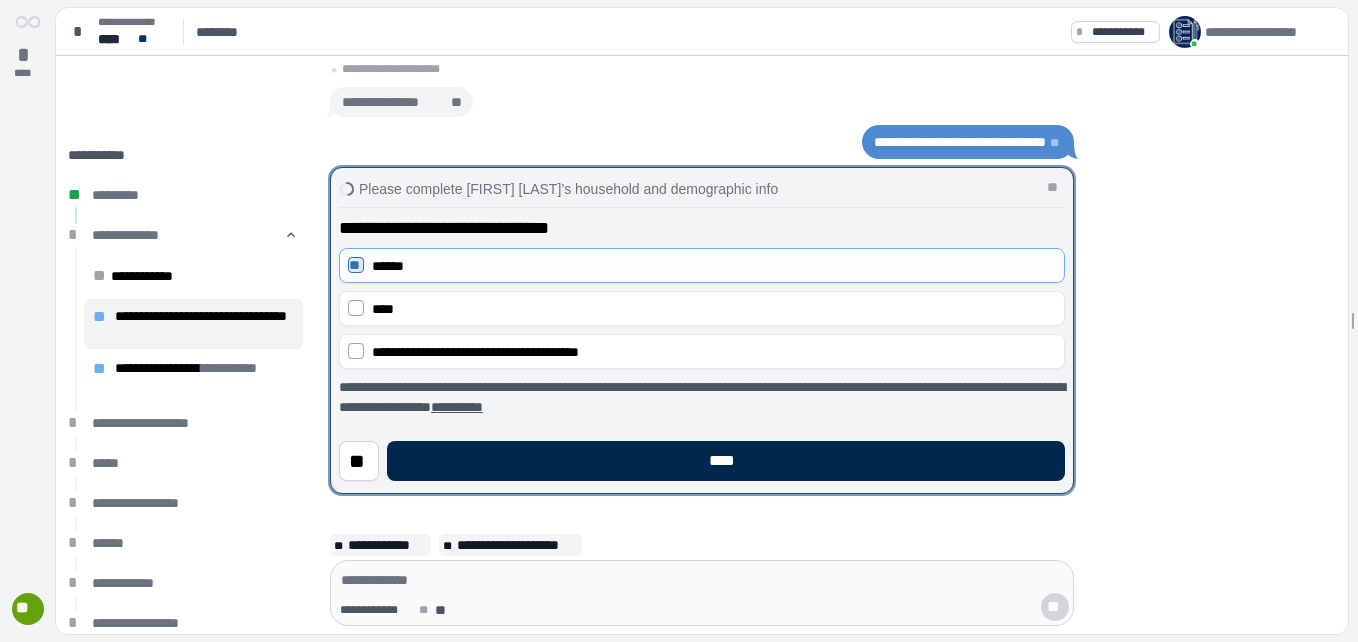 click on "****" at bounding box center [726, 461] 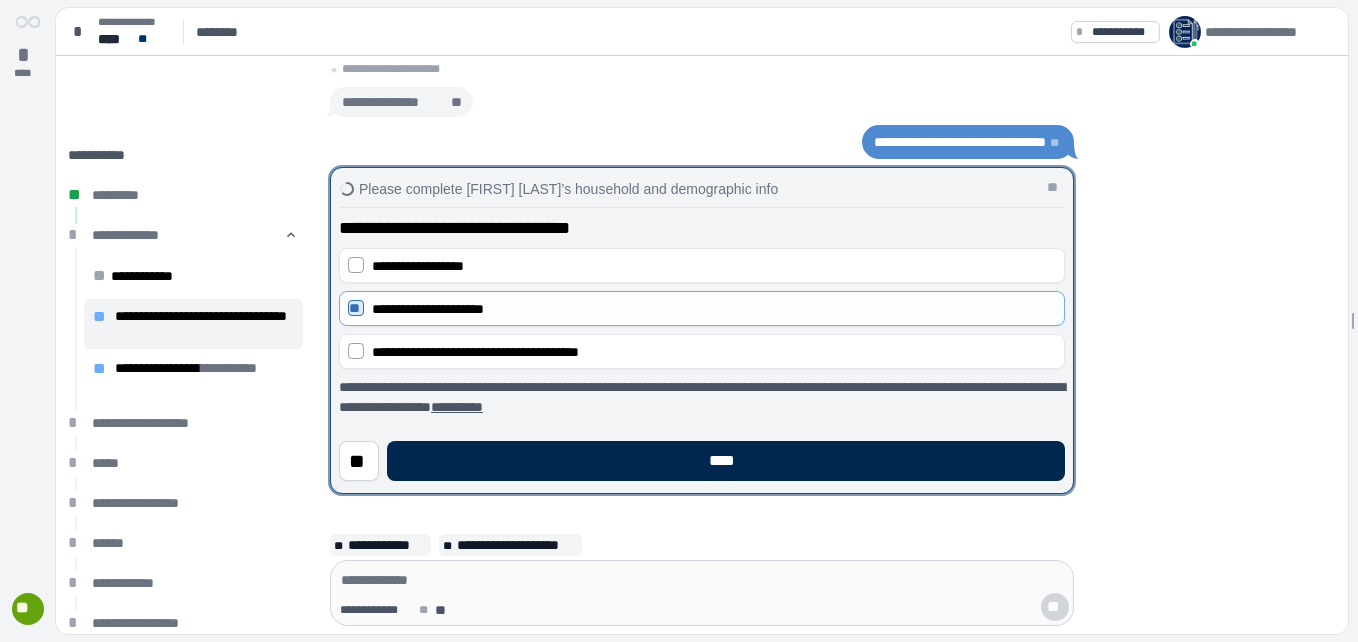 click on "****" at bounding box center (726, 461) 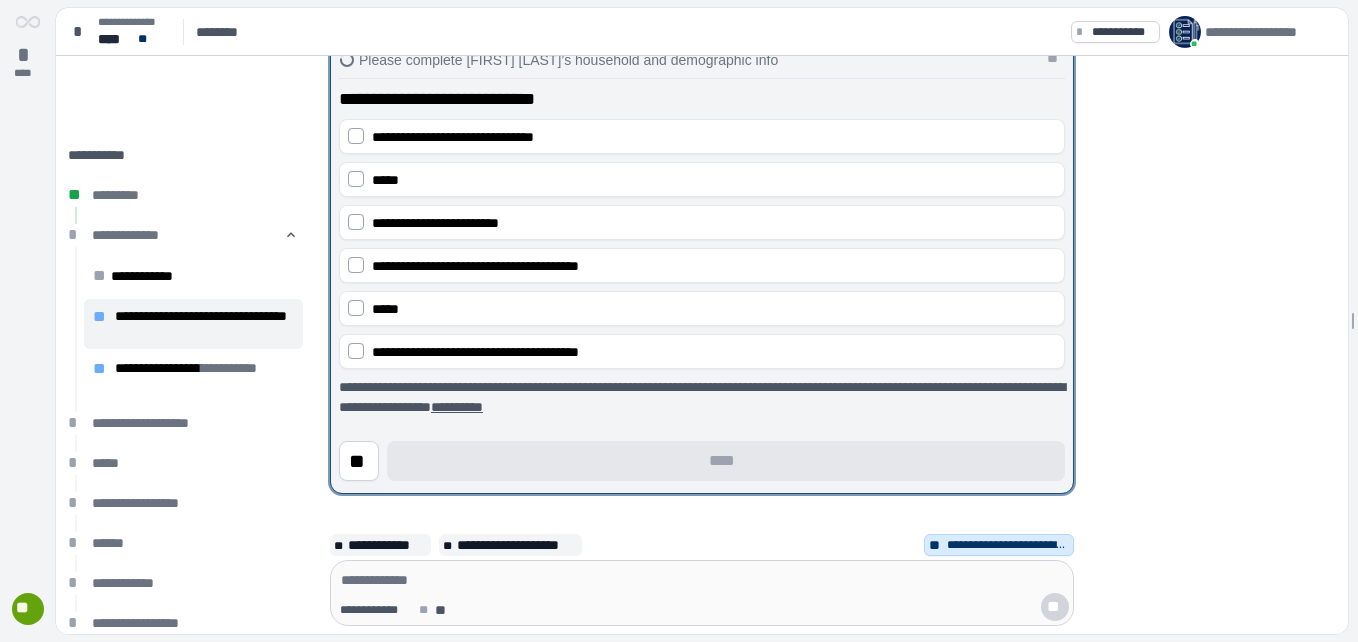 click on "** [REDACTED] **" at bounding box center (702, 252) 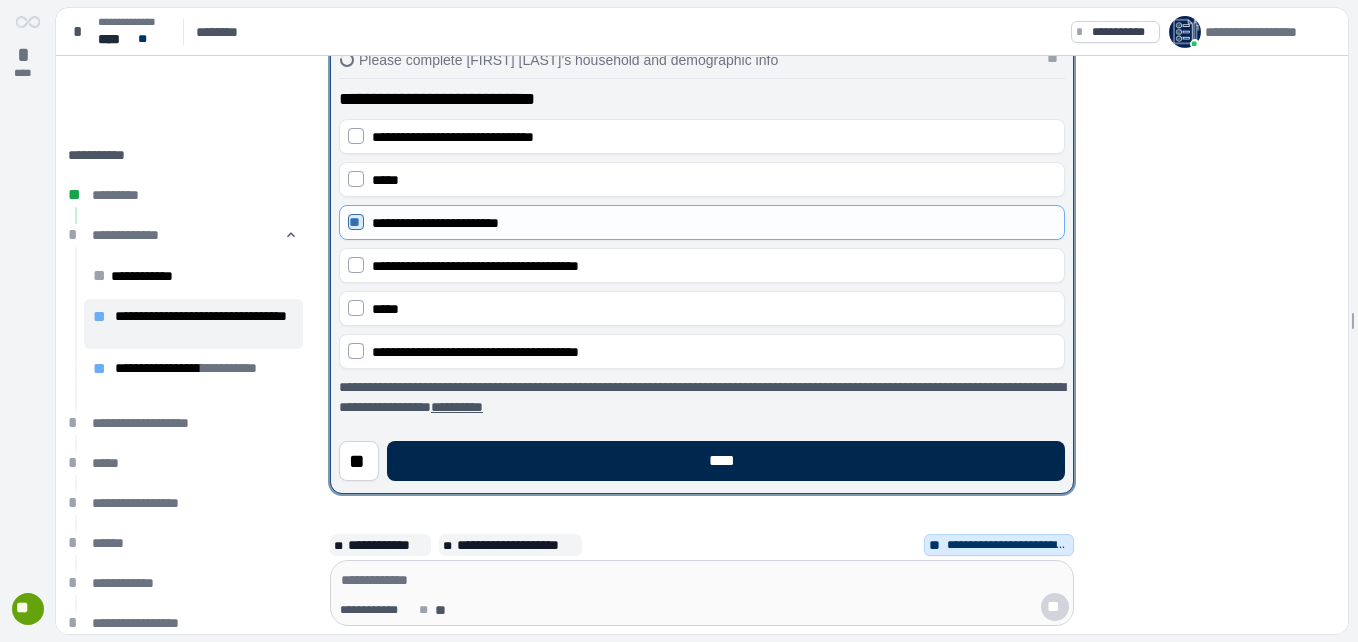 click on "****" at bounding box center [726, 461] 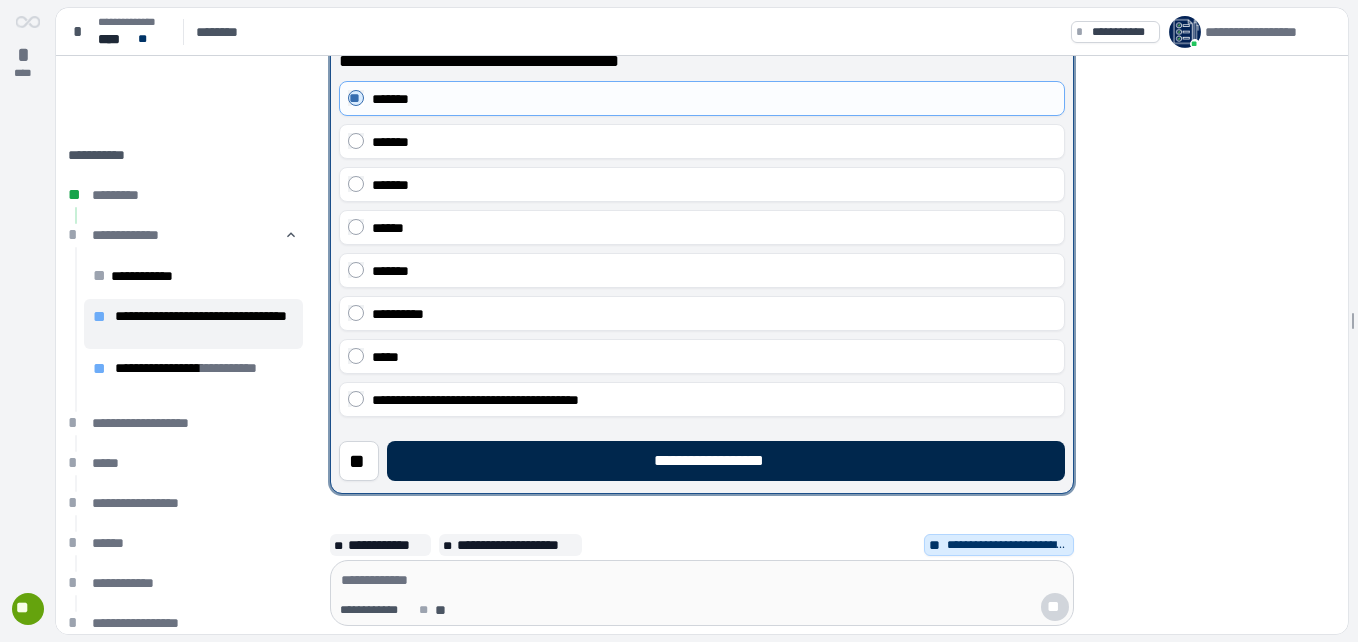 click on "**********" at bounding box center (726, 461) 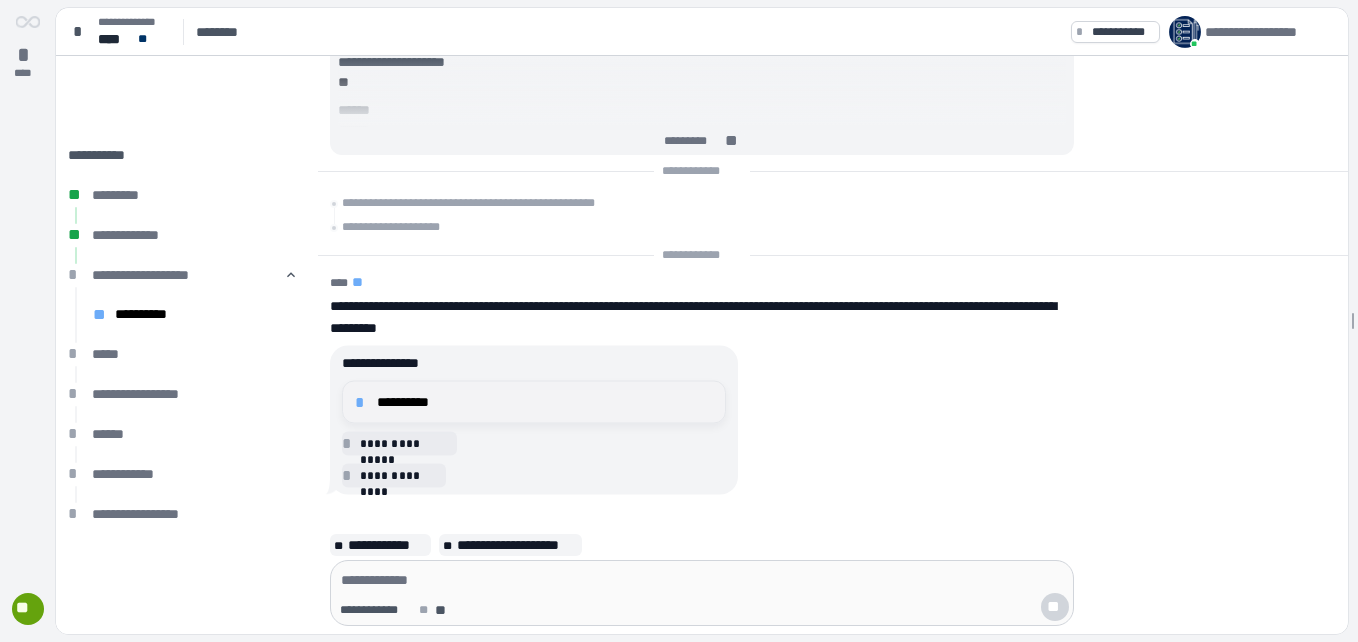click on "*" at bounding box center [363, 402] 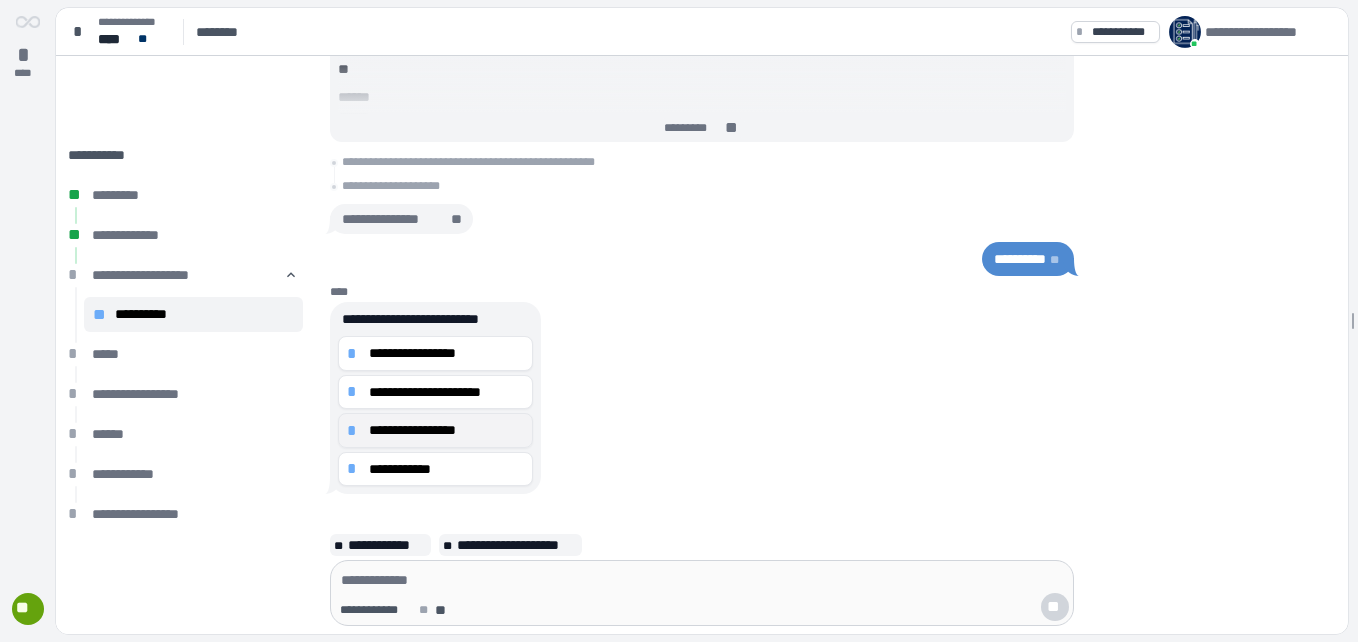 click on "*" at bounding box center (355, 431) 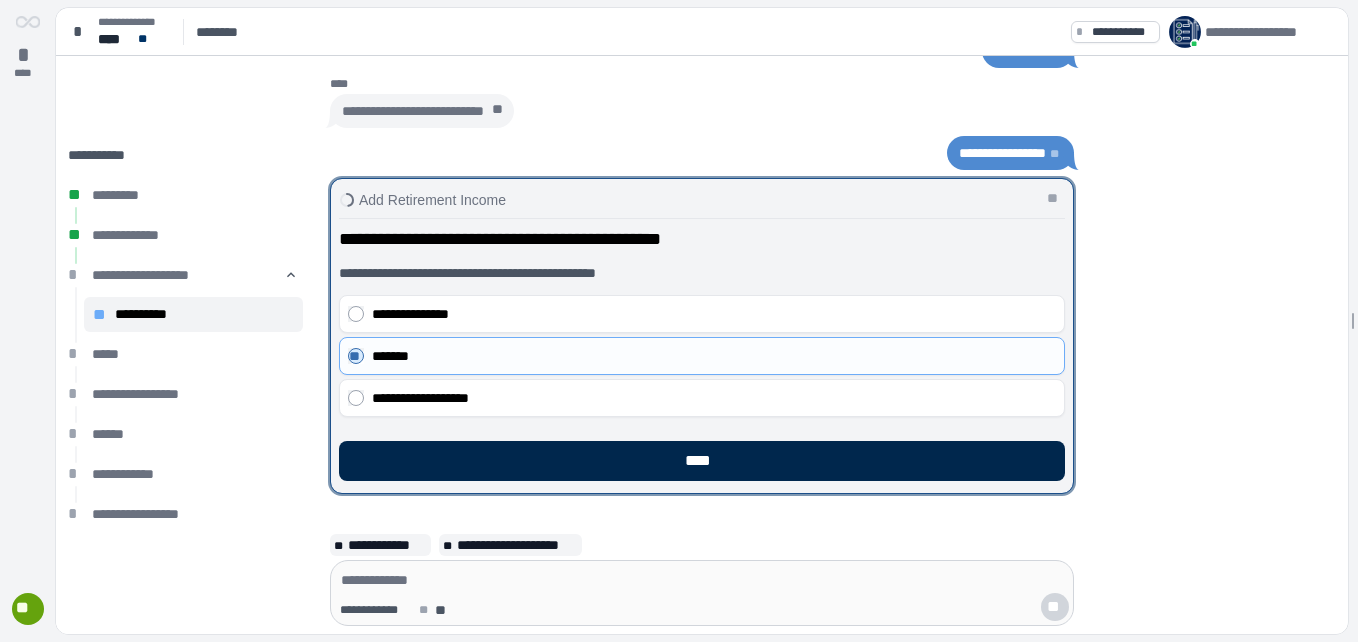 click on "****" at bounding box center [702, 461] 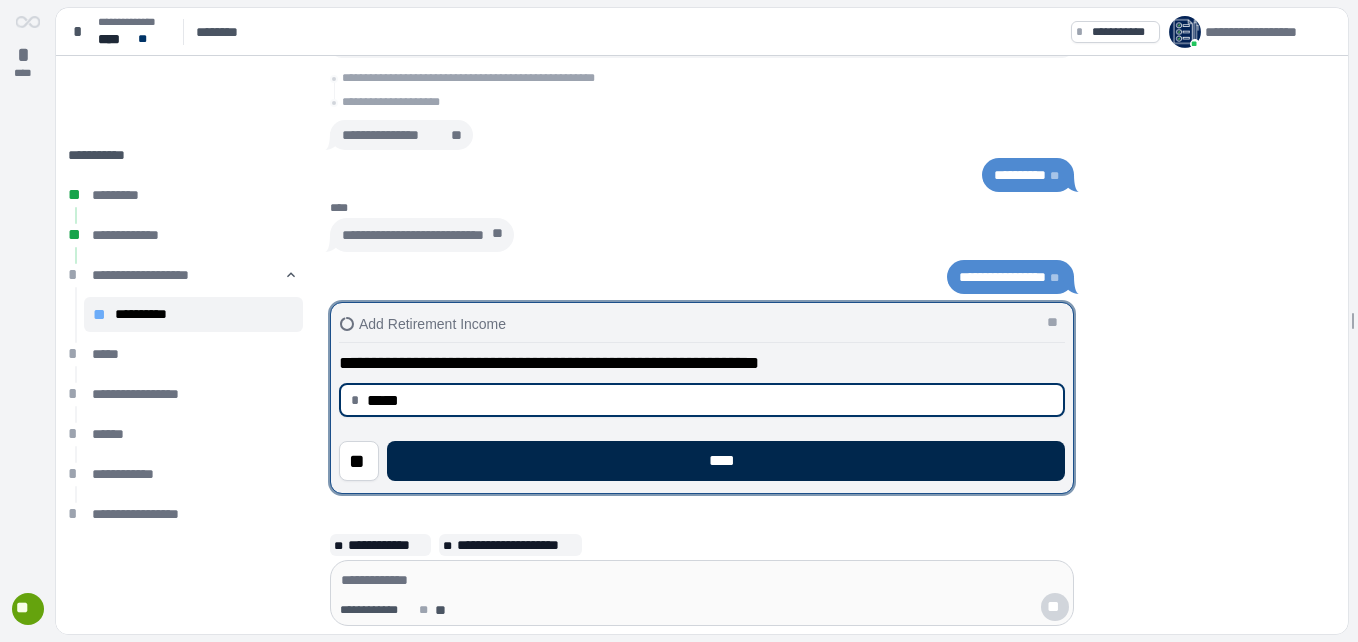 type on "********" 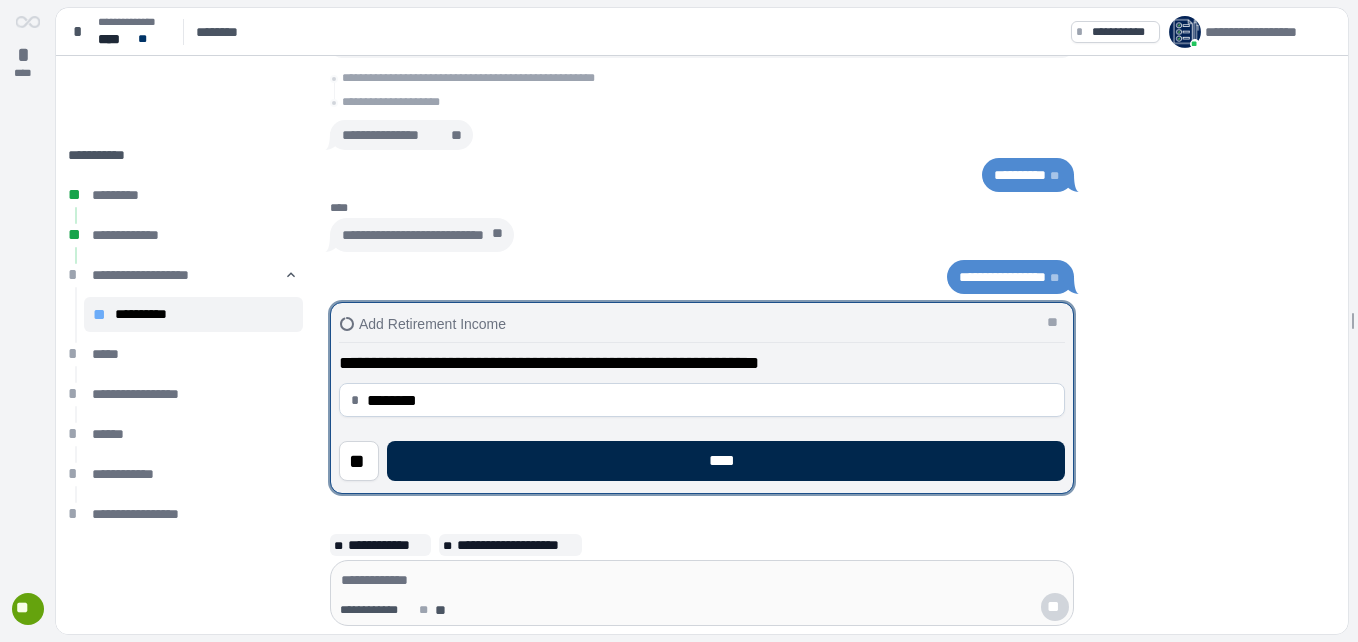 click on "****" at bounding box center [726, 461] 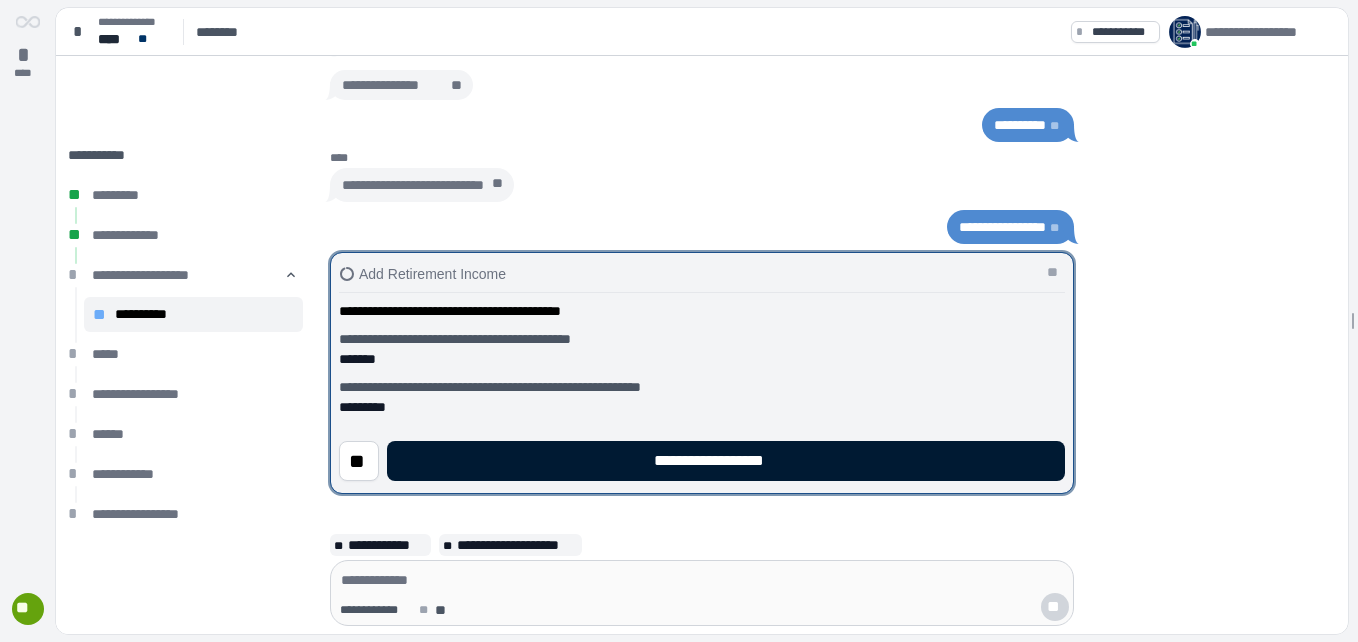 click on "**********" at bounding box center [726, 461] 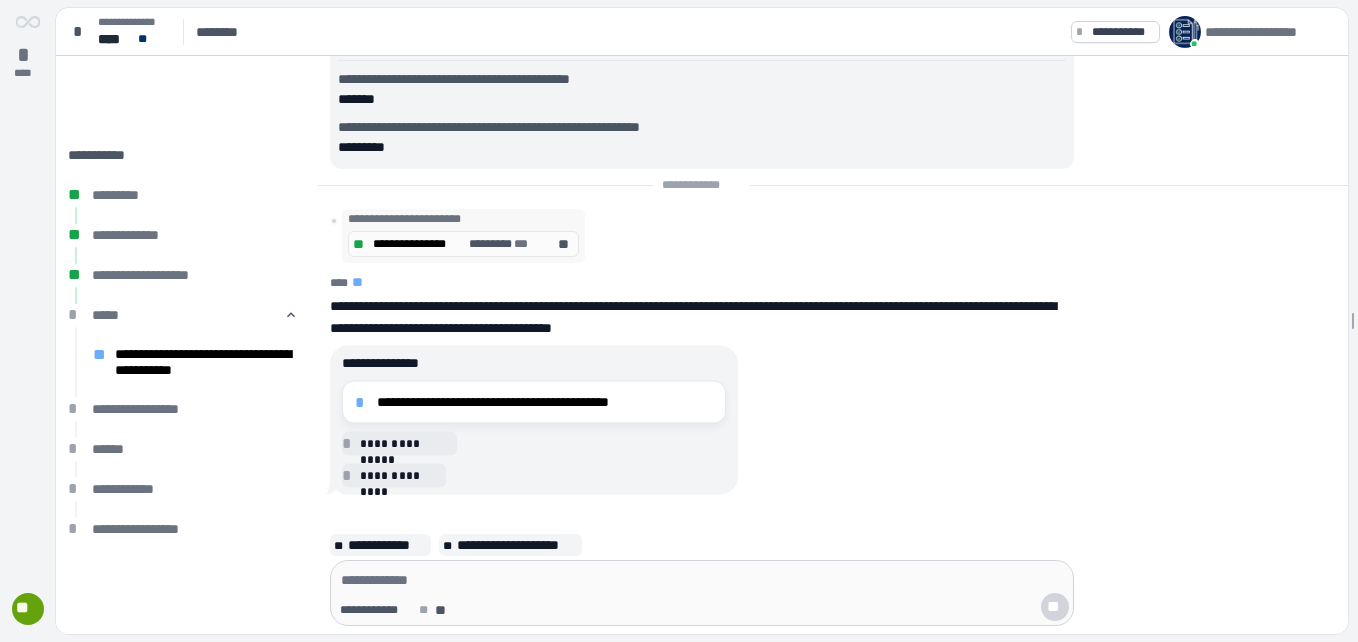 click on "**********" at bounding box center (534, 475) 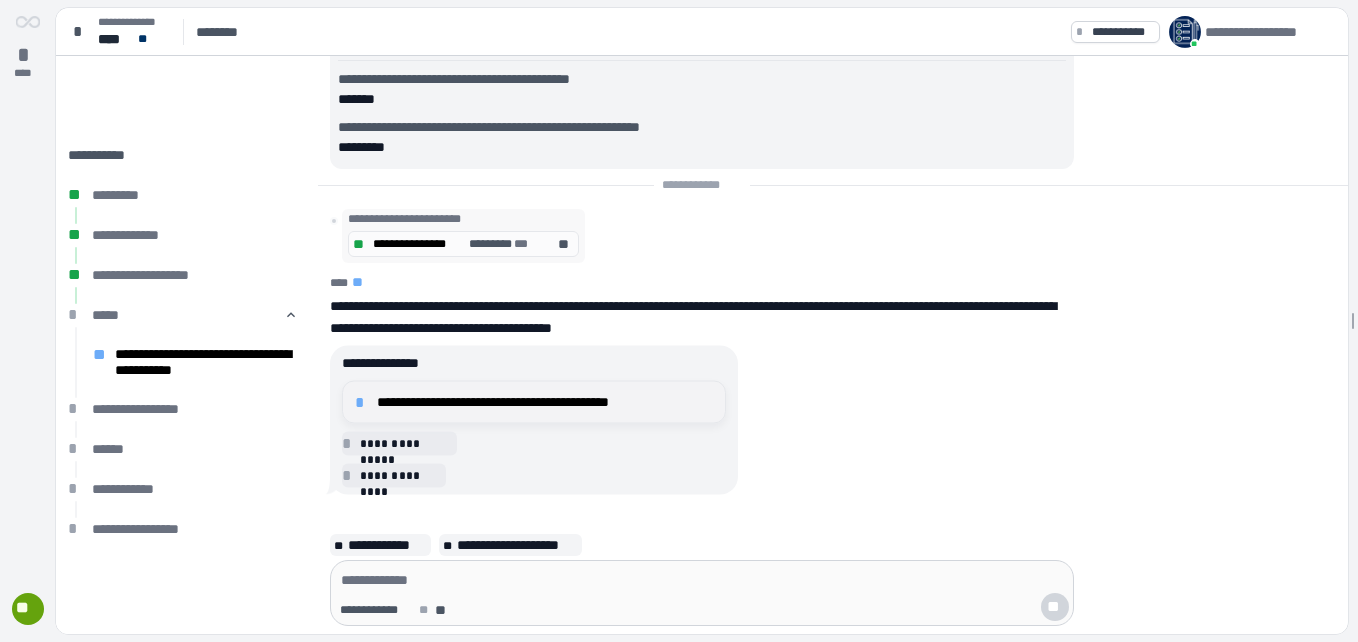 click on "*" at bounding box center [363, 402] 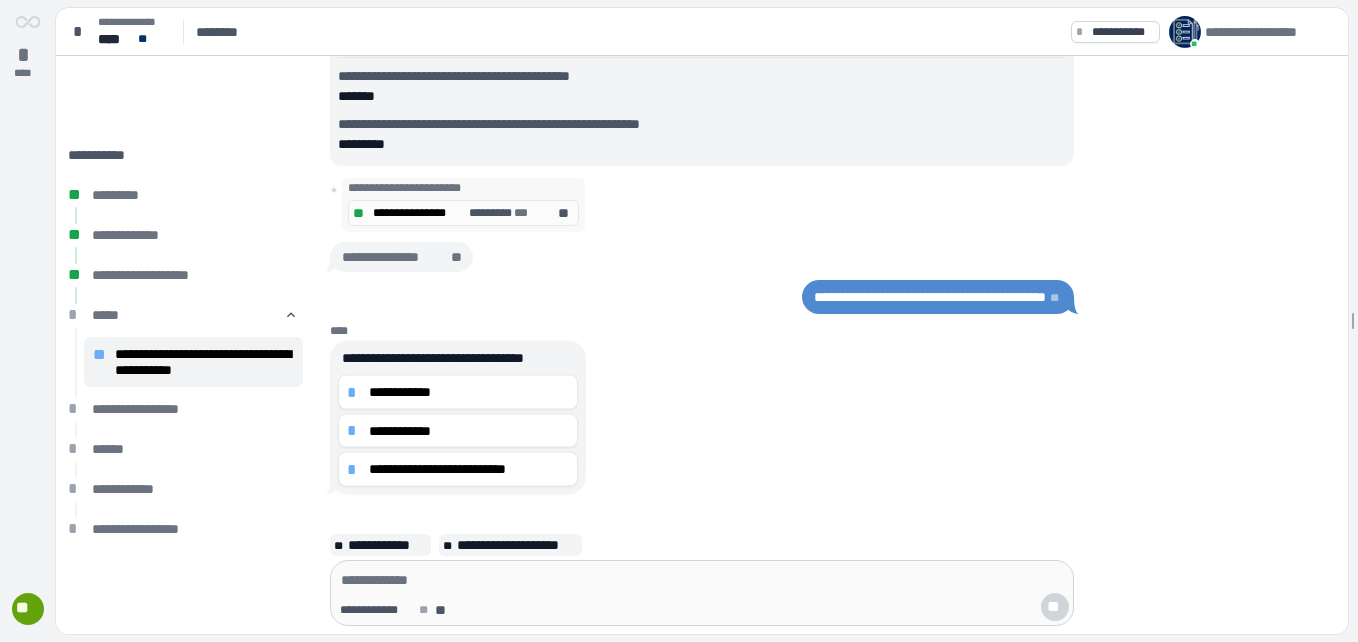 click on "**********" at bounding box center [930, 298] 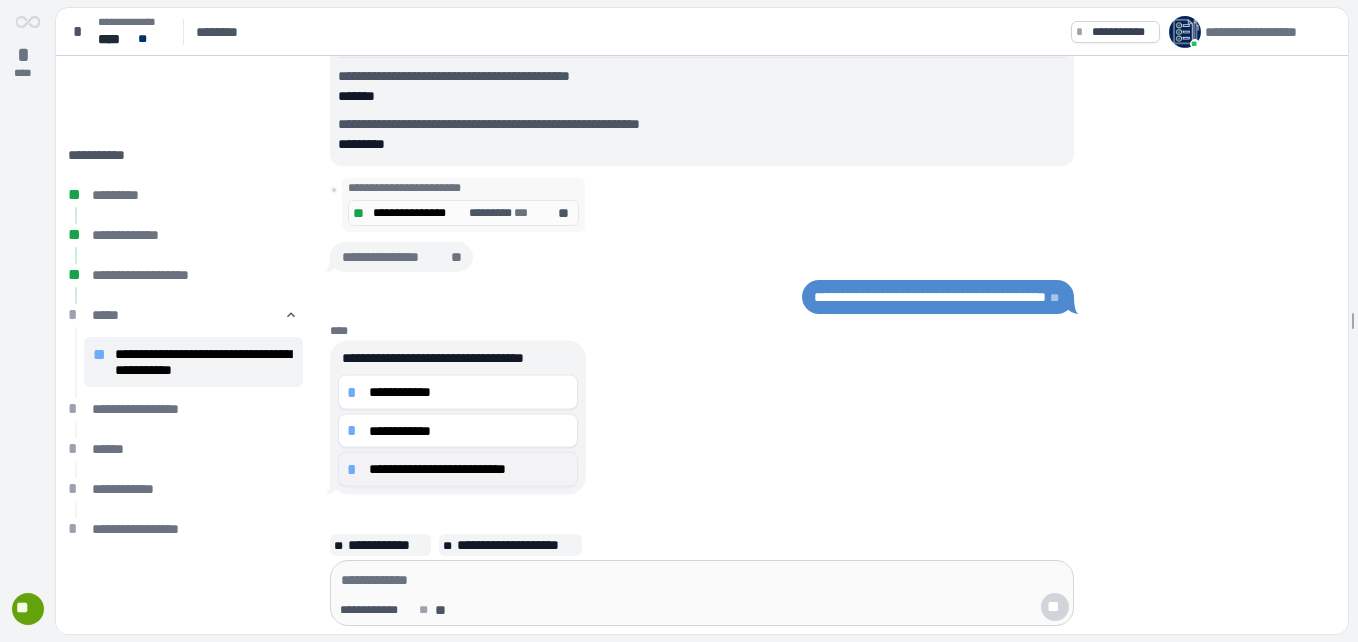 click on "*" at bounding box center (355, 469) 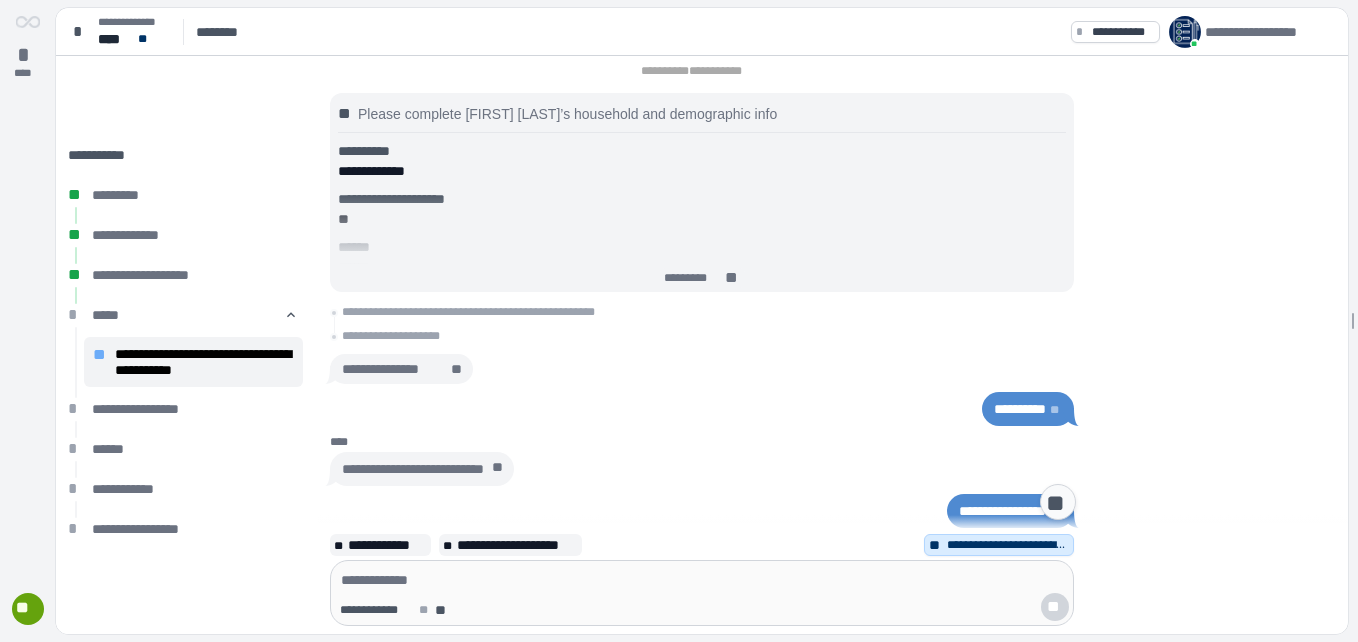 scroll, scrollTop: 720, scrollLeft: 0, axis: vertical 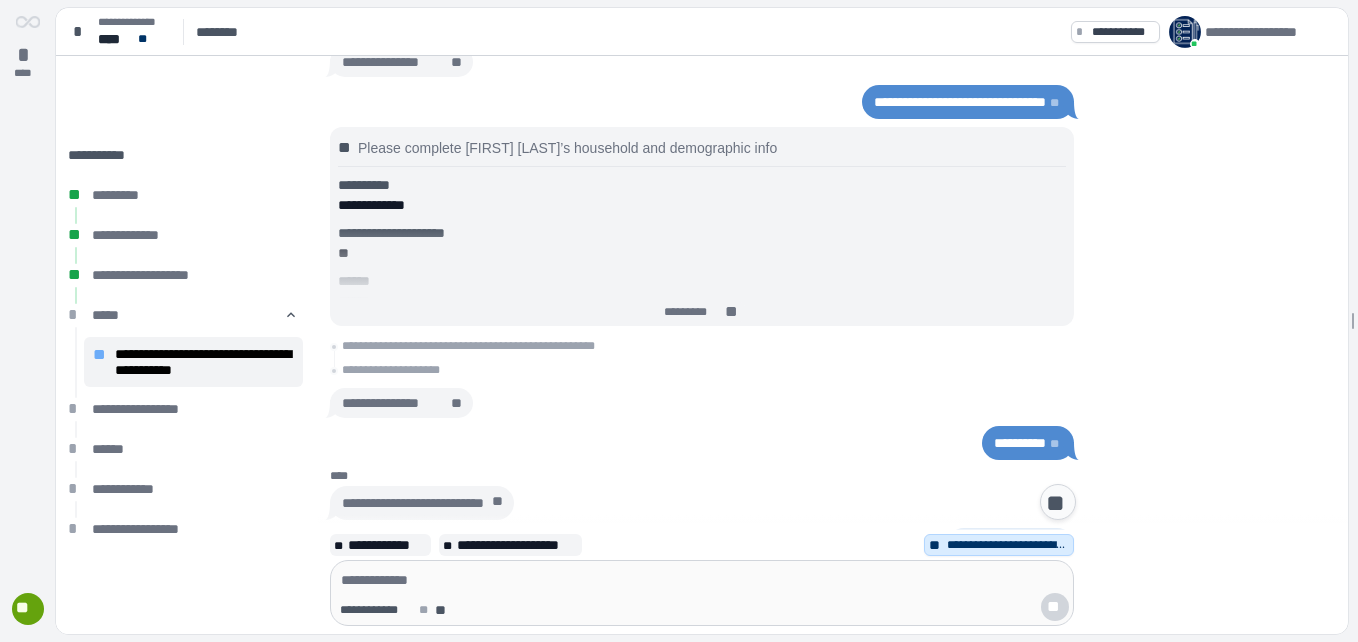 click on "**********" at bounding box center (1020, 443) 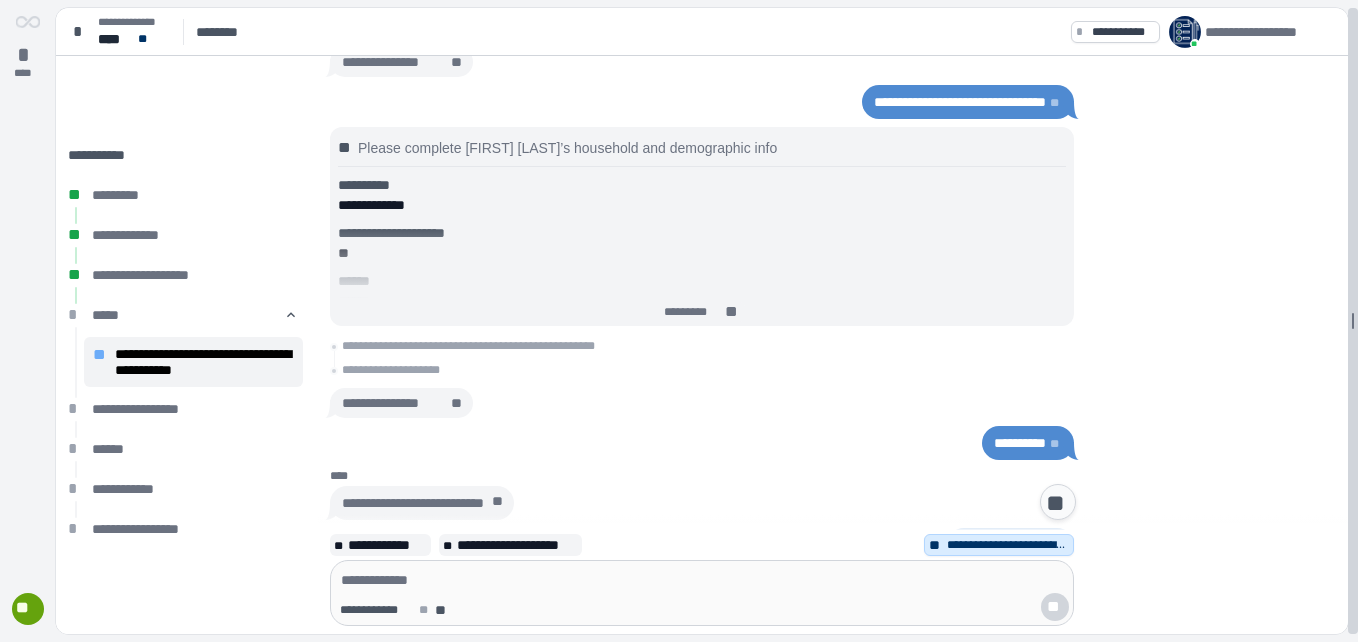 click on "** [REDACTED] ** Add other asset or credit ** [REDACTED] **" at bounding box center [707, 321] 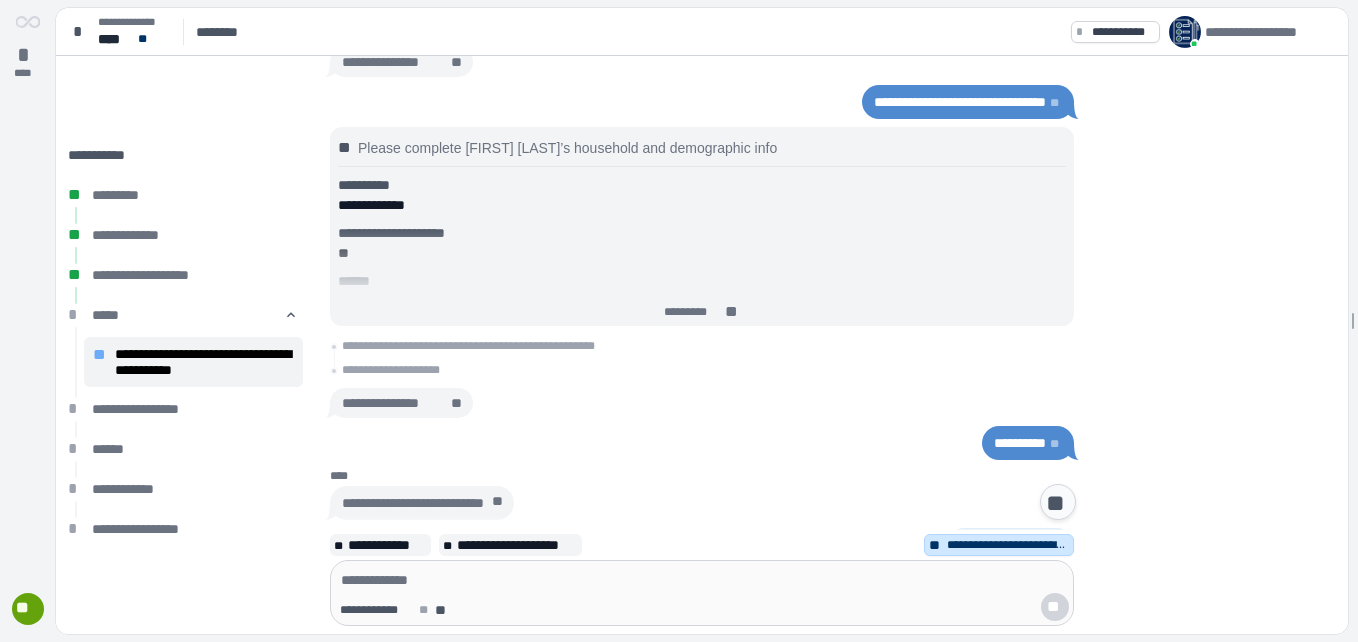 click on "** [REDACTED] **" at bounding box center [1008, 545] 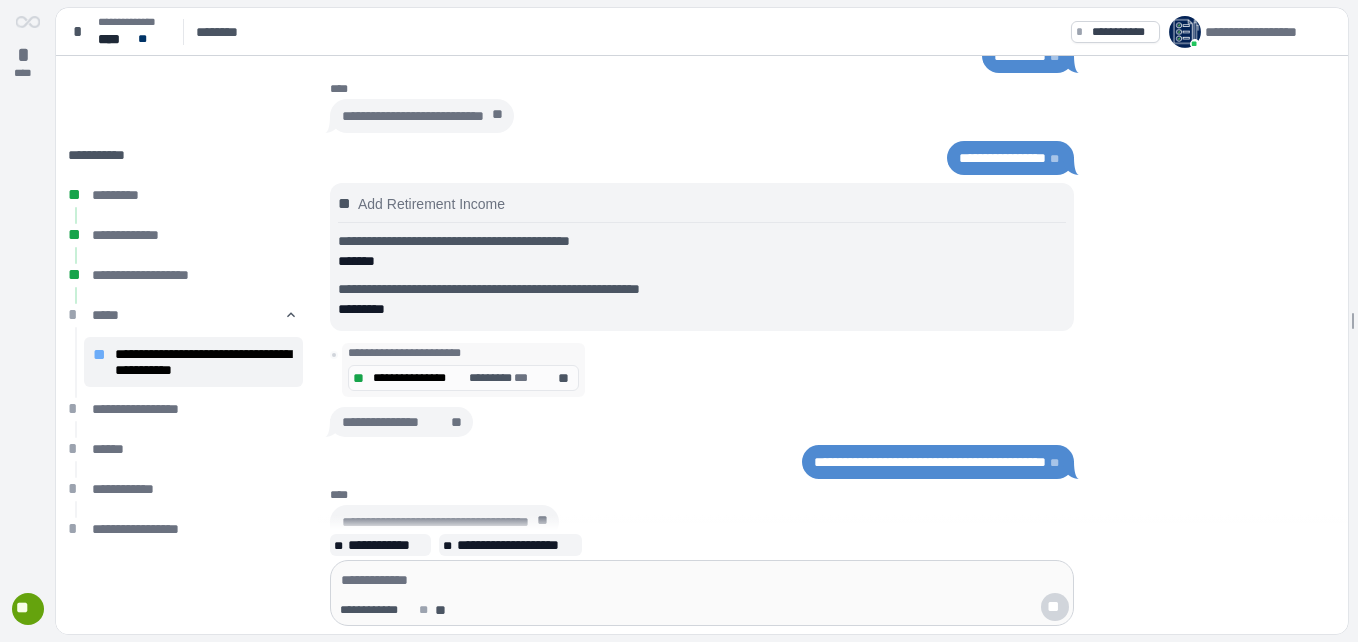 scroll, scrollTop: 0, scrollLeft: 0, axis: both 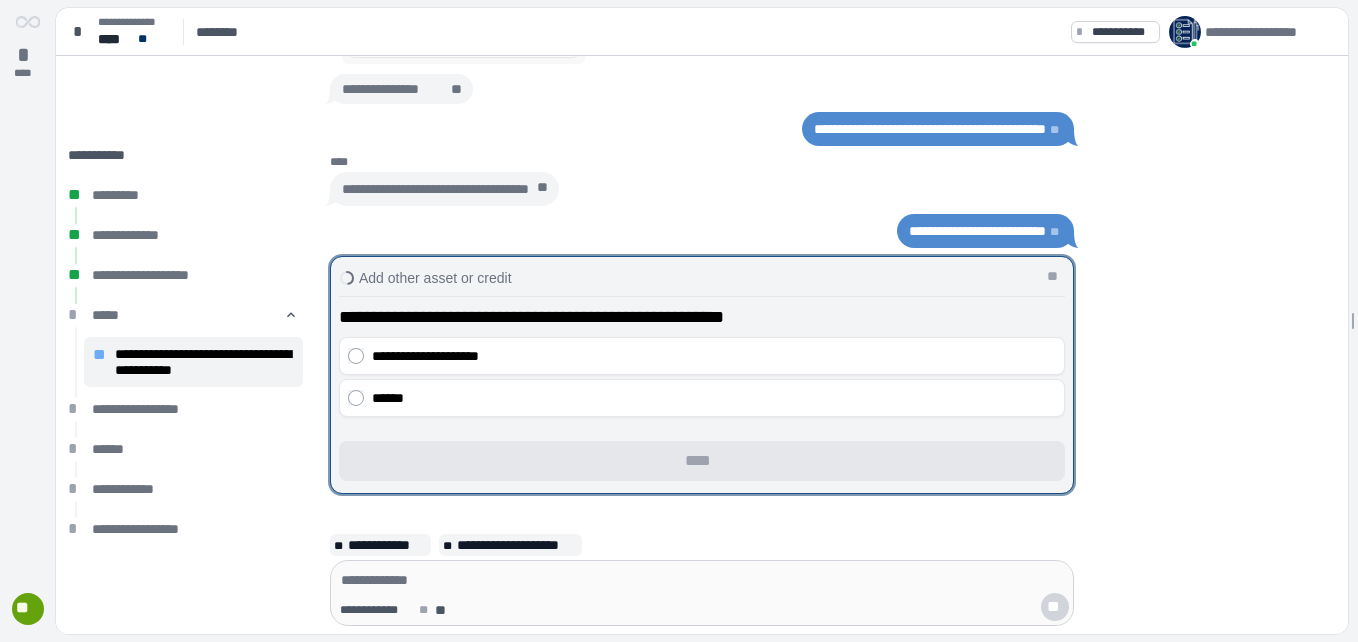 click on "**********" at bounding box center (204, 362) 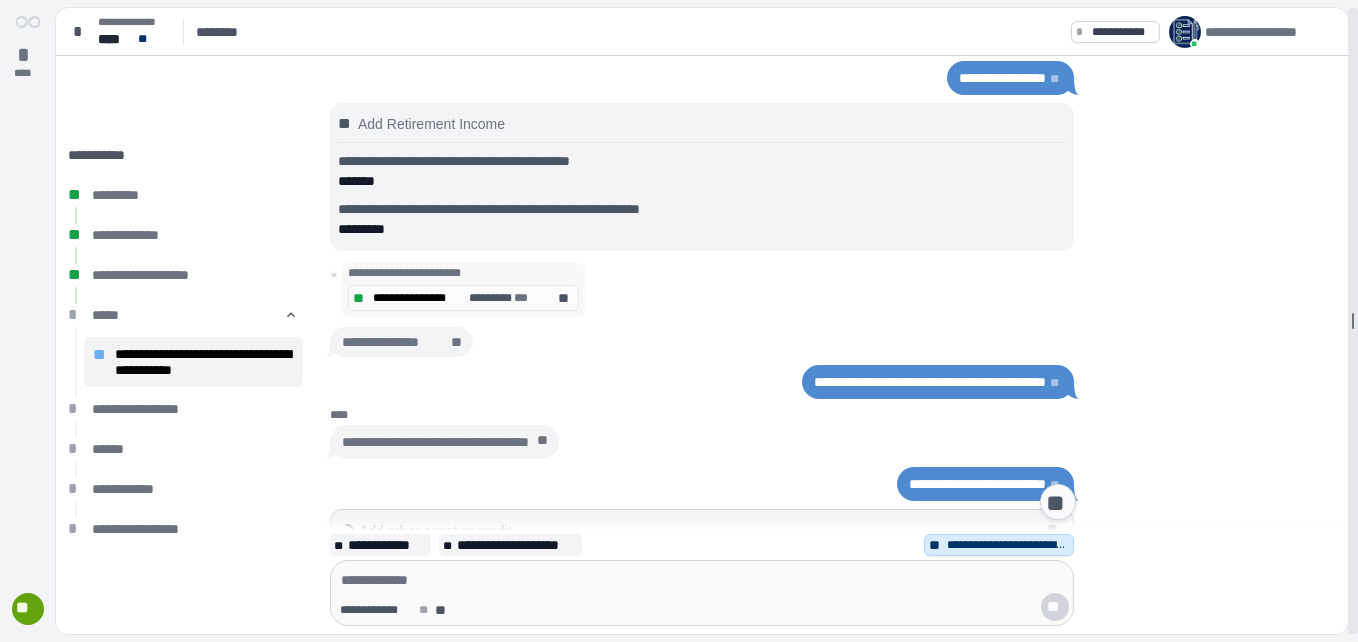 scroll, scrollTop: 480, scrollLeft: 0, axis: vertical 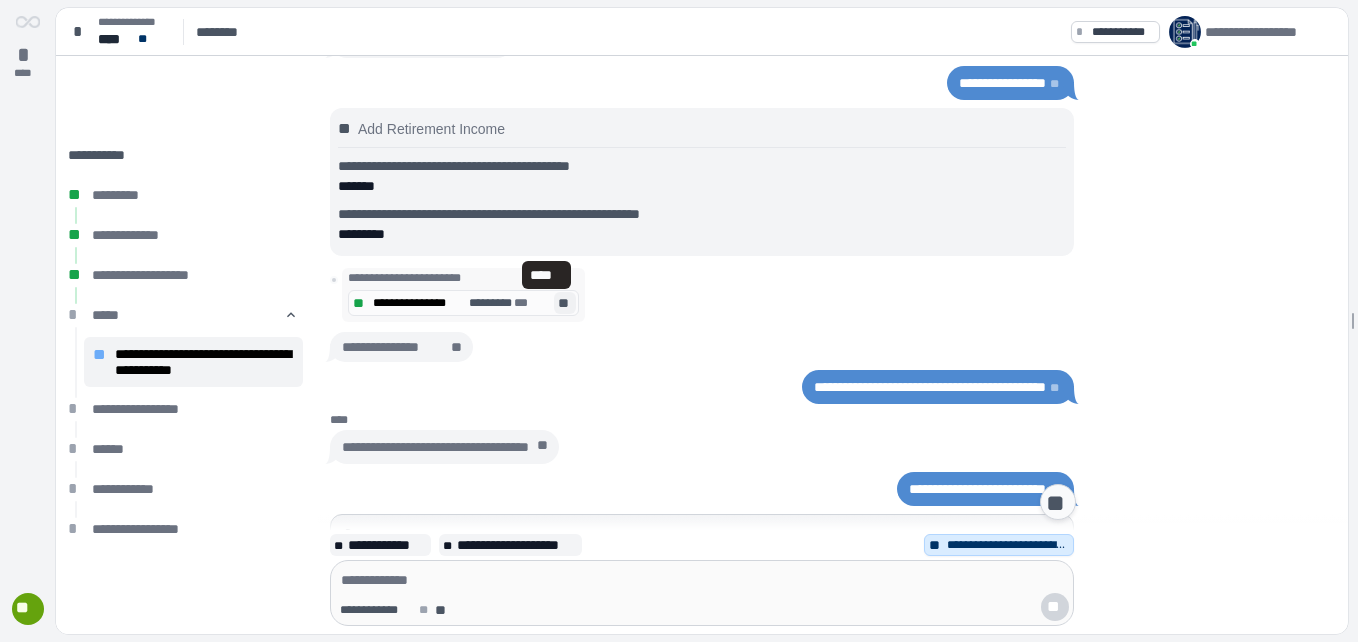 click on "**" at bounding box center (565, 304) 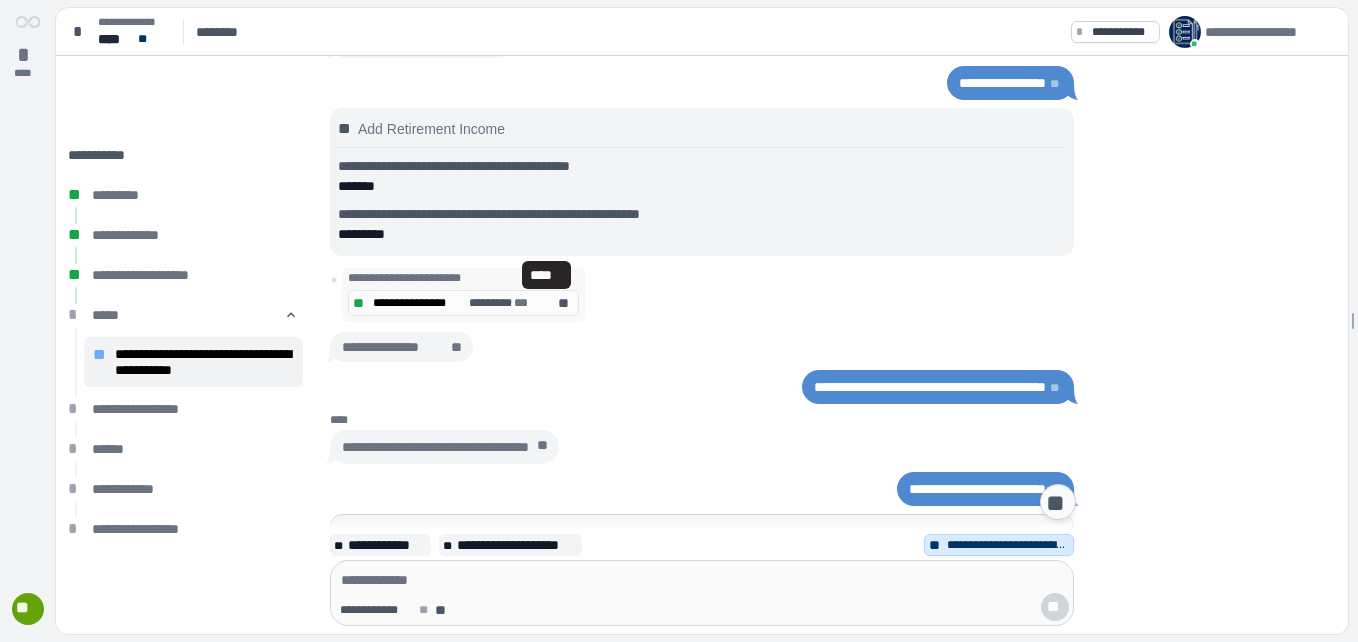 click on "*********" at bounding box center (702, 235) 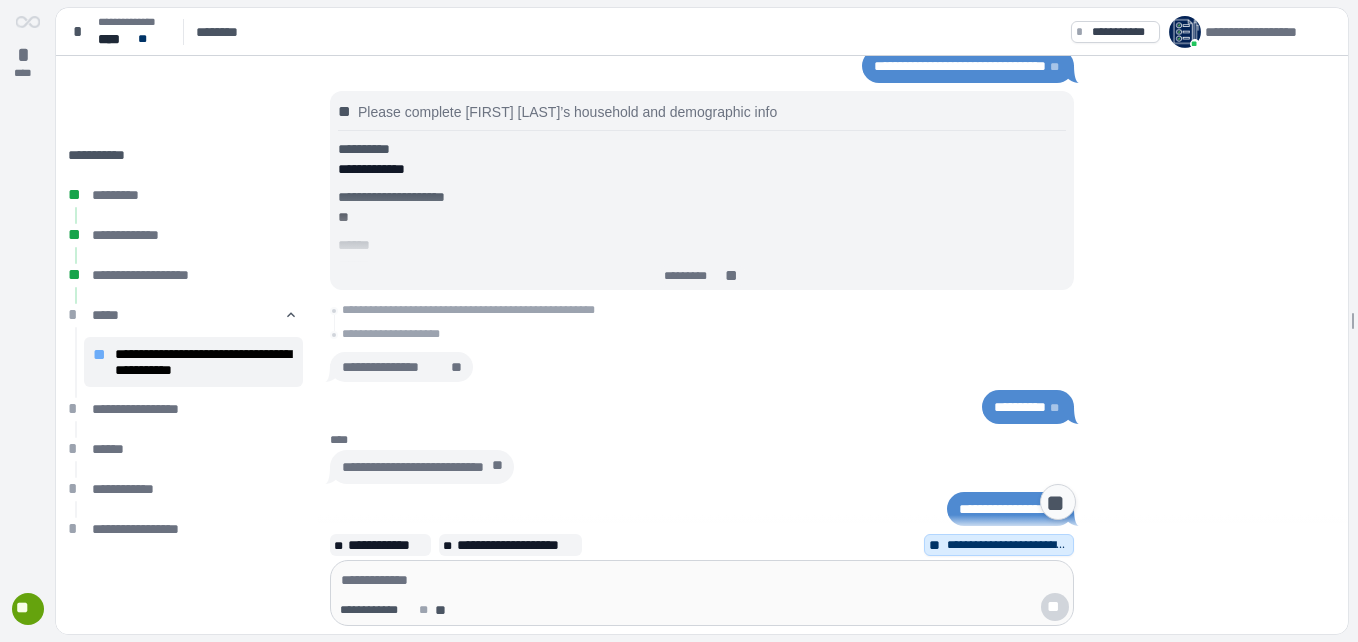 scroll, scrollTop: 920, scrollLeft: 0, axis: vertical 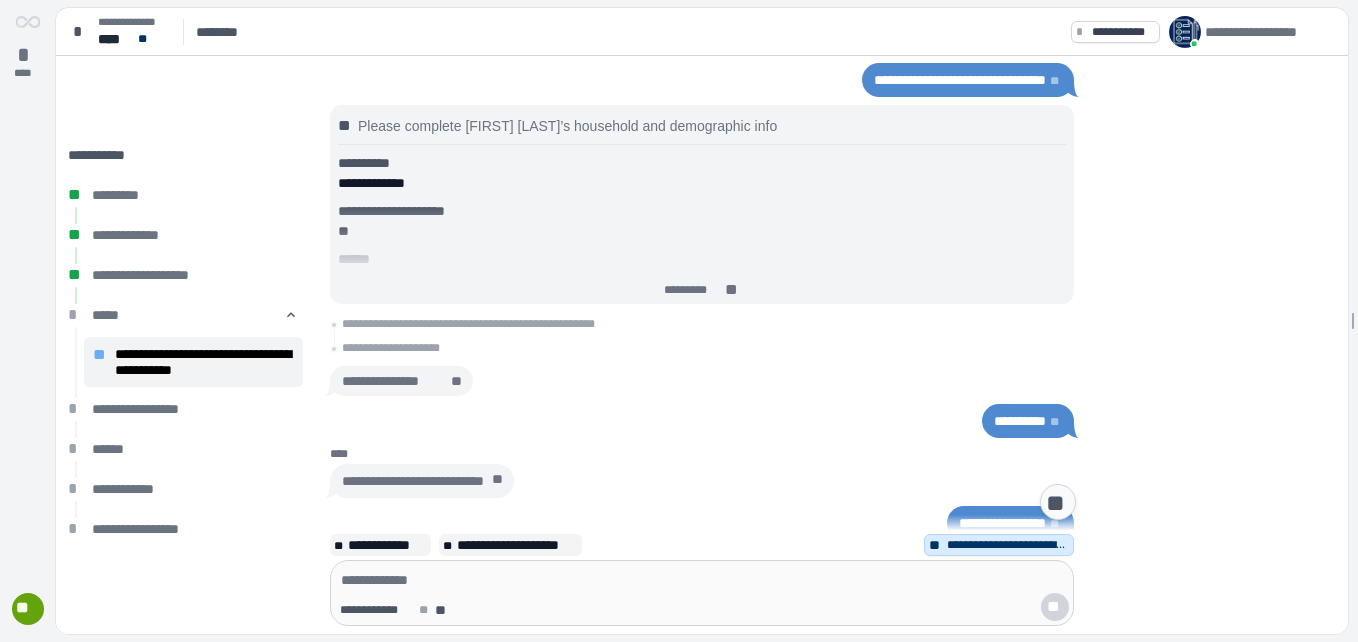 click on "** [REDACTED] ** Add other asset or credit ** [REDACTED] **" at bounding box center (707, 321) 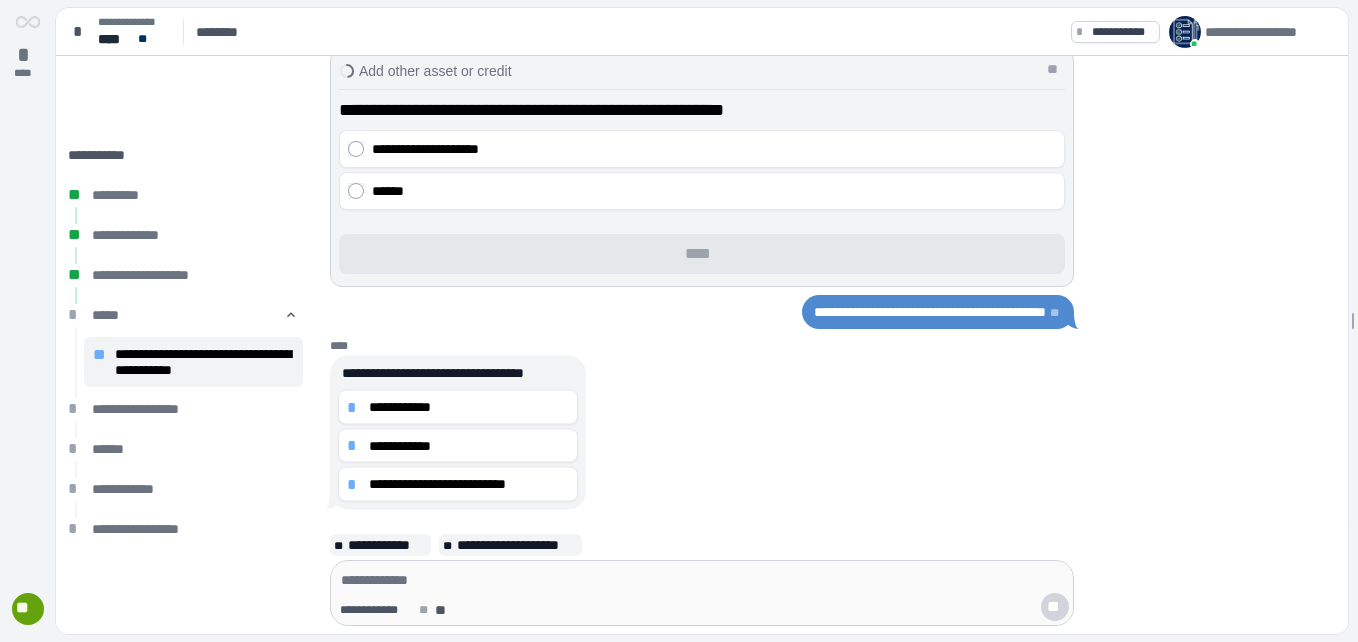 scroll, scrollTop: 0, scrollLeft: 0, axis: both 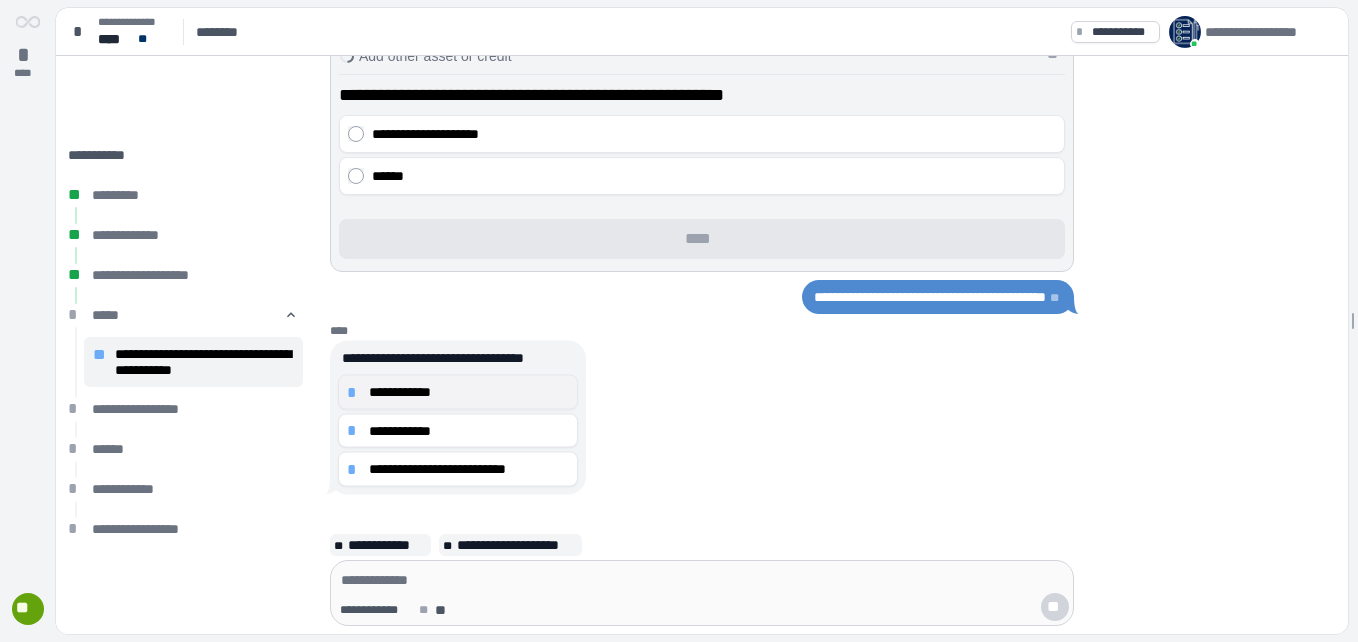 click on "*" at bounding box center (355, 392) 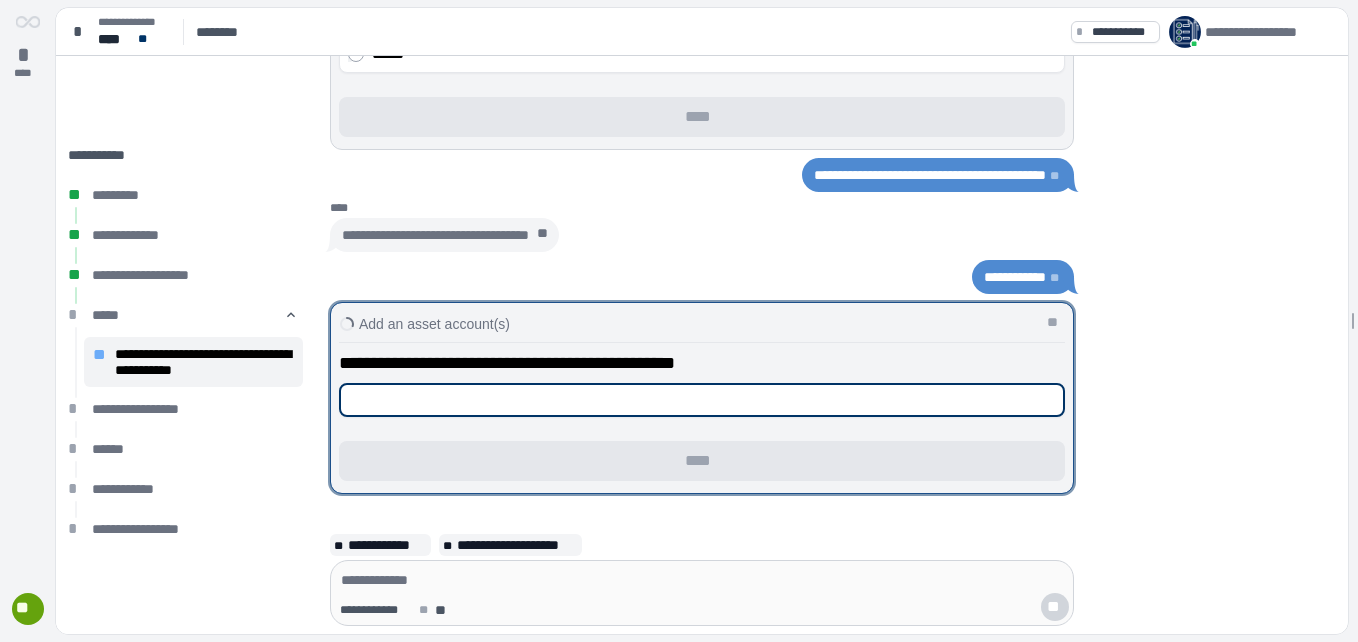 click at bounding box center [702, 400] 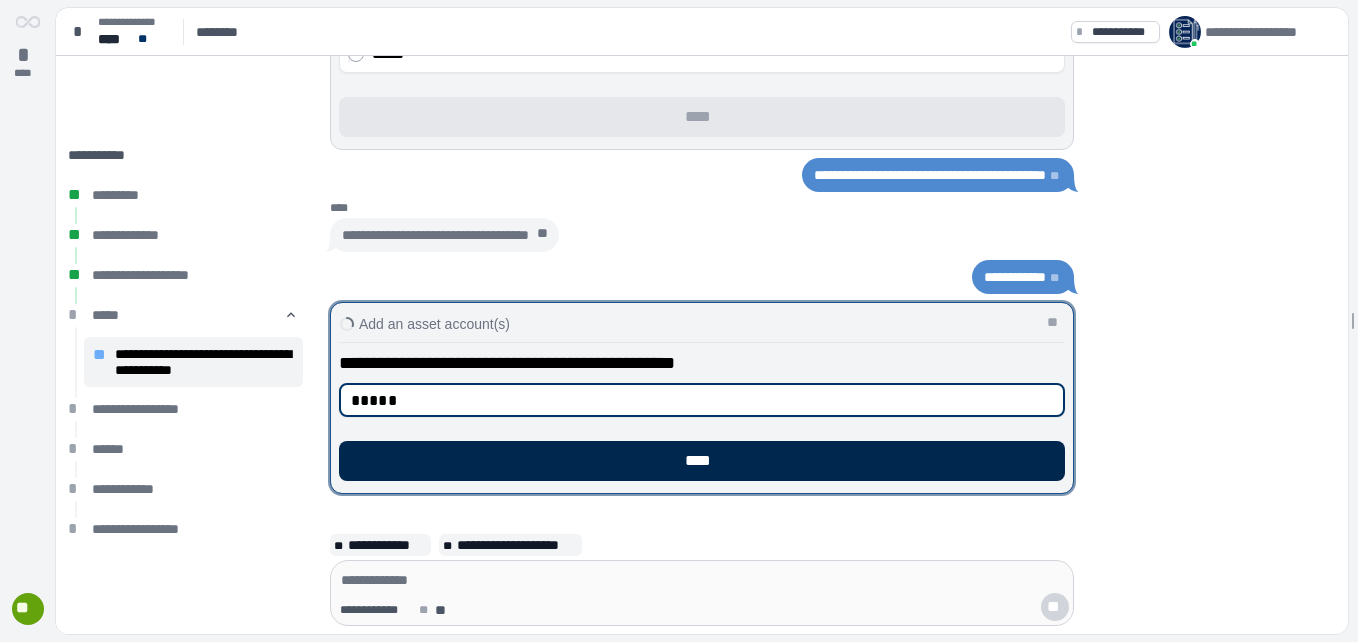 type on "*****" 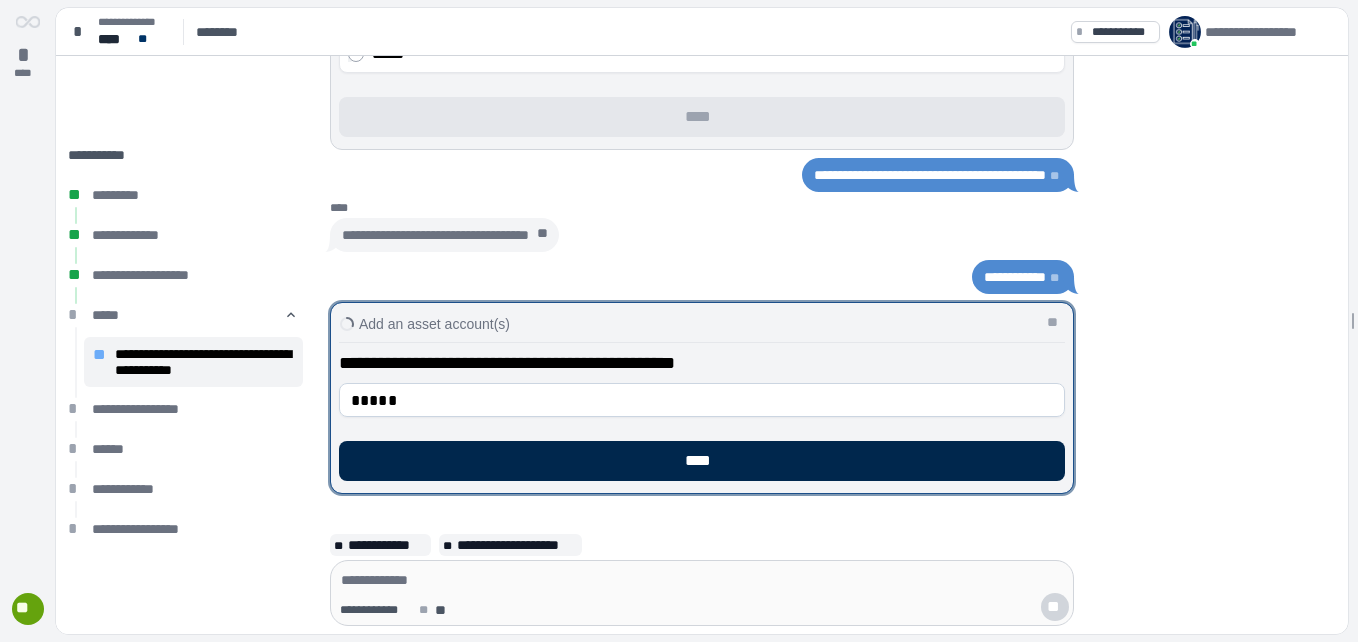 click on "****" at bounding box center (702, 461) 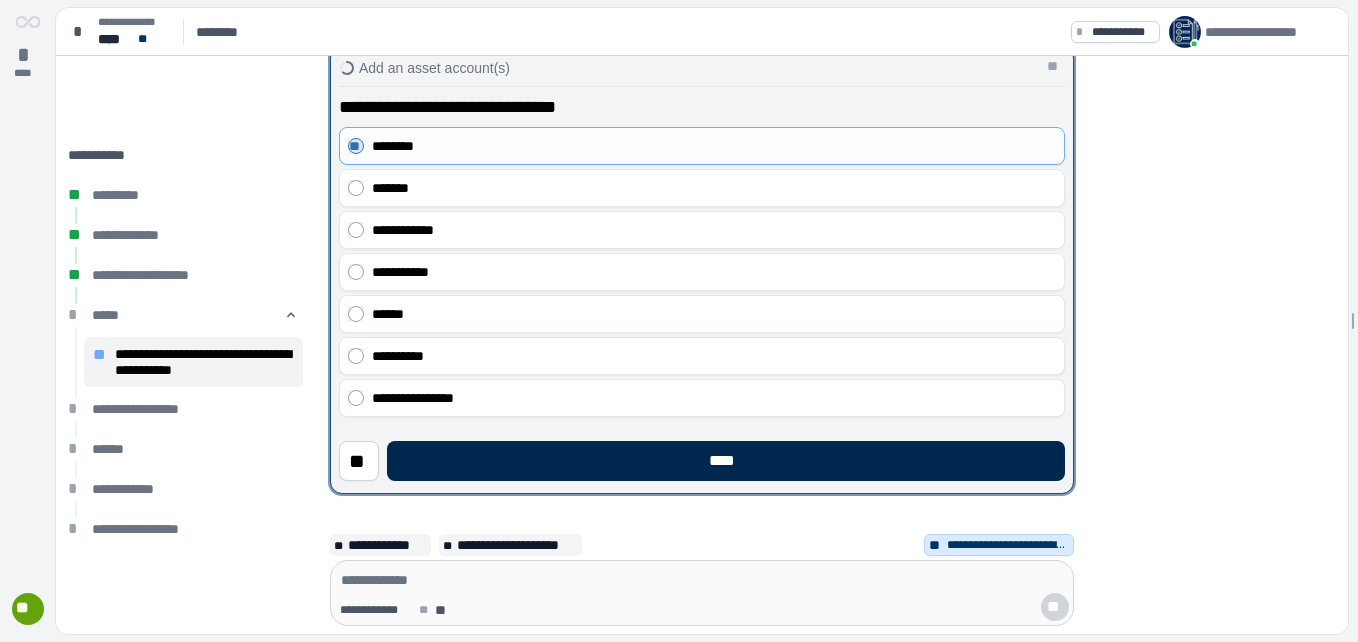 click on "****" at bounding box center [726, 461] 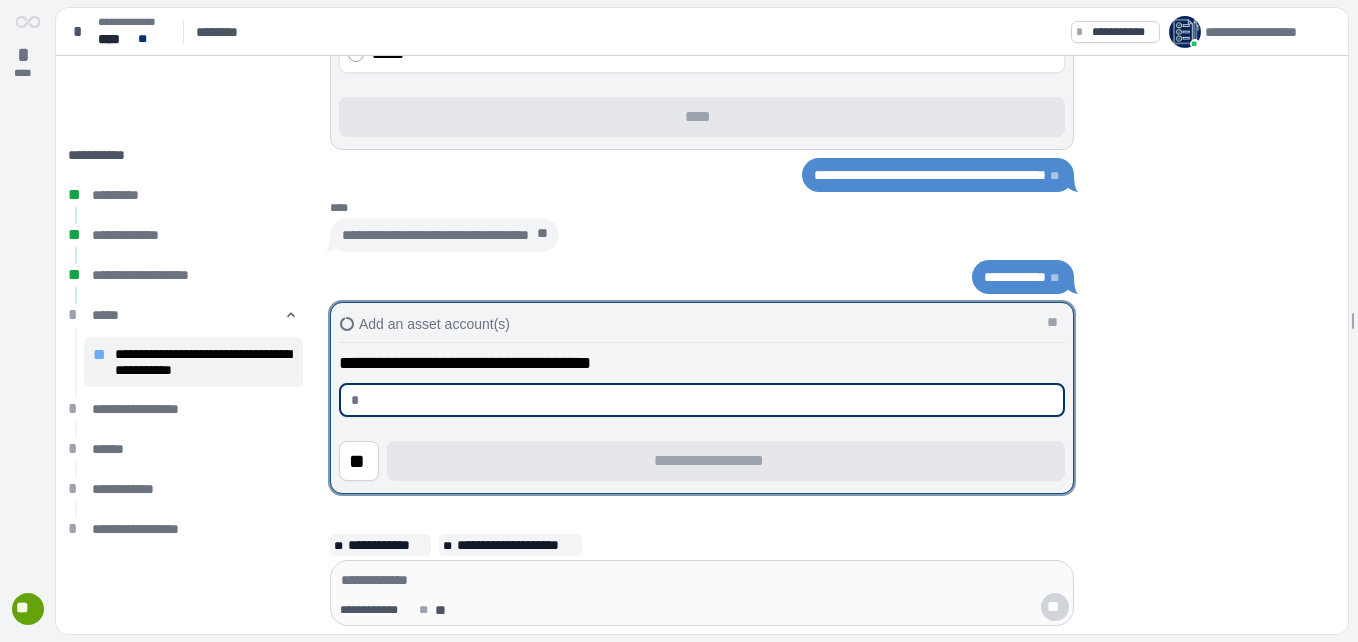 click at bounding box center (710, 400) 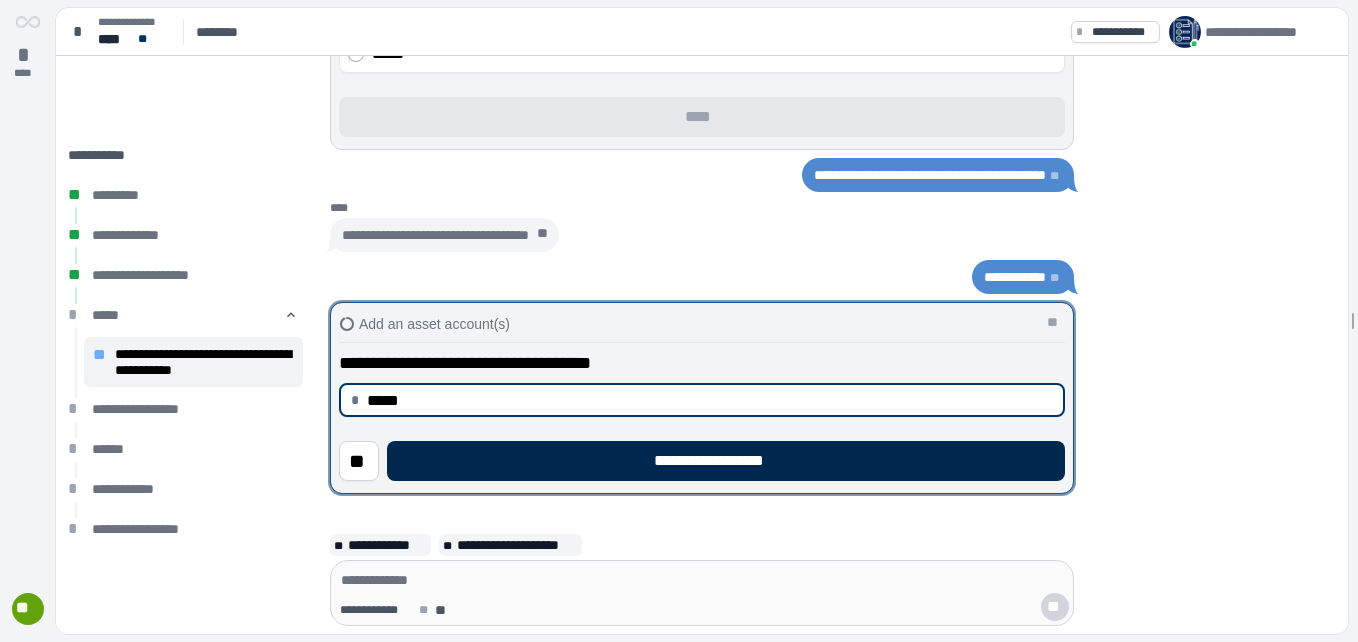 type on "********" 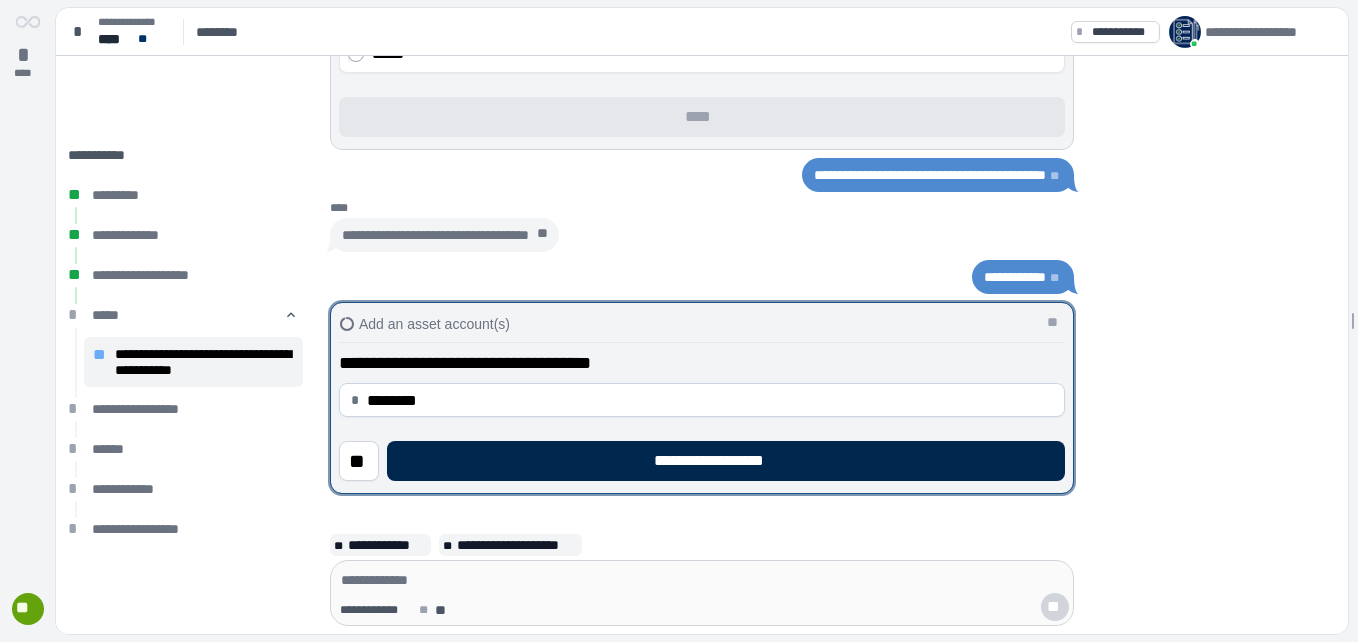 click on "**********" at bounding box center (726, 461) 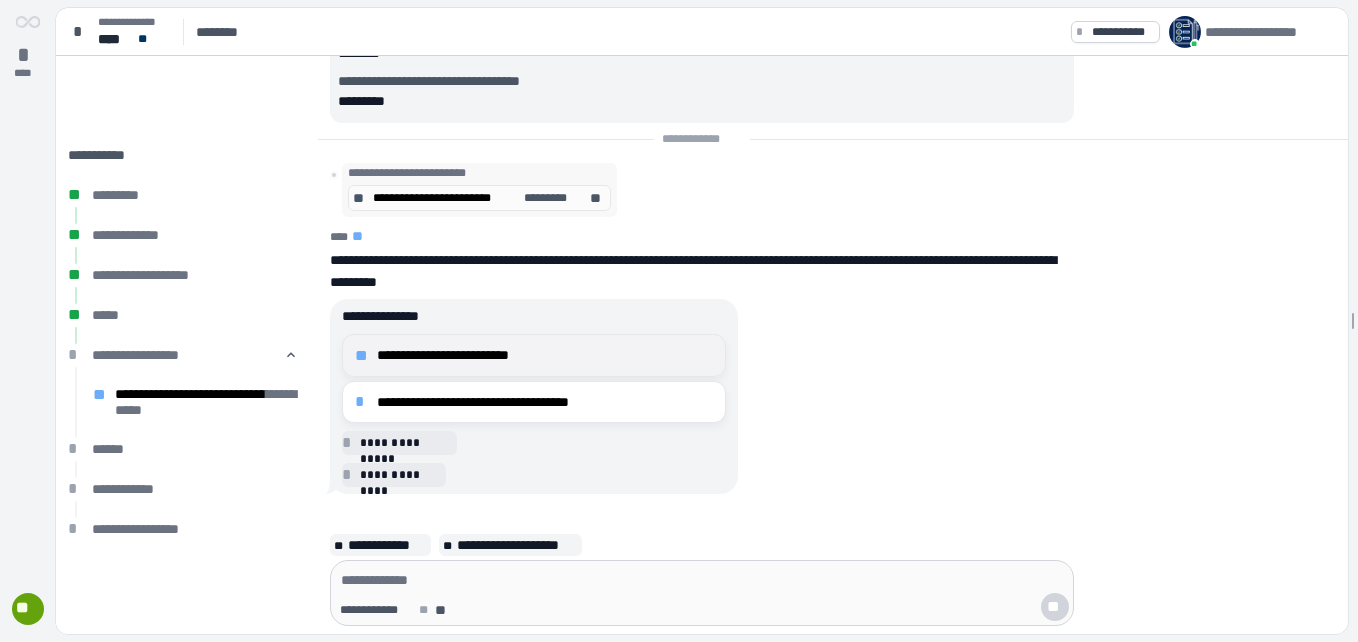 click on "**********" at bounding box center [545, 355] 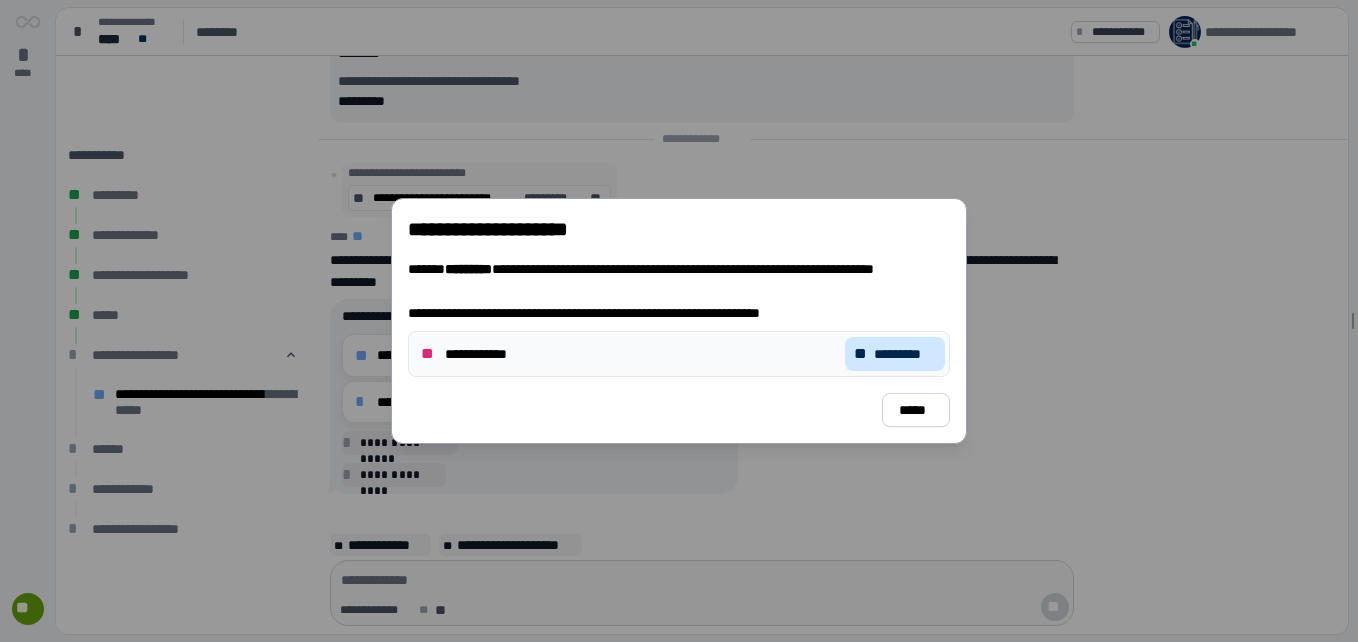 click on "*********" at bounding box center (905, 354) 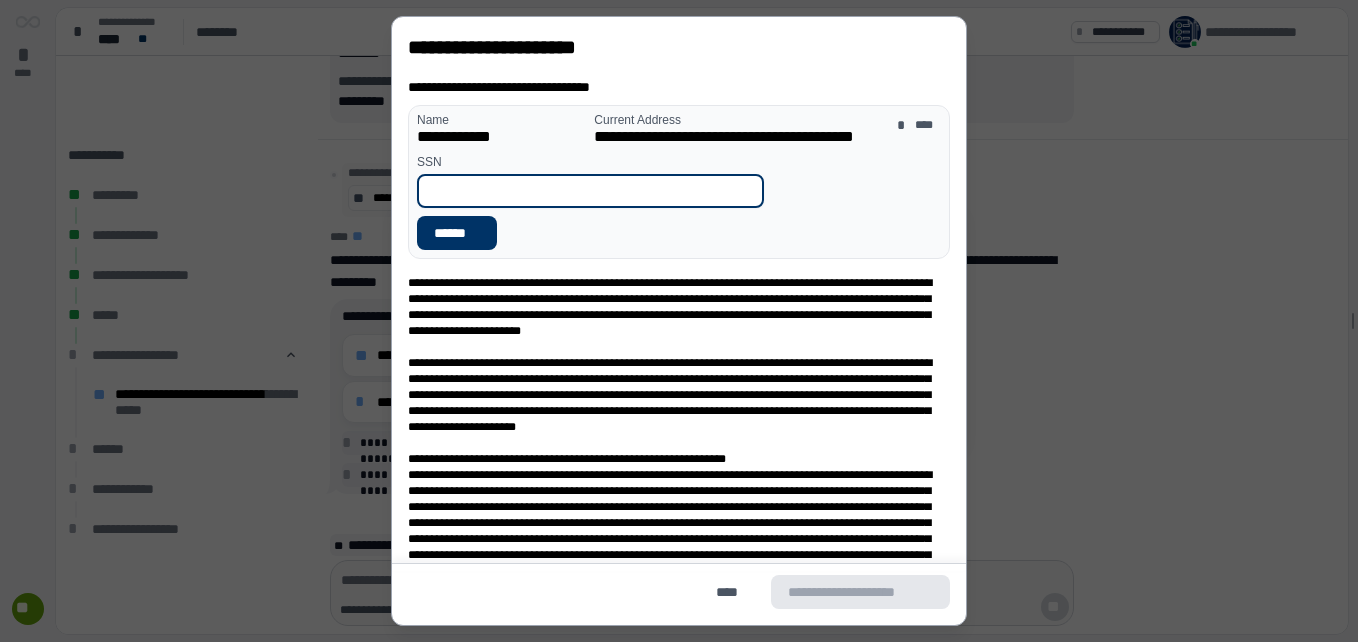 click at bounding box center (590, 191) 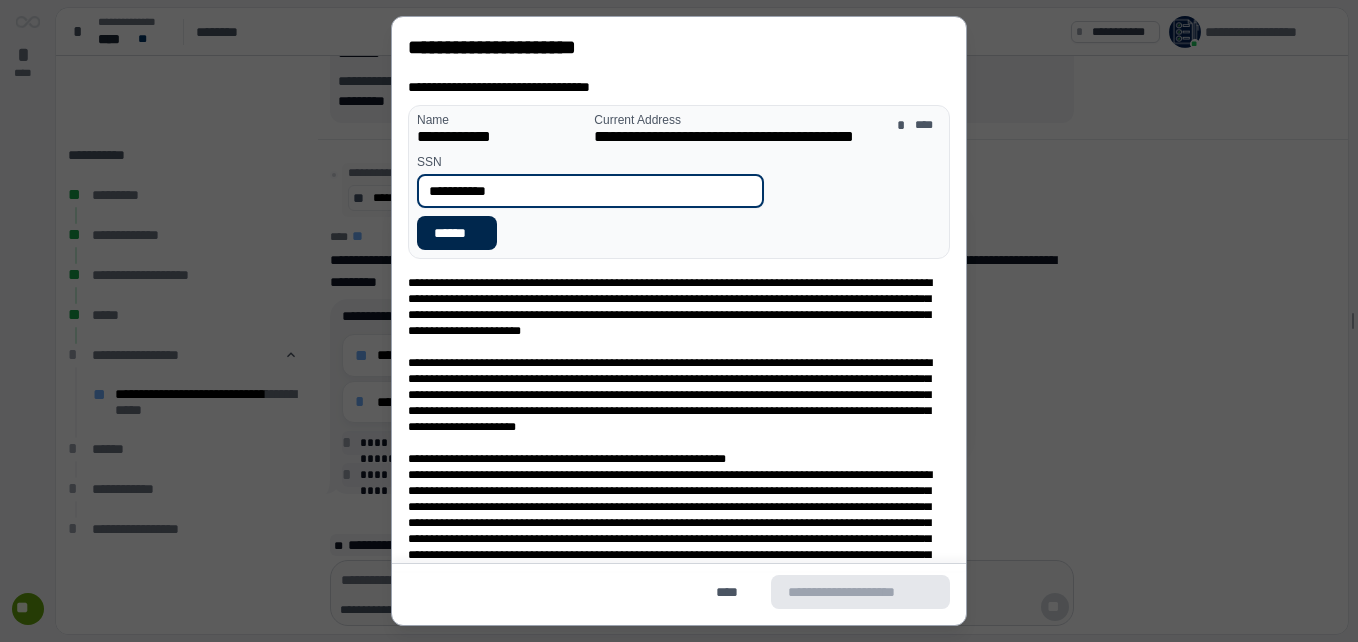 type on "**********" 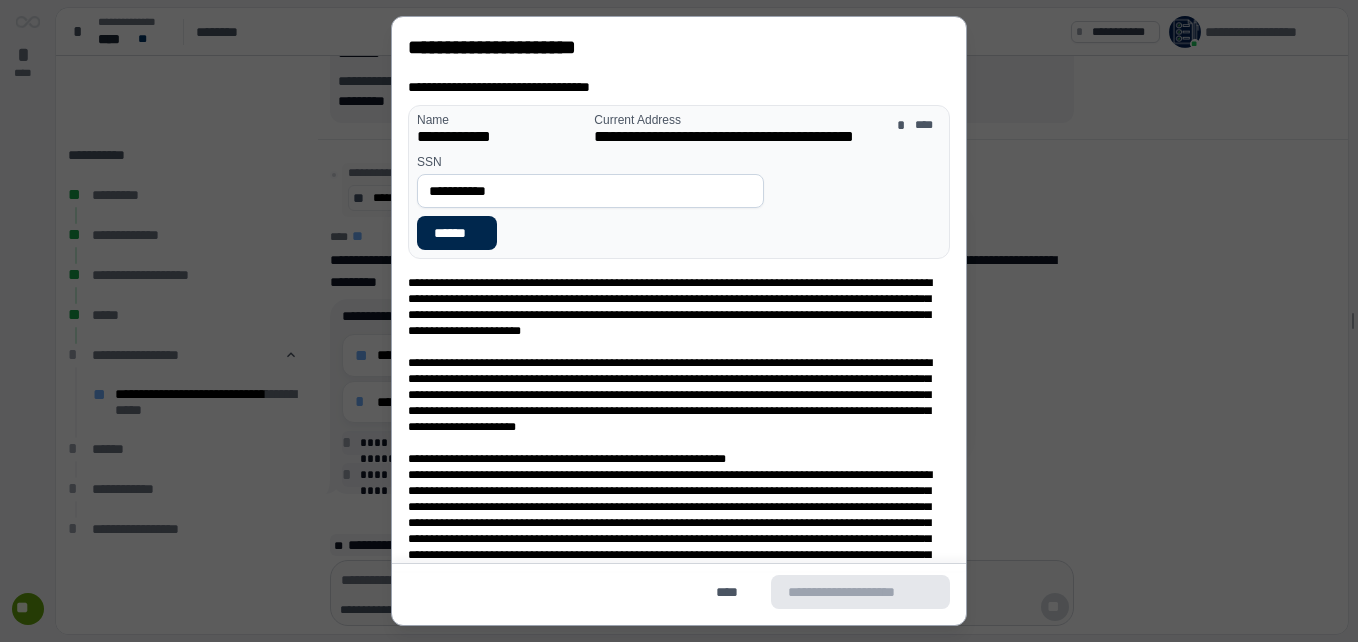 click on "******" at bounding box center [457, 233] 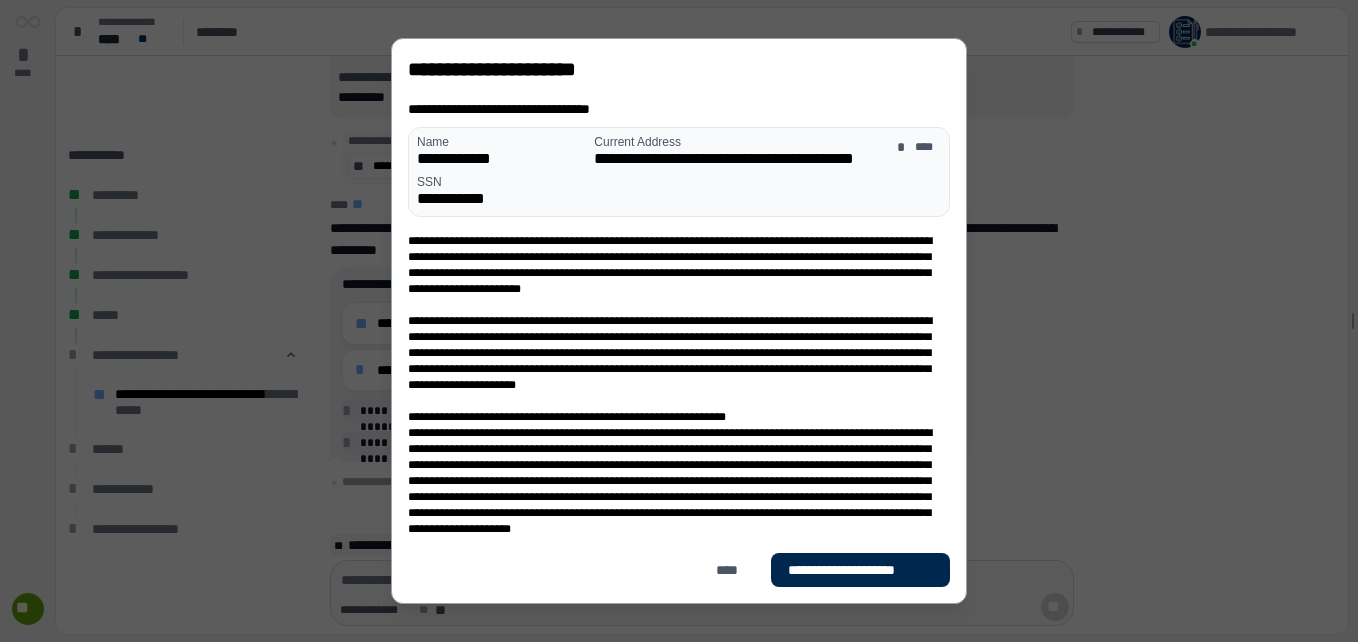 click on "**********" at bounding box center (860, 570) 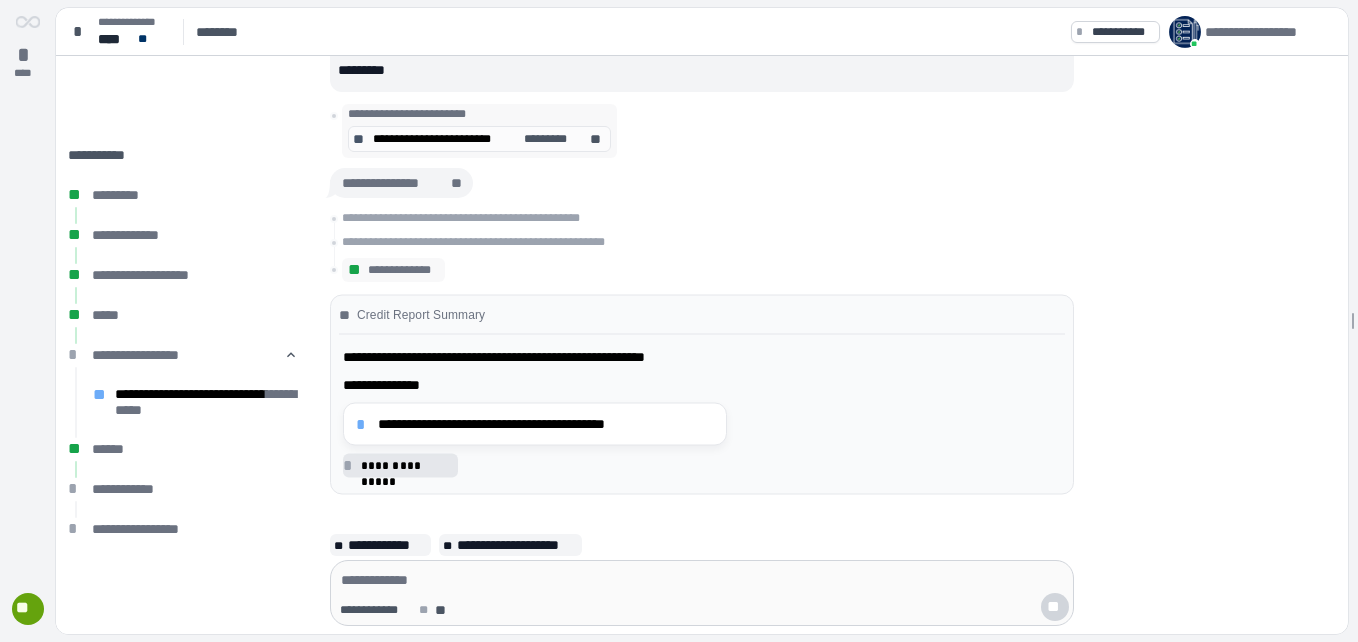 click on "**********" at bounding box center (406, 465) 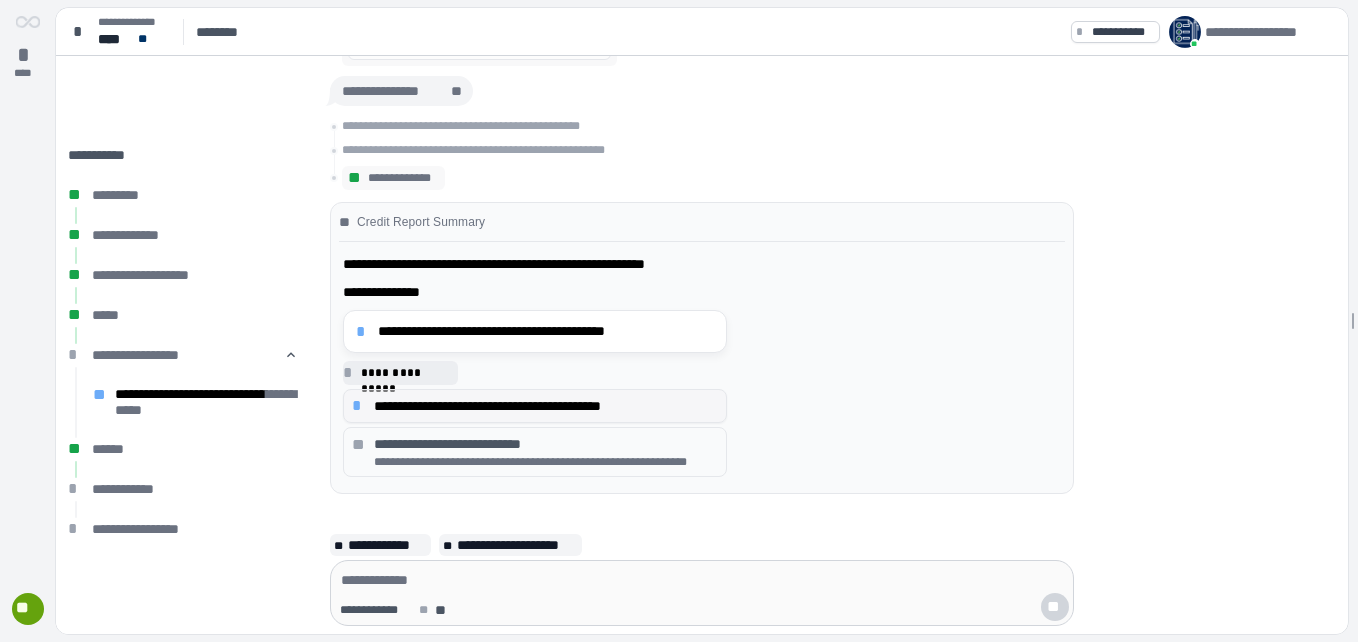 click on "*" at bounding box center (360, 406) 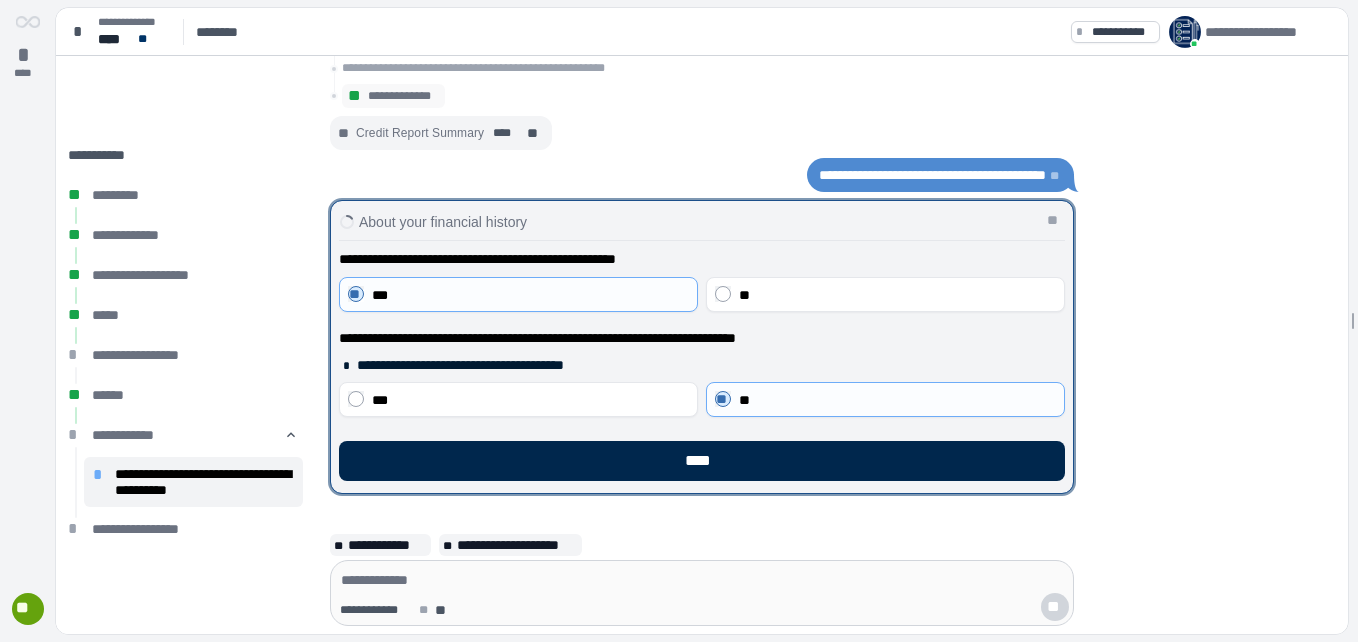 click on "****" at bounding box center [702, 461] 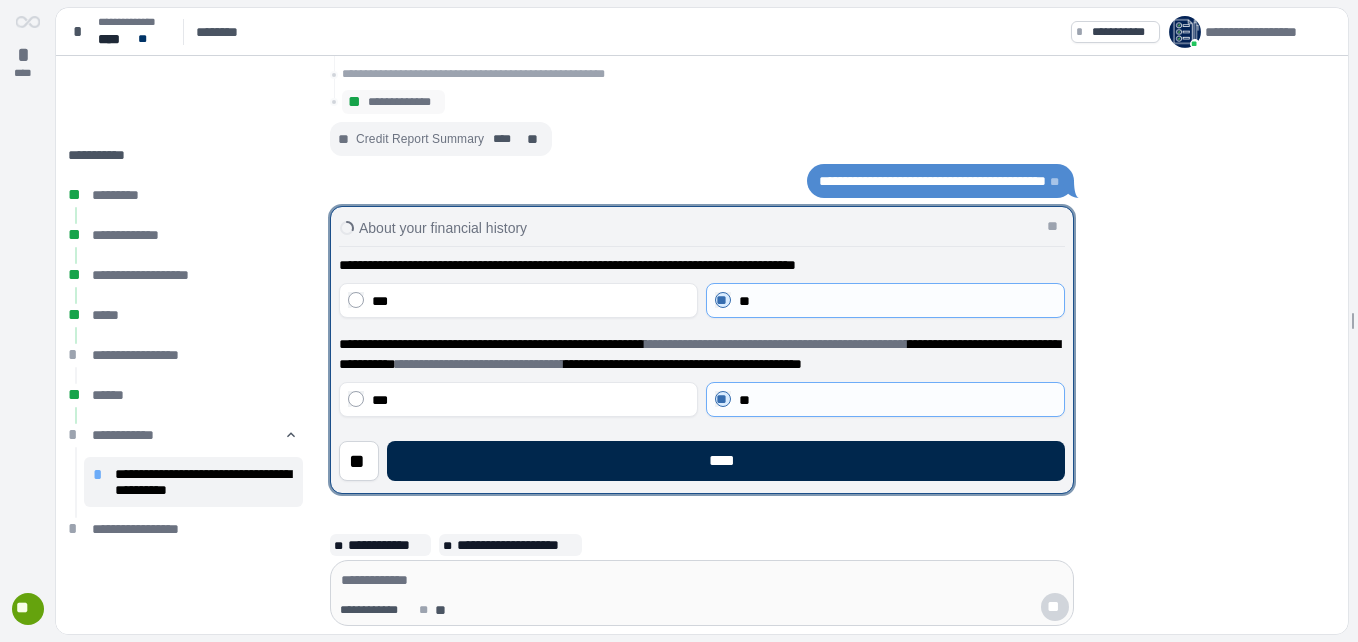 click on "****" at bounding box center [726, 461] 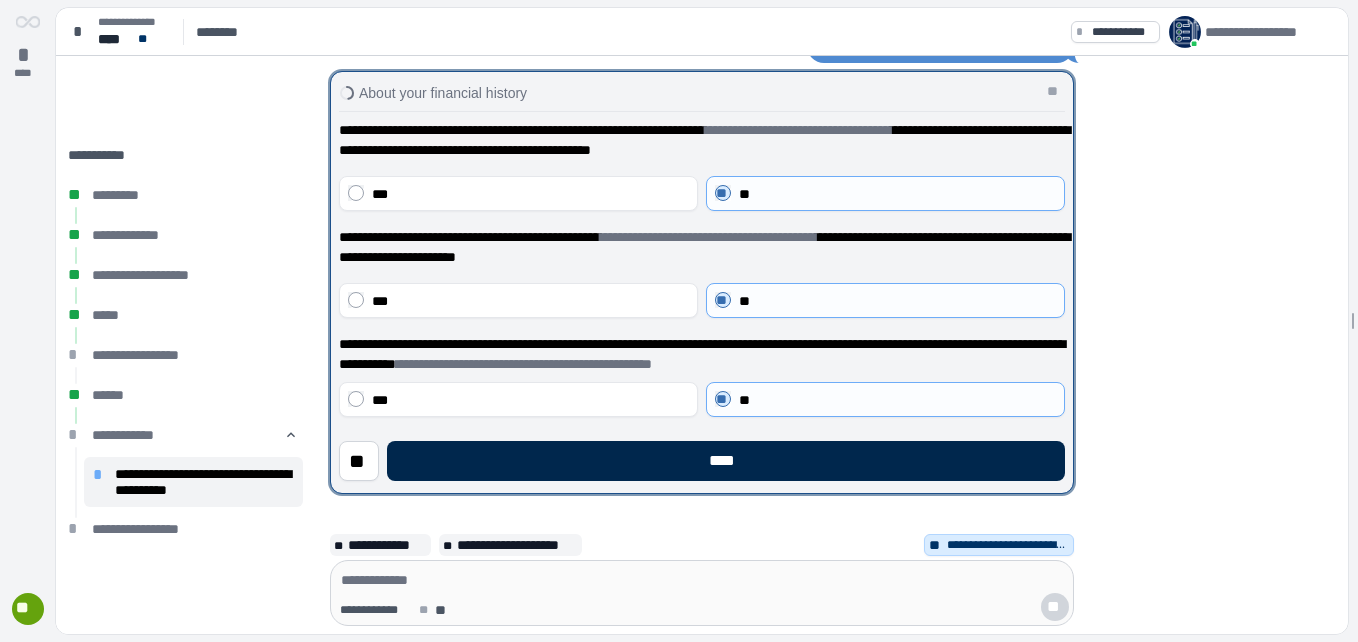 click on "****" at bounding box center [726, 461] 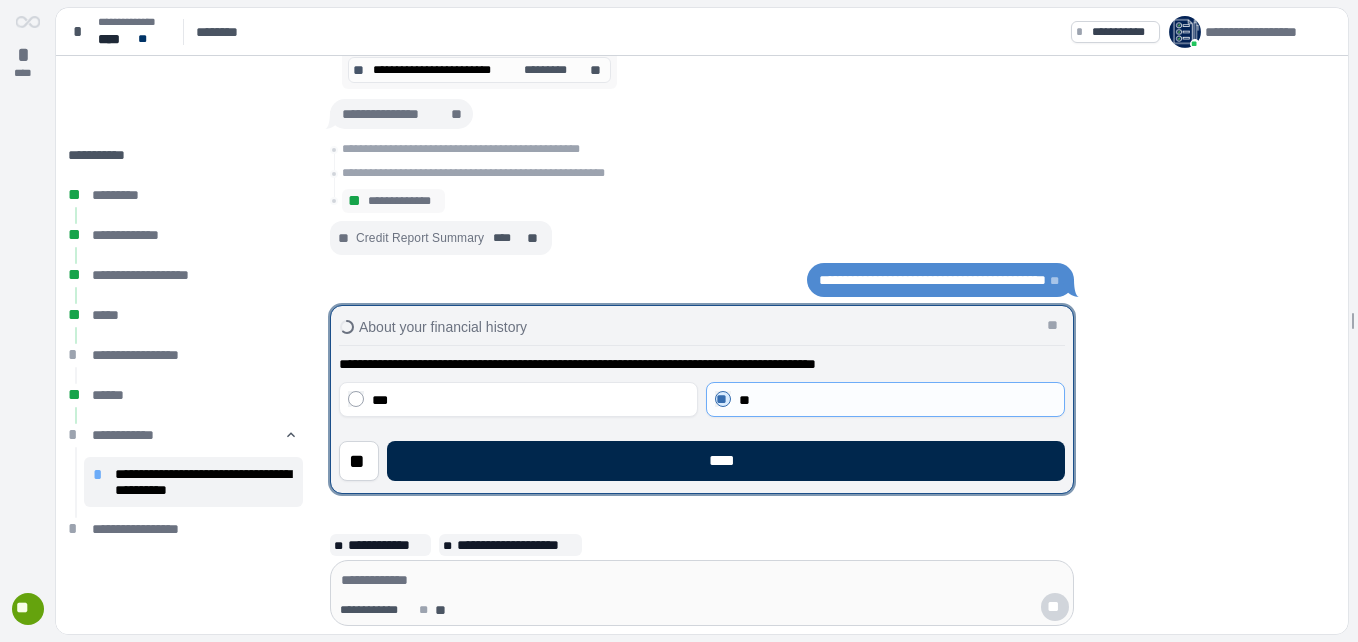 click on "****" at bounding box center [726, 461] 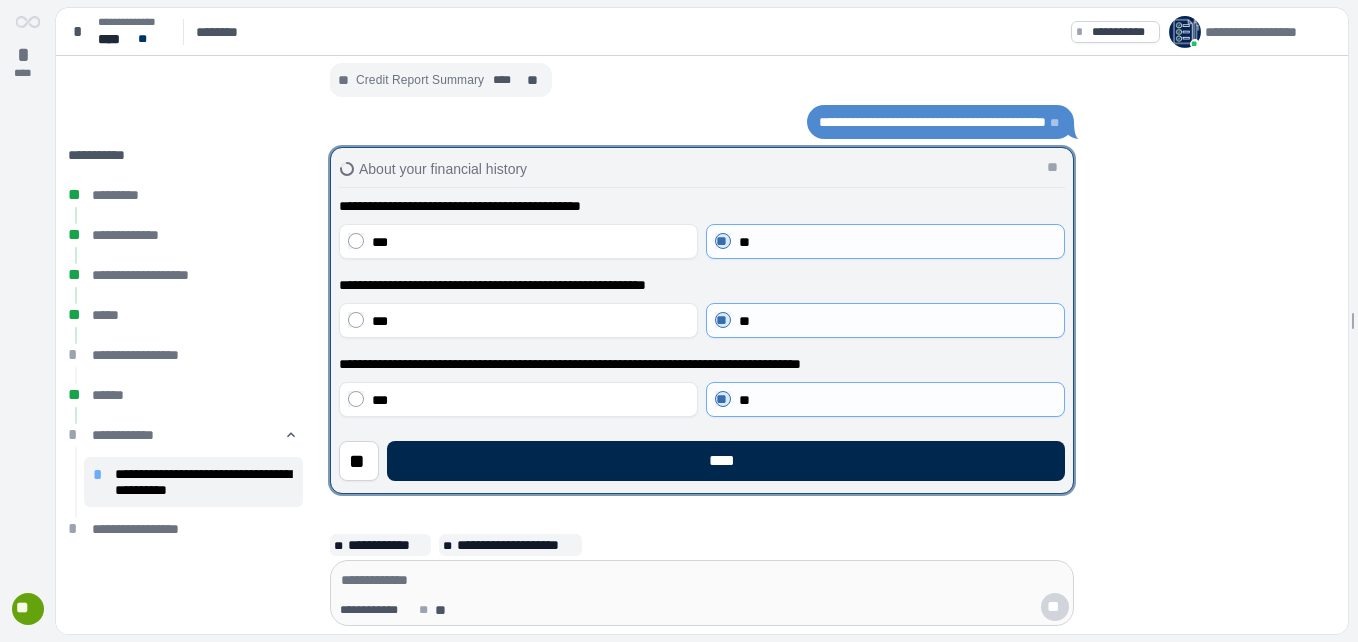 click on "****" at bounding box center [726, 461] 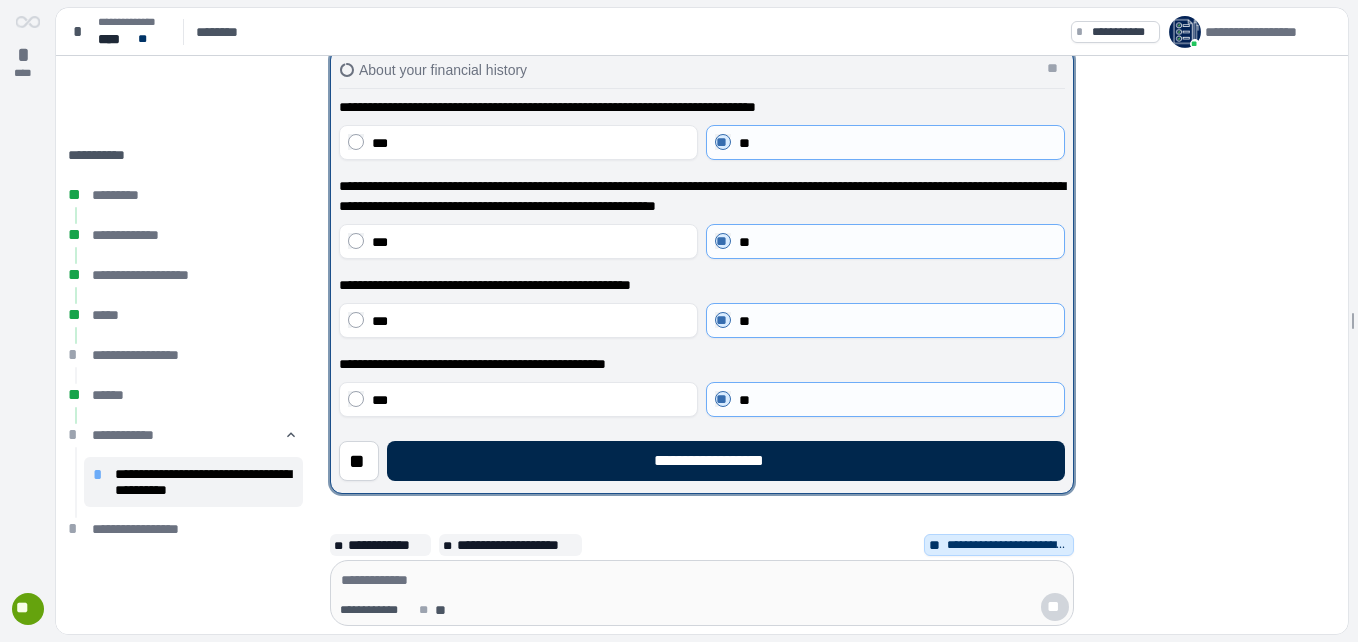 click on "**********" at bounding box center (726, 461) 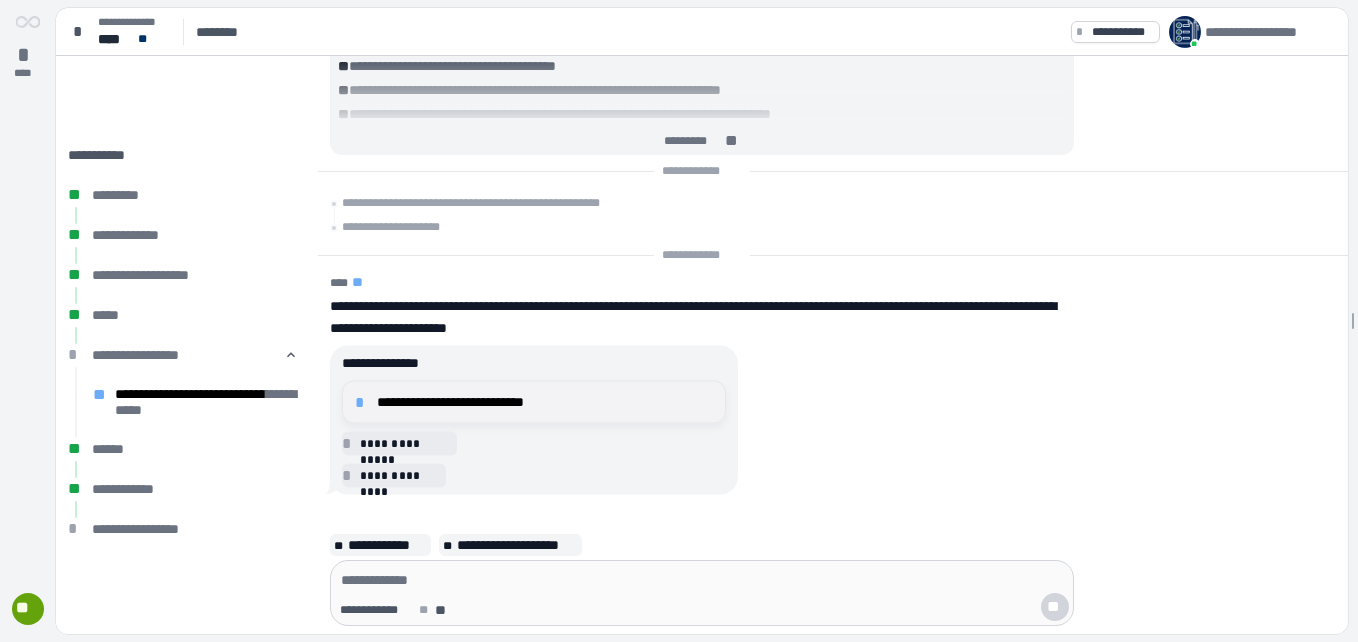 click on "*" at bounding box center (363, 402) 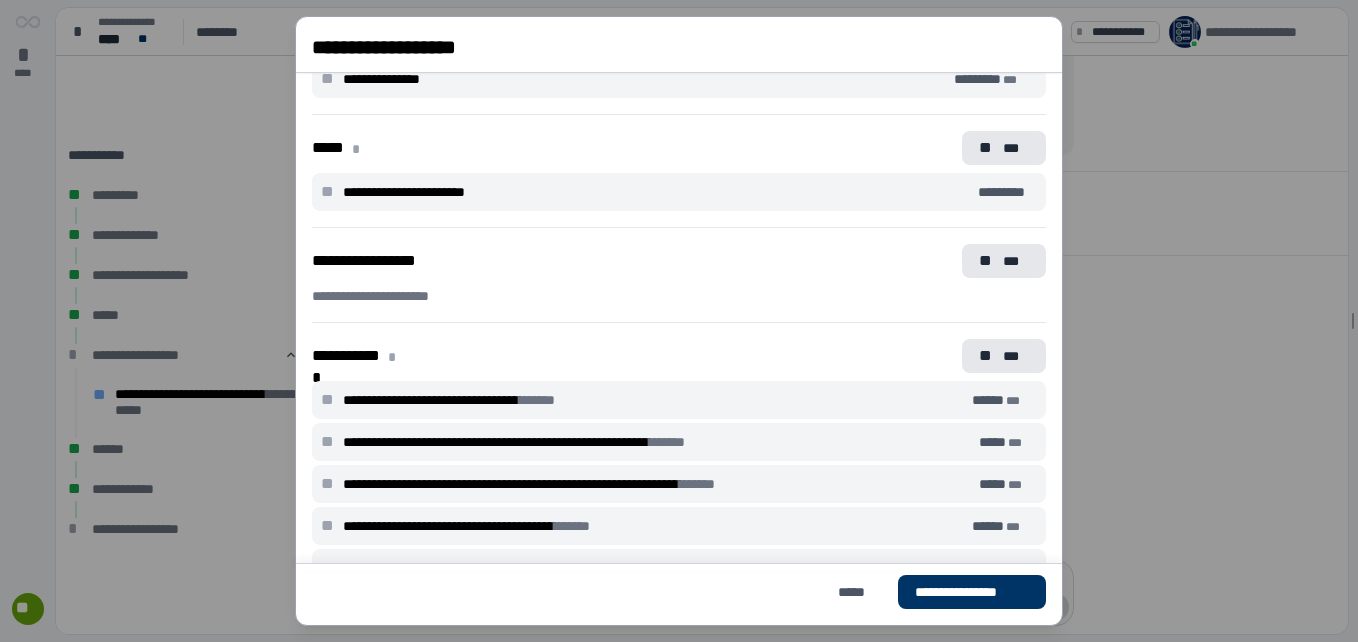 scroll, scrollTop: 332, scrollLeft: 0, axis: vertical 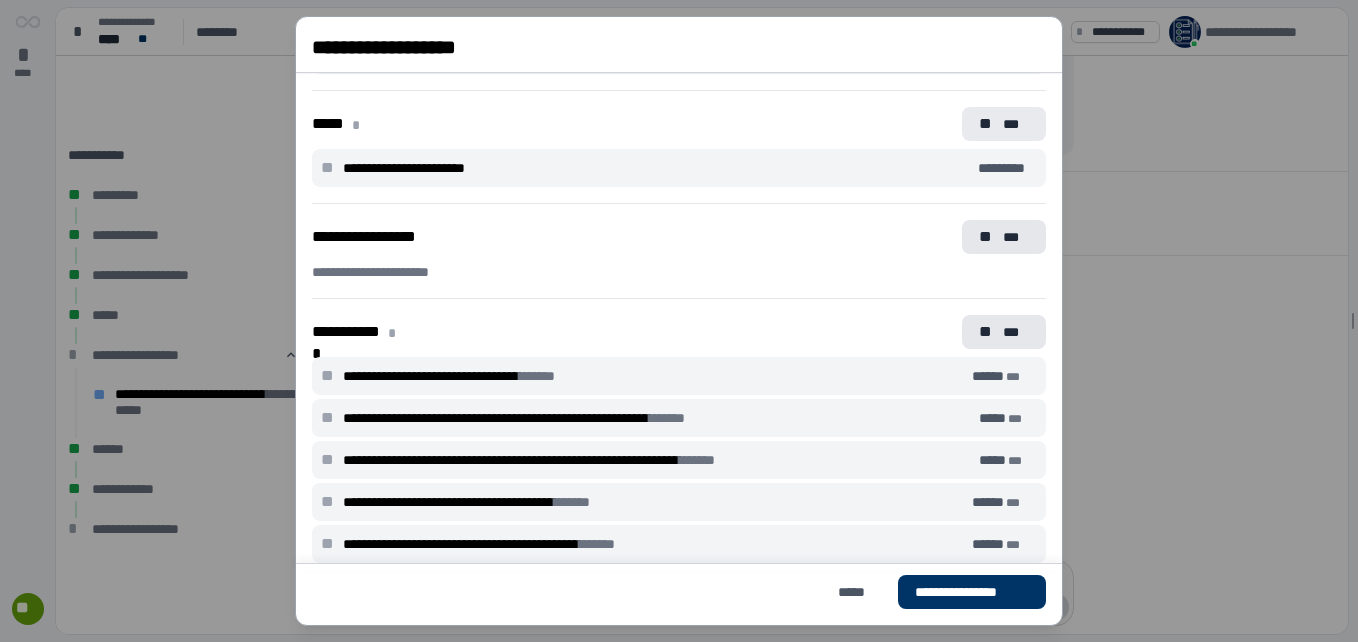 click on "***" at bounding box center (1016, 124) 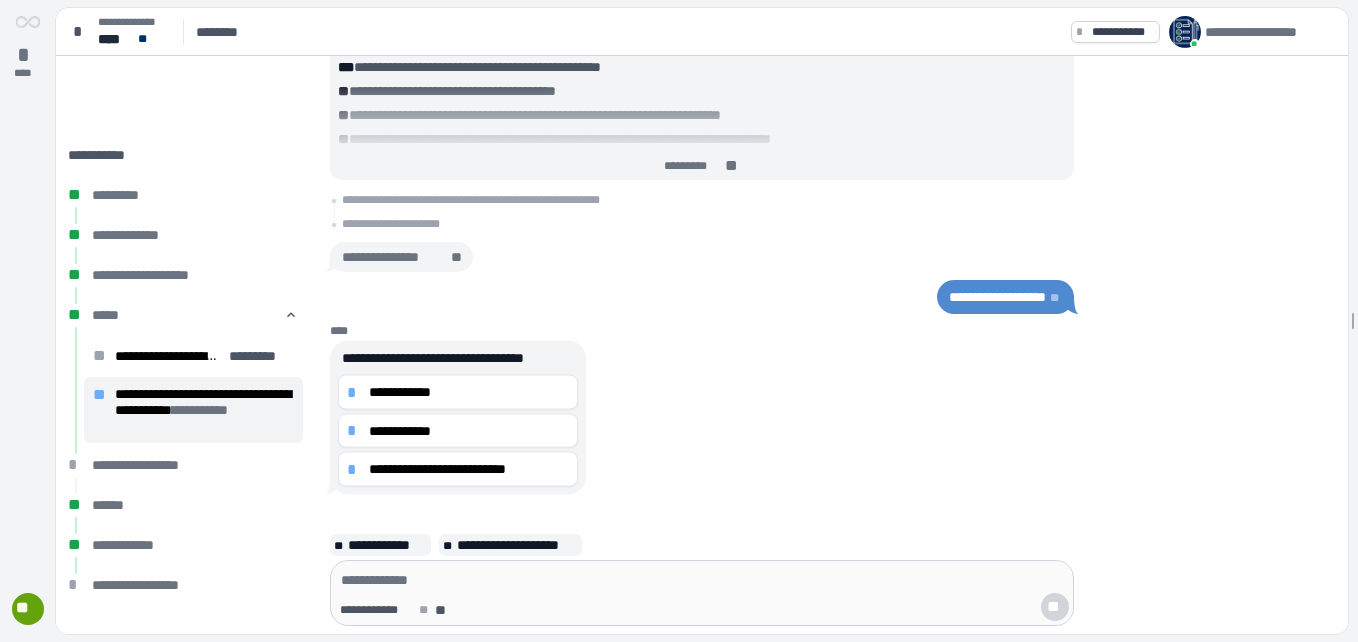 click on "**********" at bounding box center [997, 298] 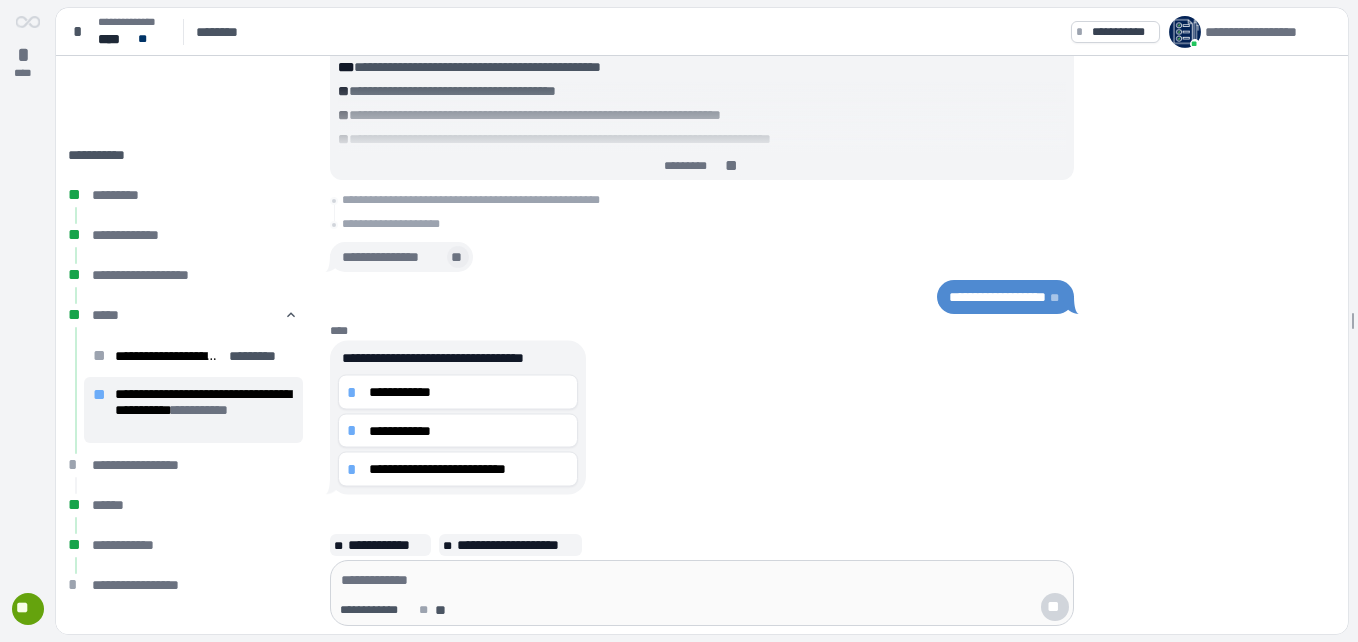 click on "**" at bounding box center (458, 258) 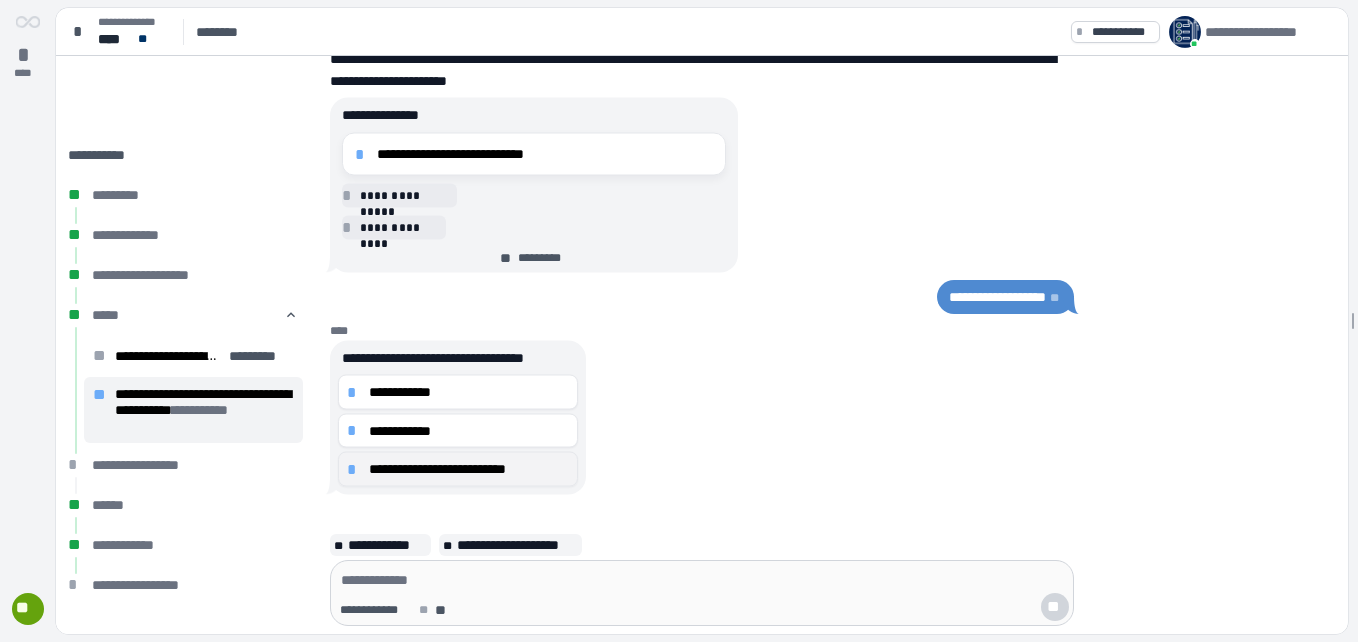 click on "*" at bounding box center [355, 469] 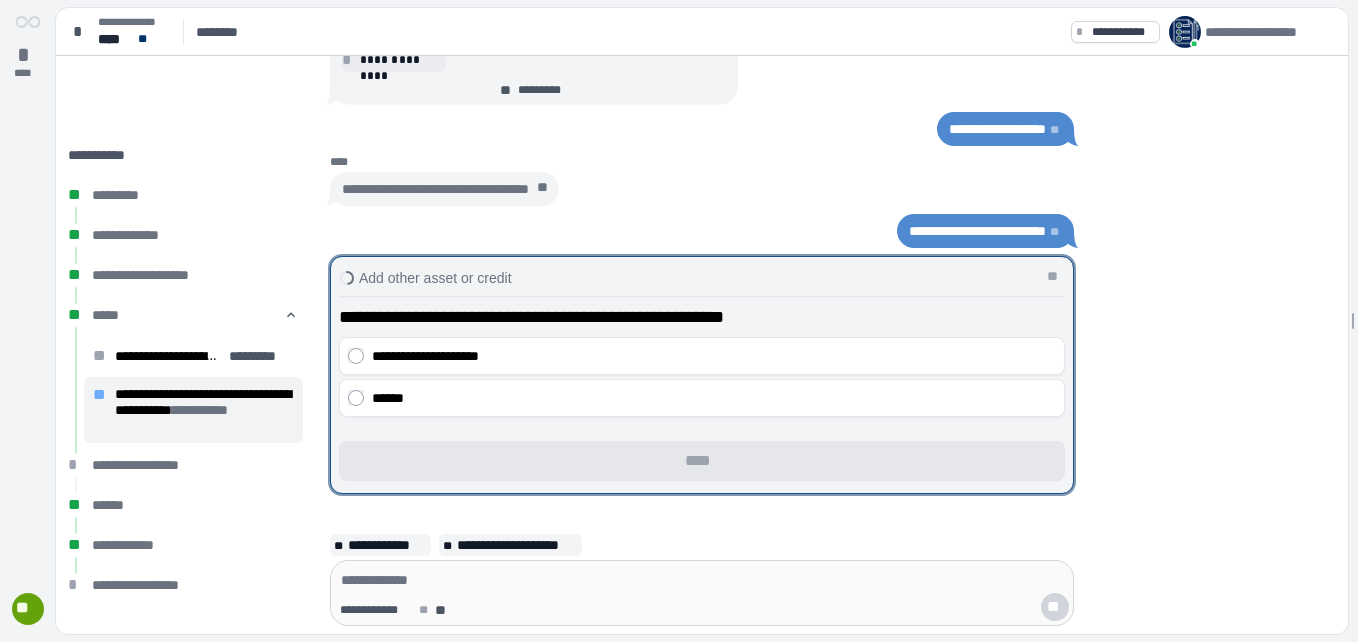 click on "Add other asset or credit ** [REDACTED] **" at bounding box center [702, 375] 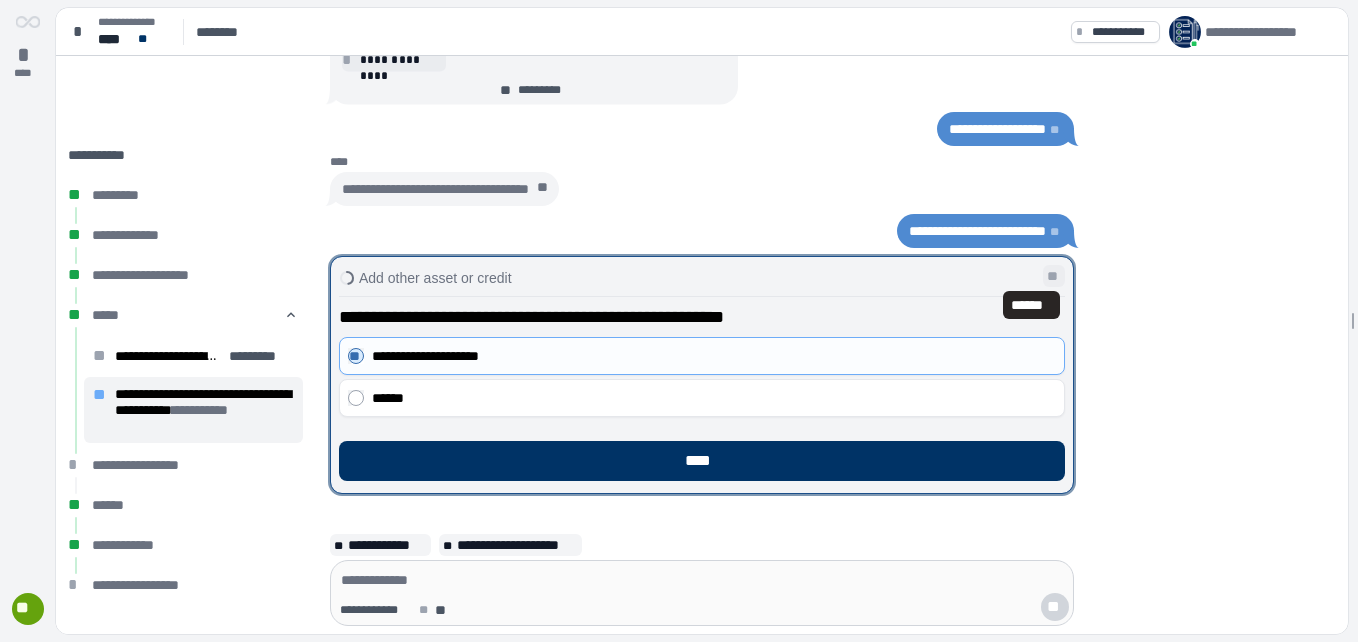 click on "**" at bounding box center [1054, 276] 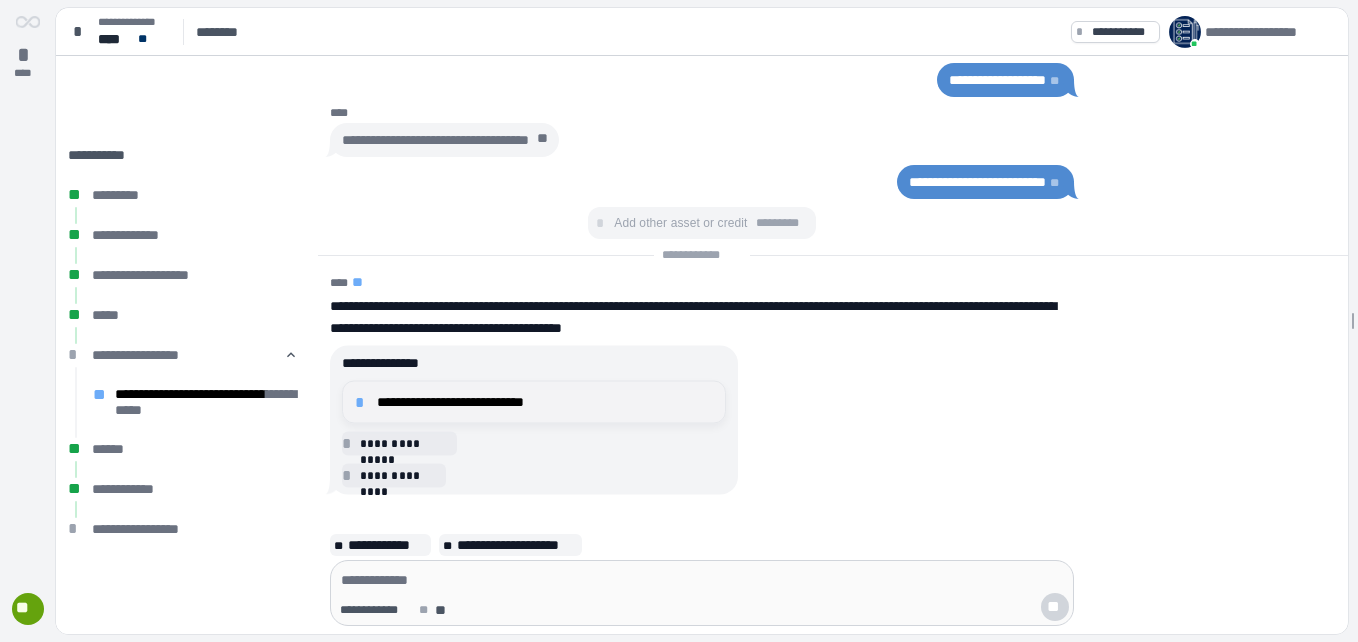 click on "*" at bounding box center [363, 402] 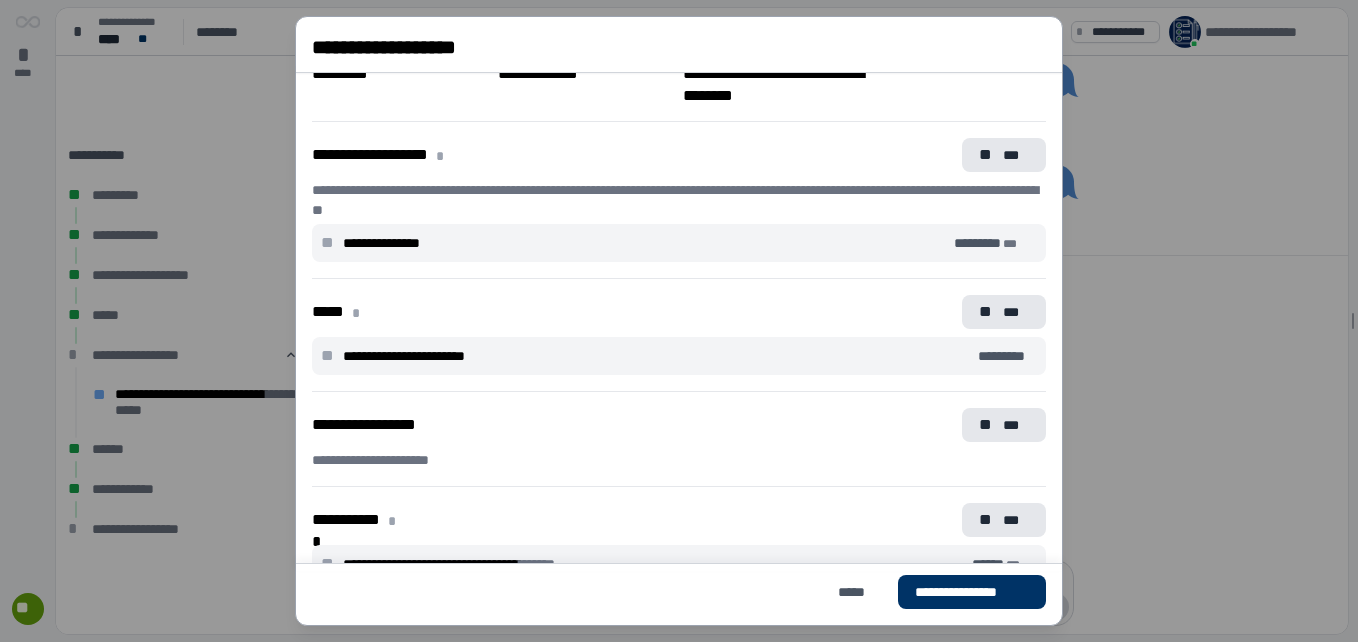 scroll, scrollTop: 240, scrollLeft: 0, axis: vertical 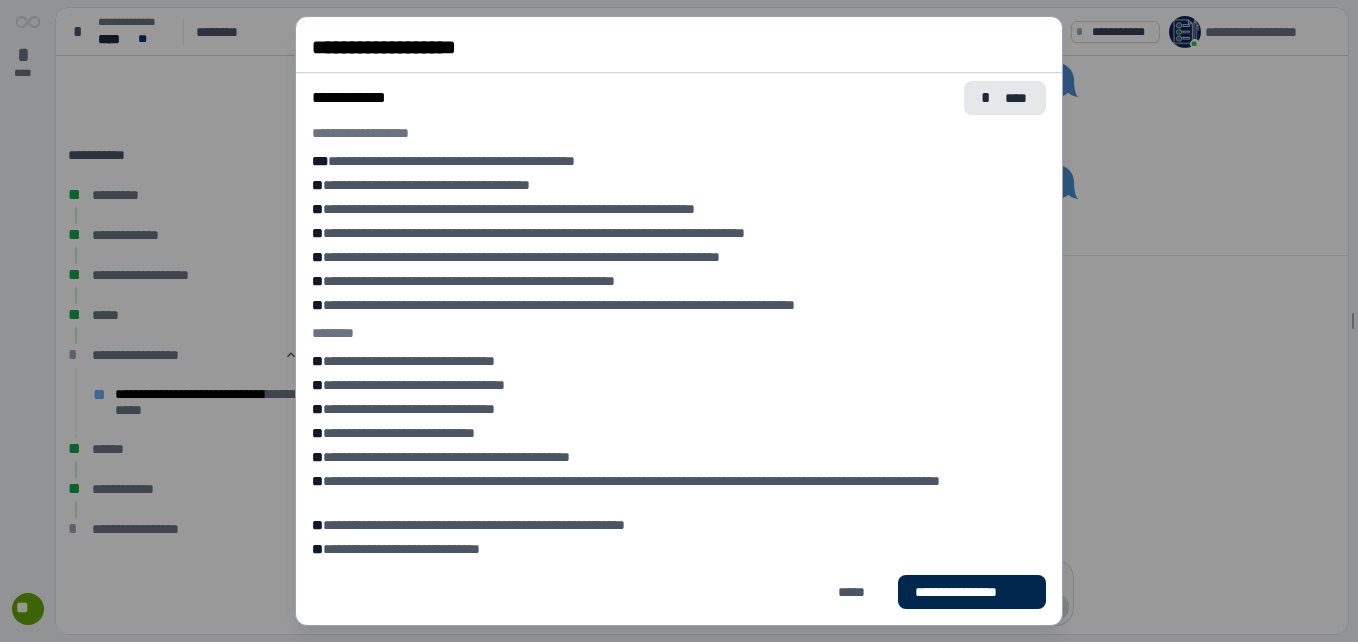 click on "**********" at bounding box center [972, 592] 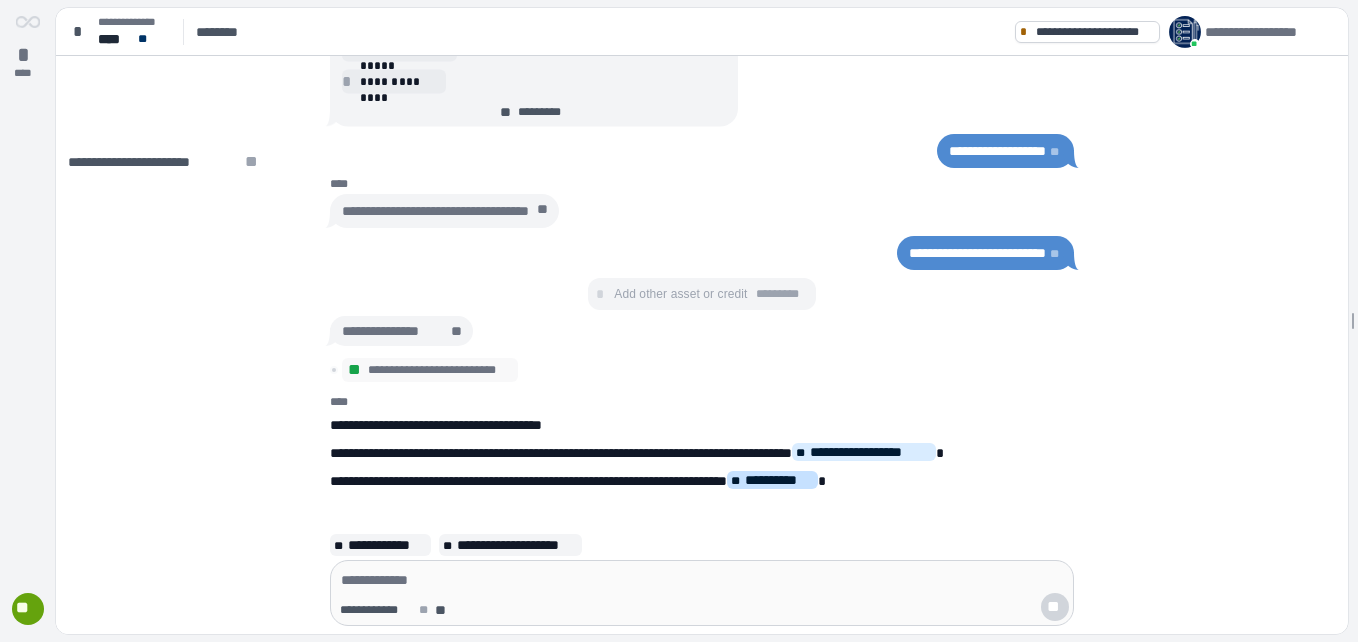 click on "**" at bounding box center [737, 481] 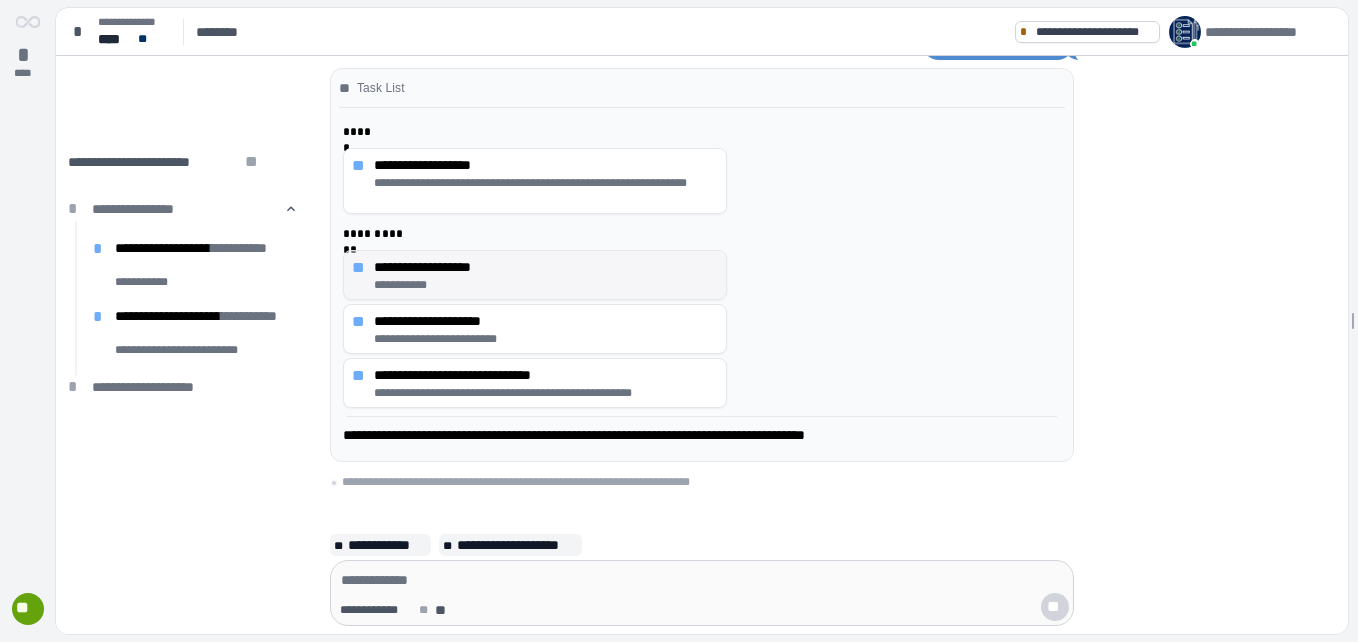 click on "**********" at bounding box center (546, 267) 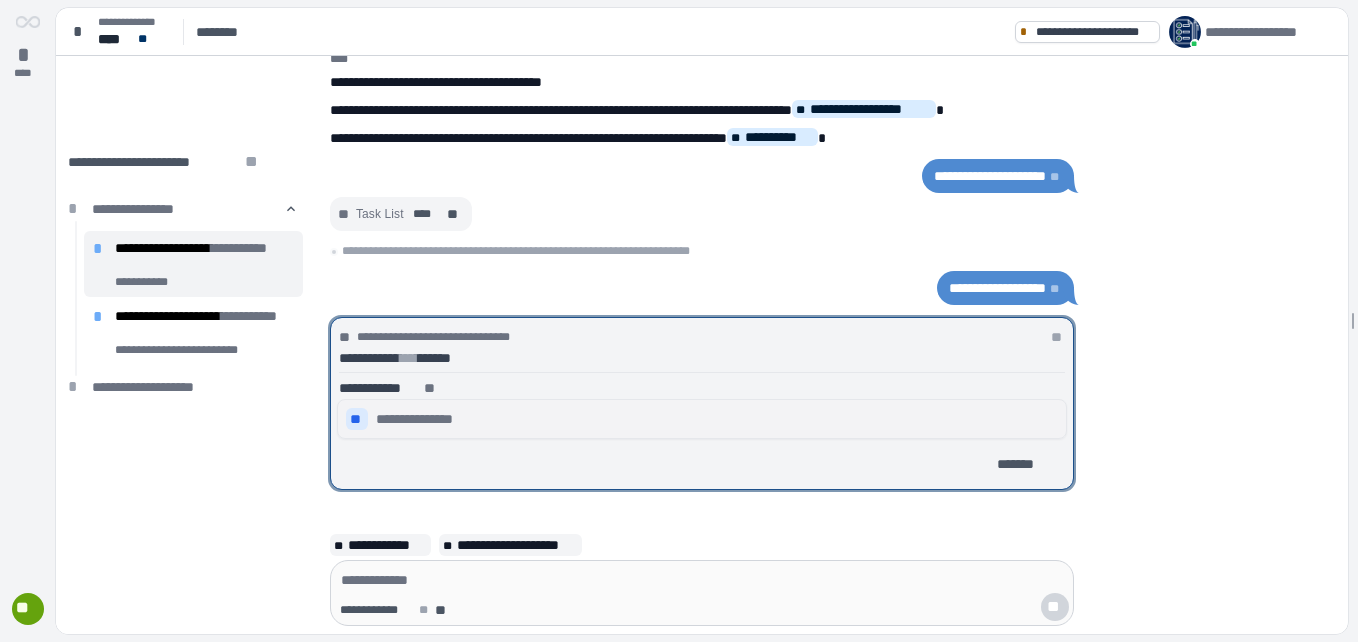 click on "**********" at bounding box center (422, 419) 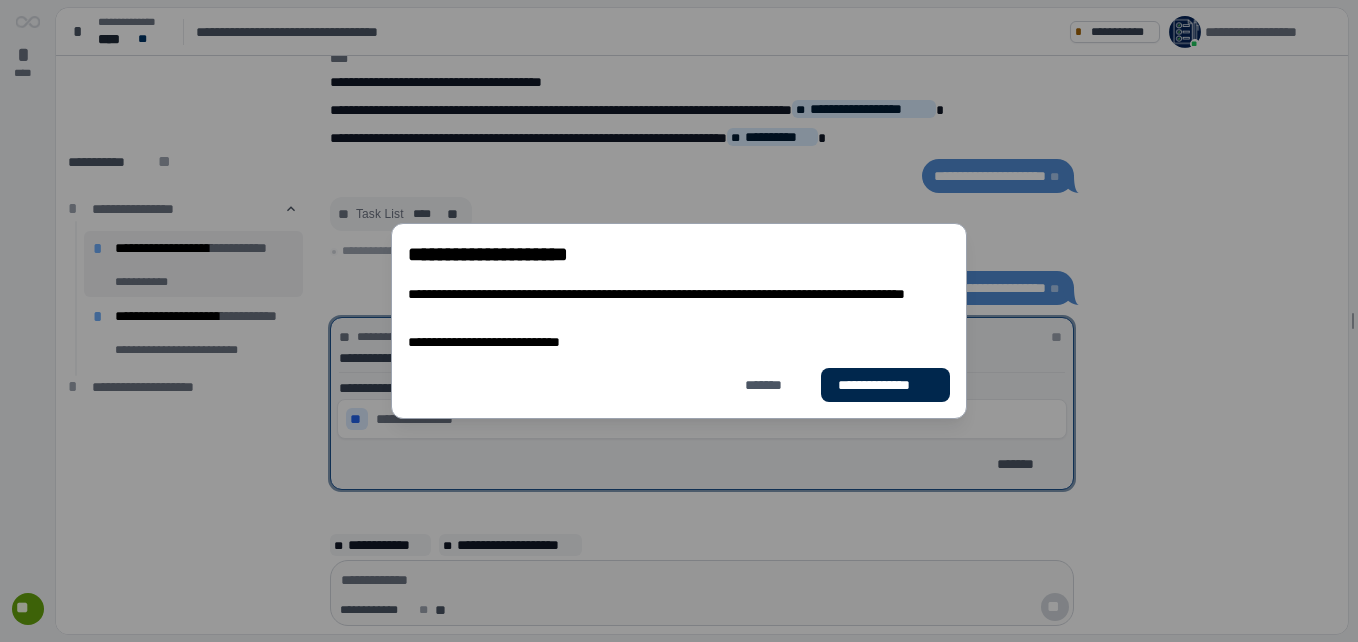 click on "**********" at bounding box center (885, 385) 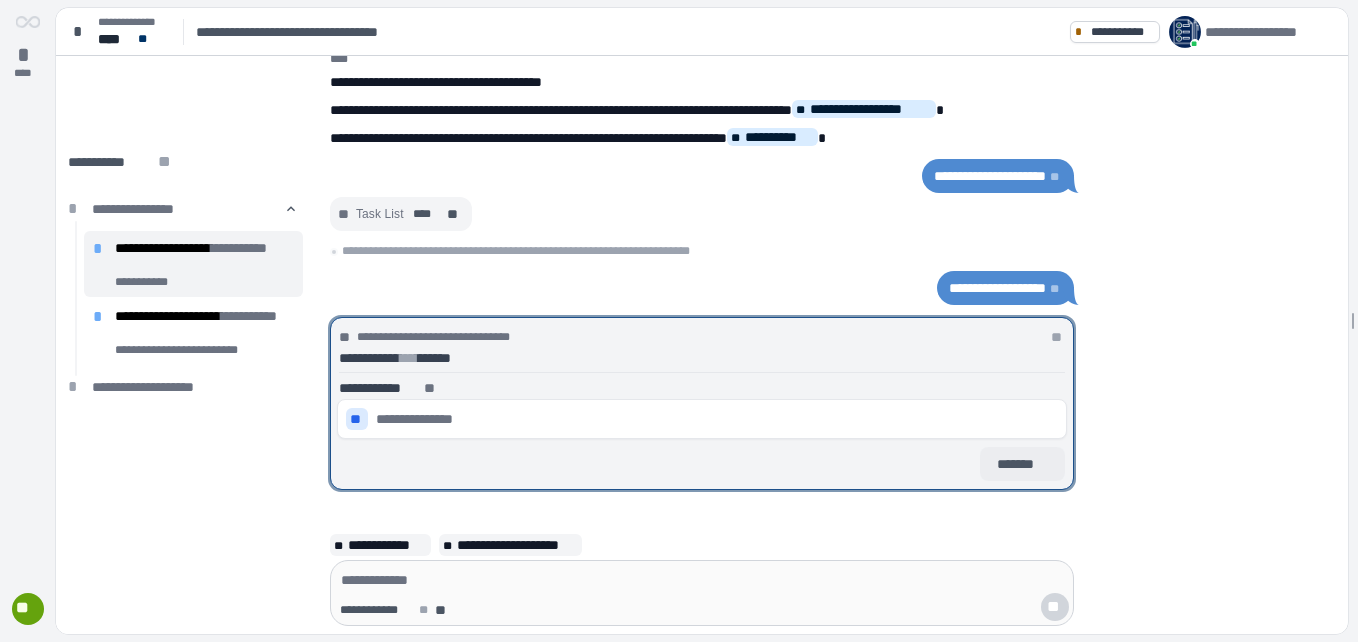 click on "*******" at bounding box center (1022, 464) 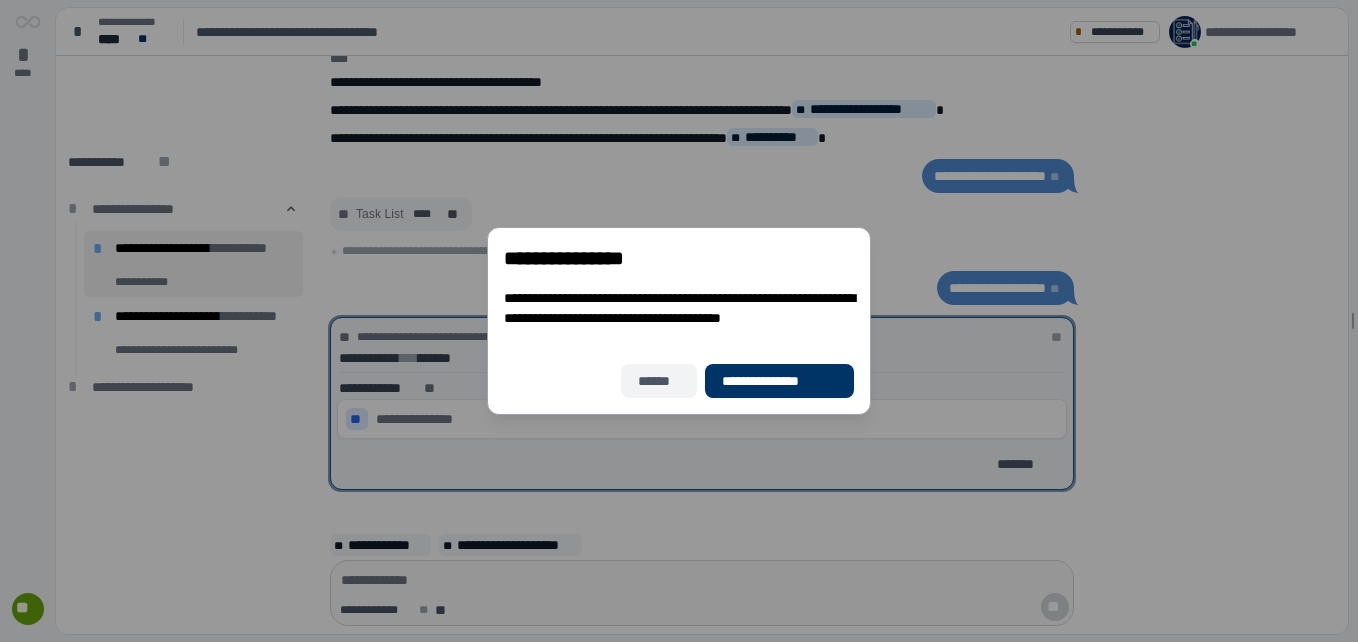 click on "******" at bounding box center (659, 381) 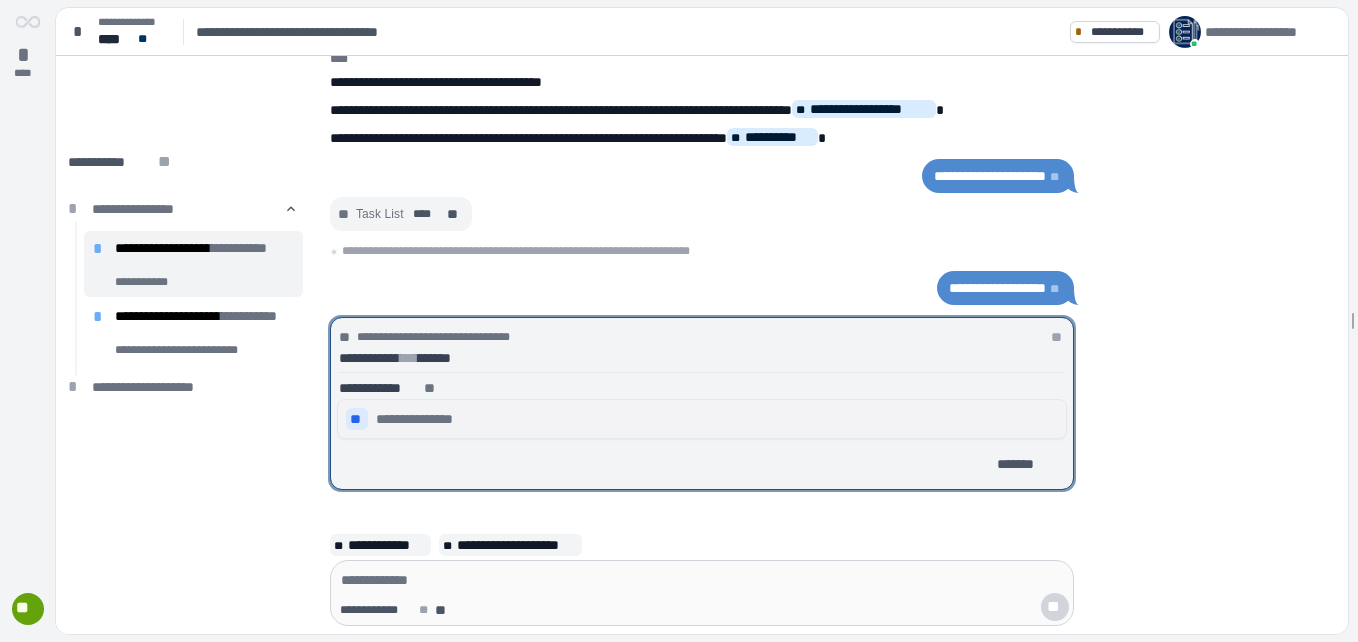 click on "**********" at bounding box center [422, 419] 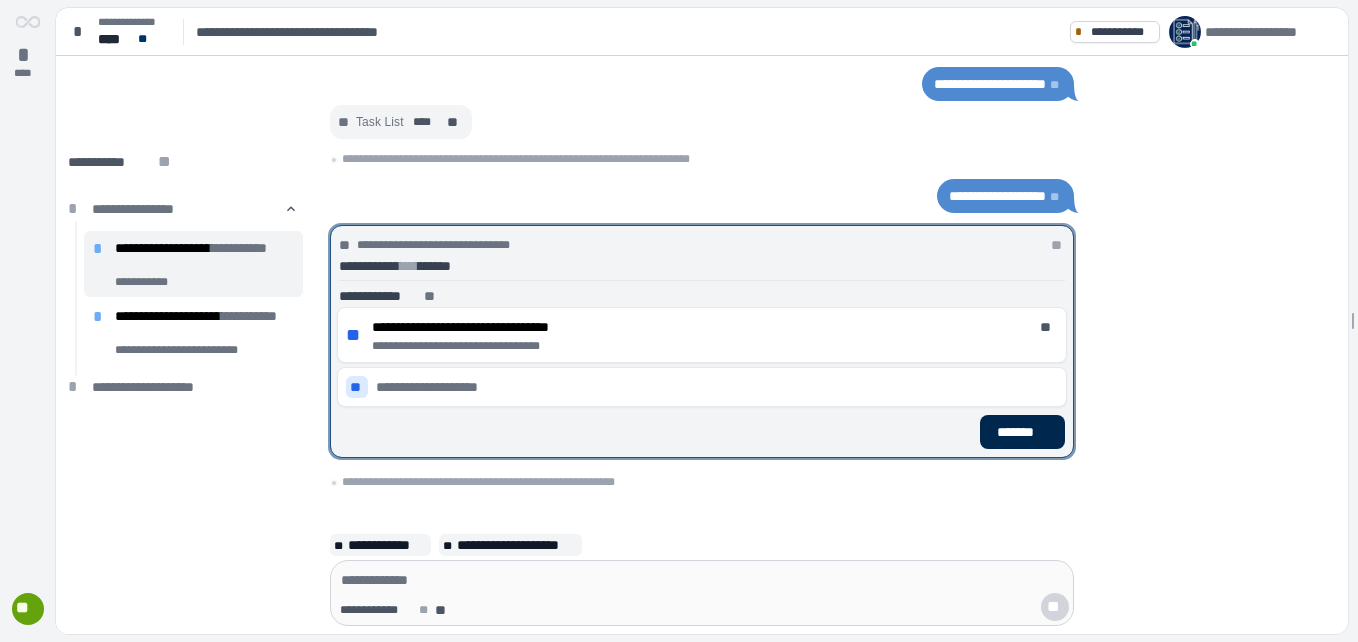 click on "*******" at bounding box center (1022, 432) 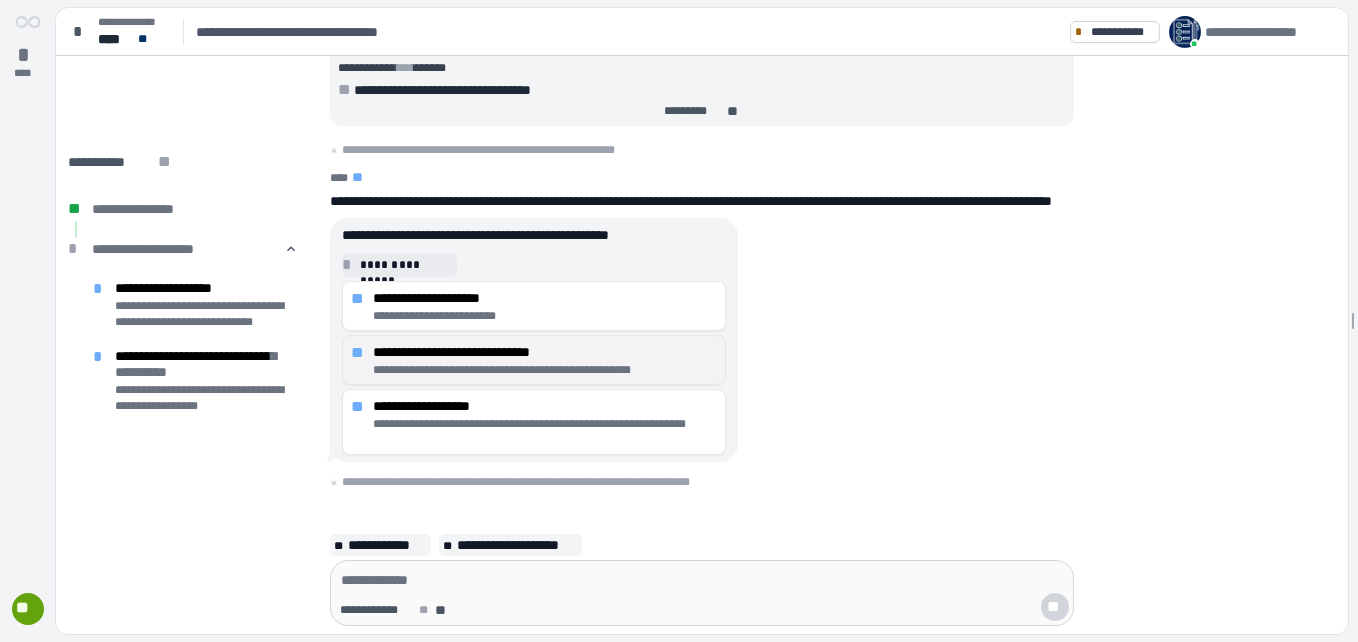 click on "**********" at bounding box center [545, 352] 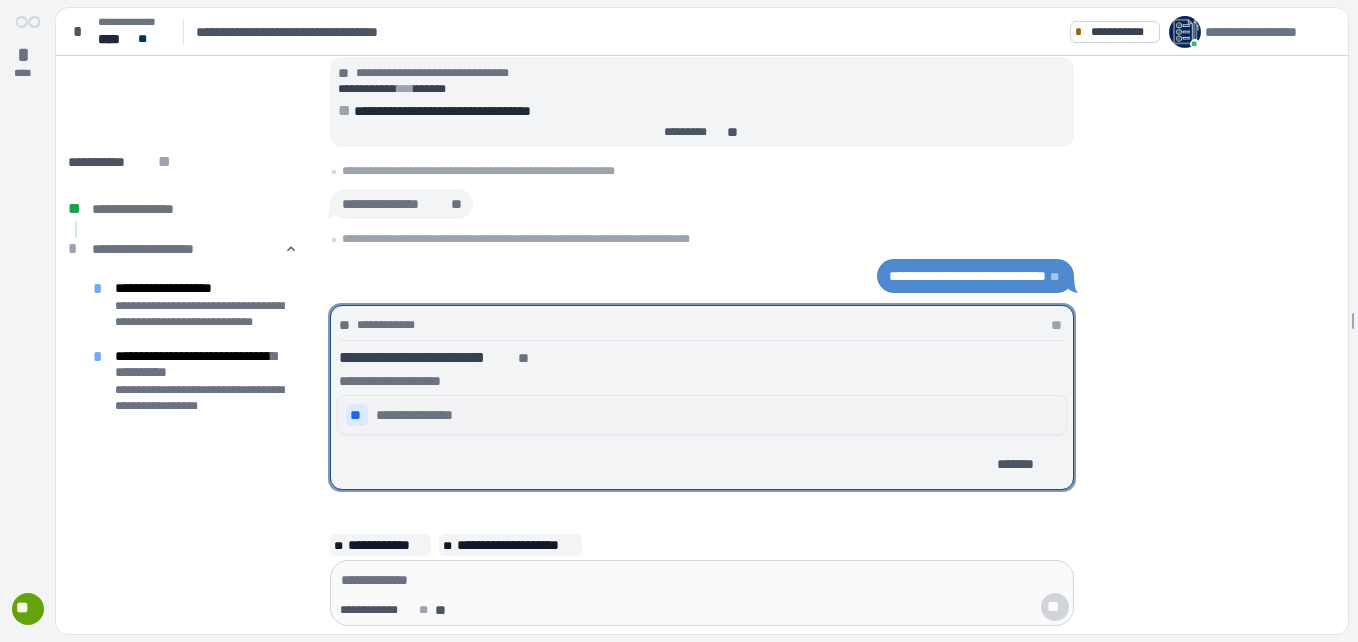 click on "**********" at bounding box center (422, 415) 